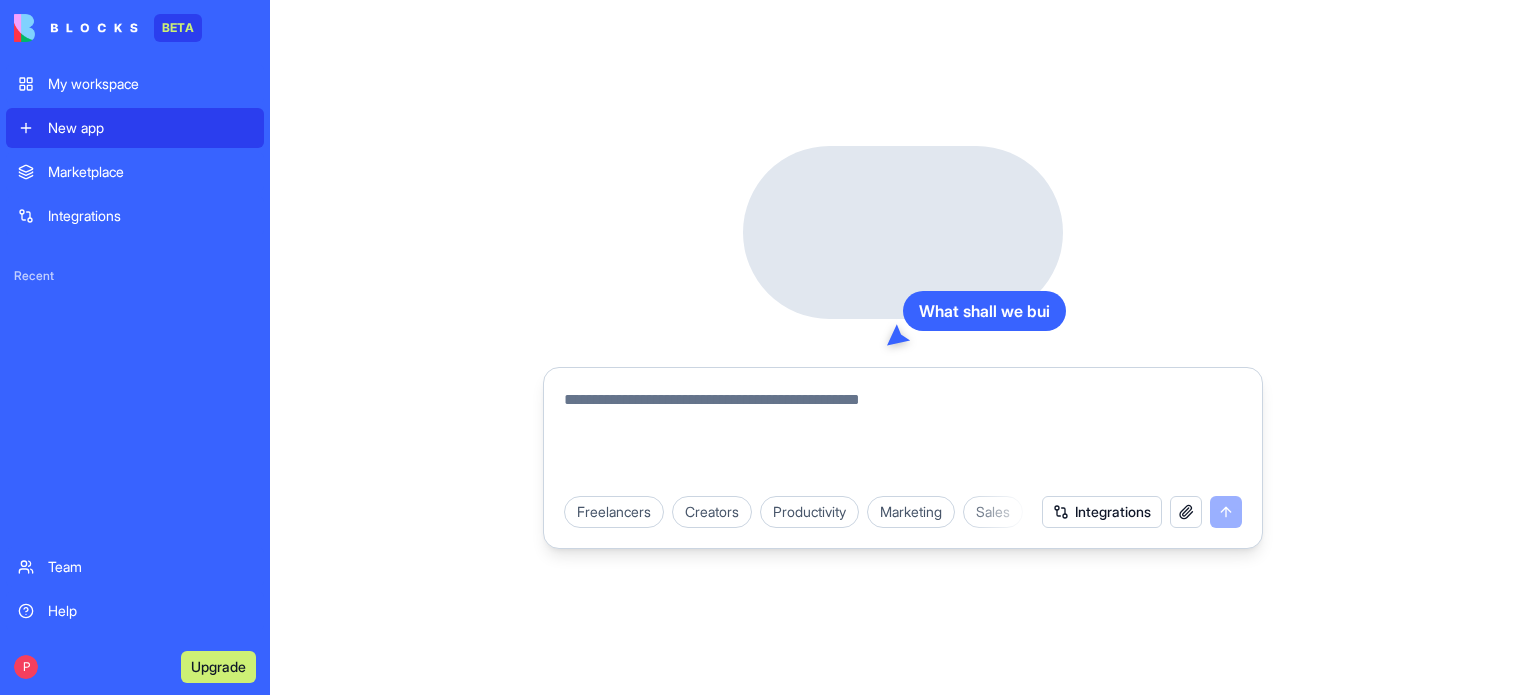 scroll, scrollTop: 0, scrollLeft: 0, axis: both 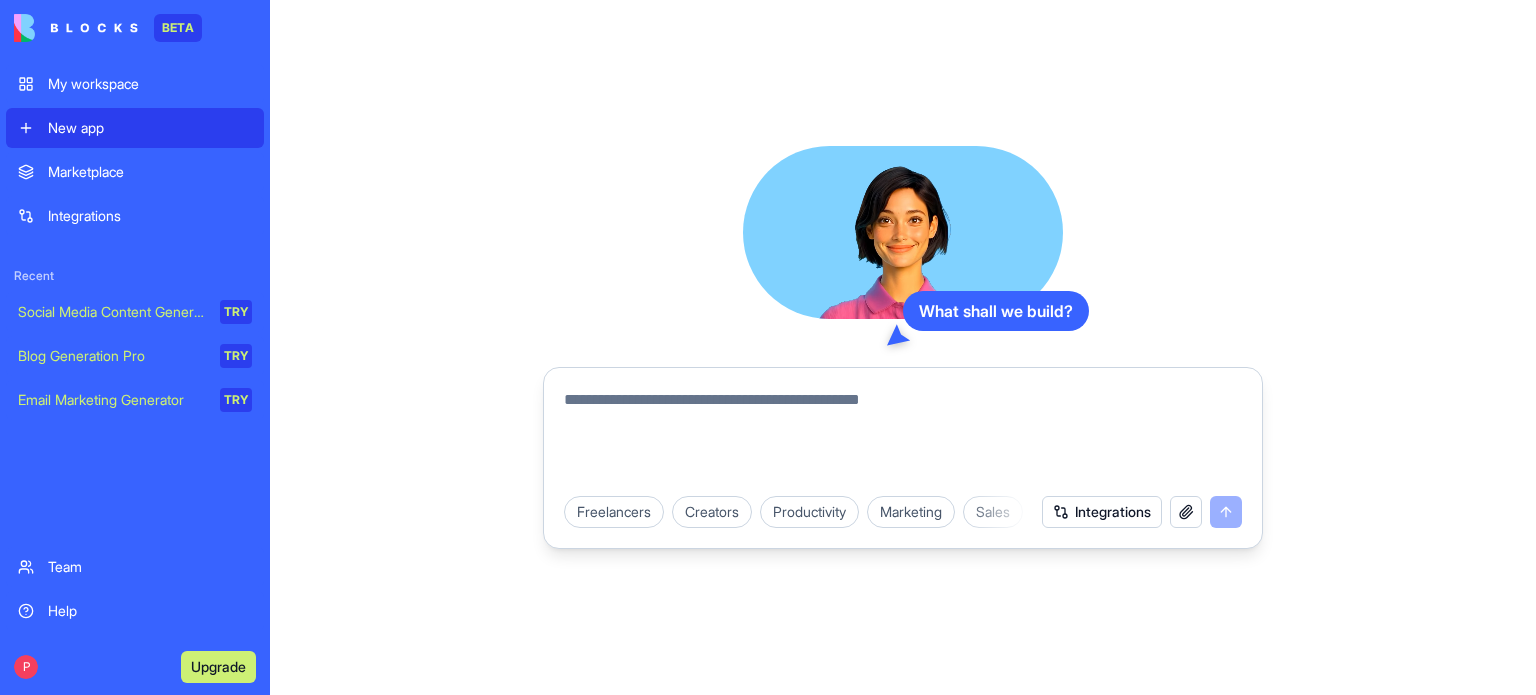 click at bounding box center [903, 436] 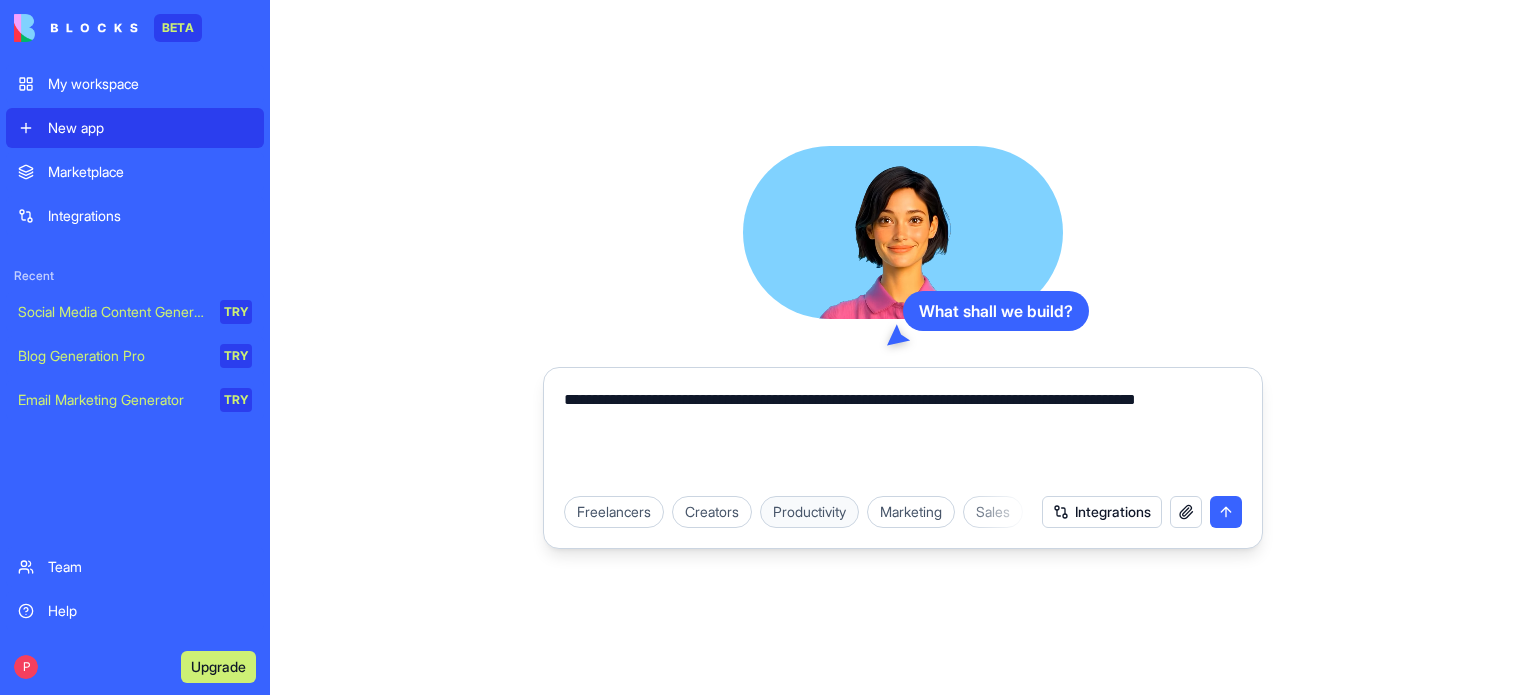 click on "Productivity" at bounding box center [809, 512] 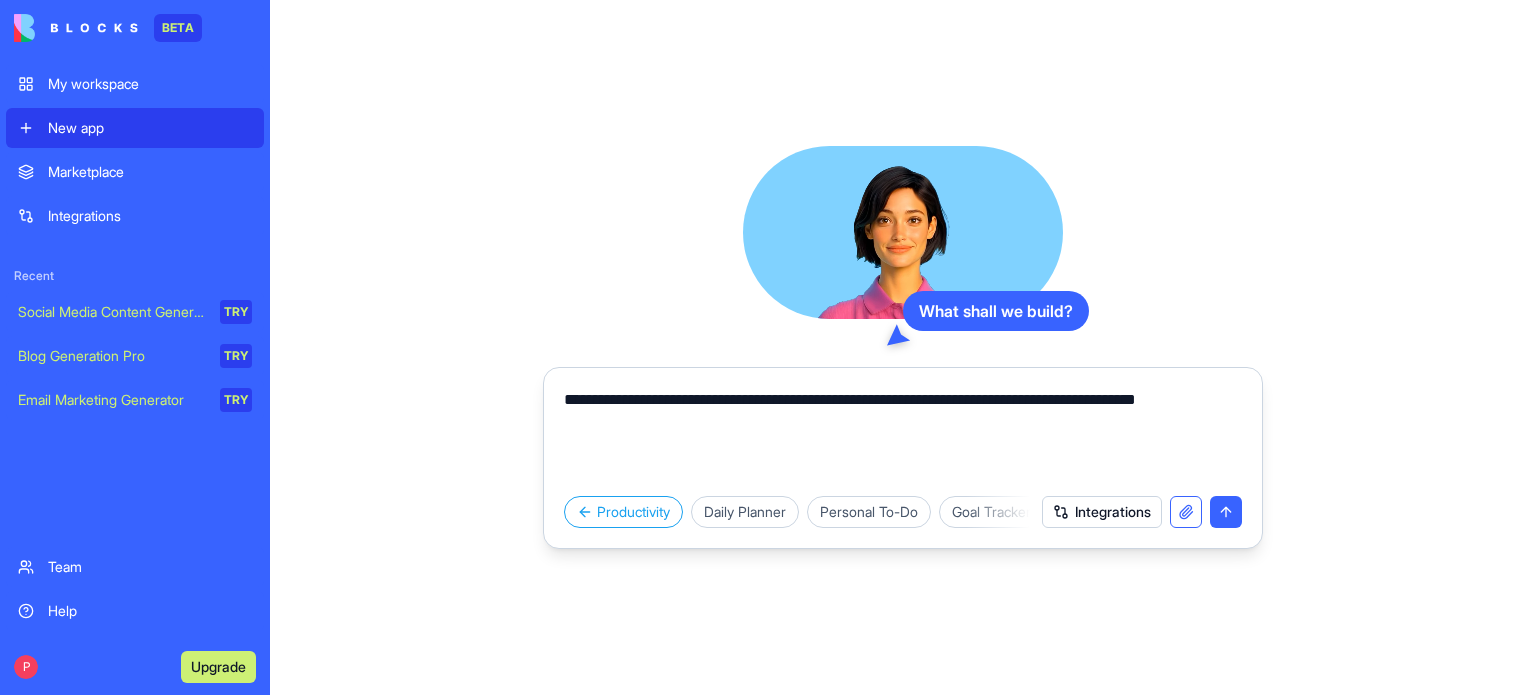 click at bounding box center (1186, 512) 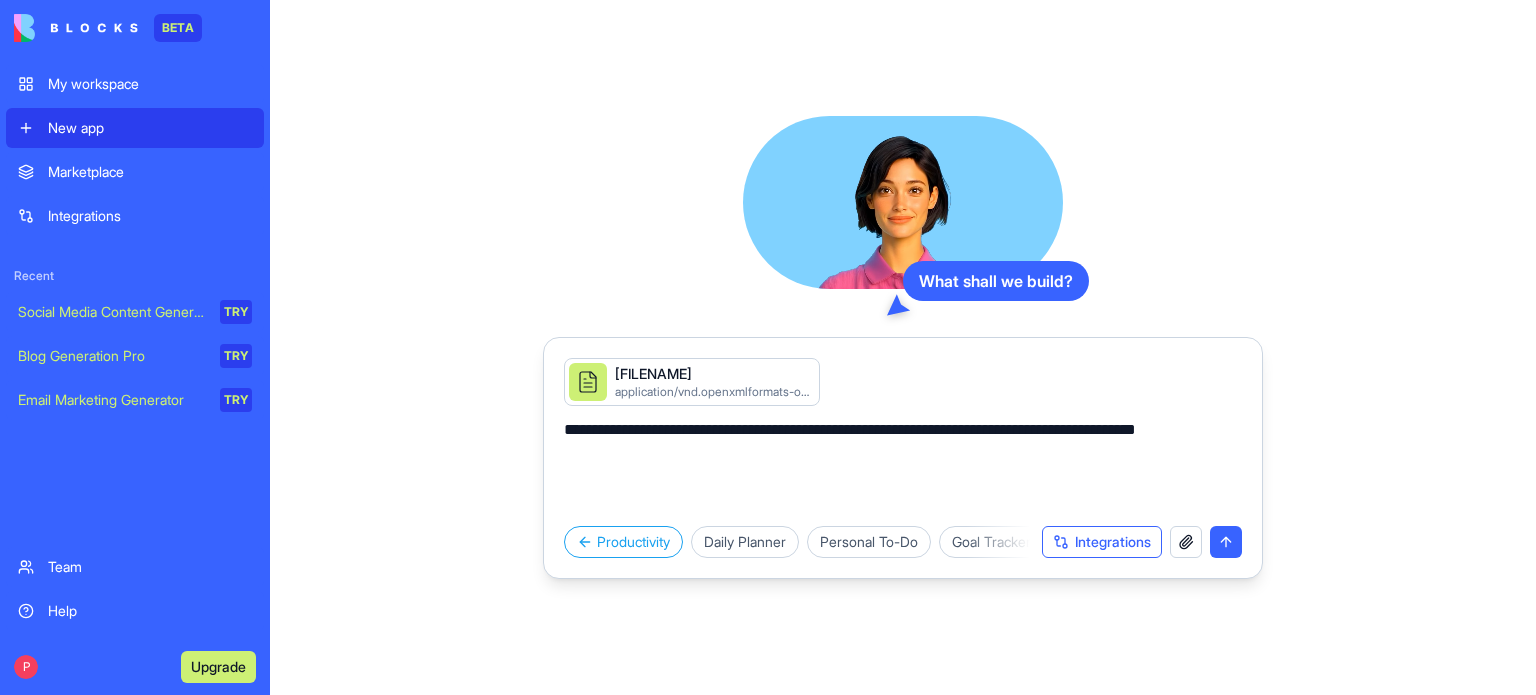 click on "Integrations" at bounding box center [1102, 542] 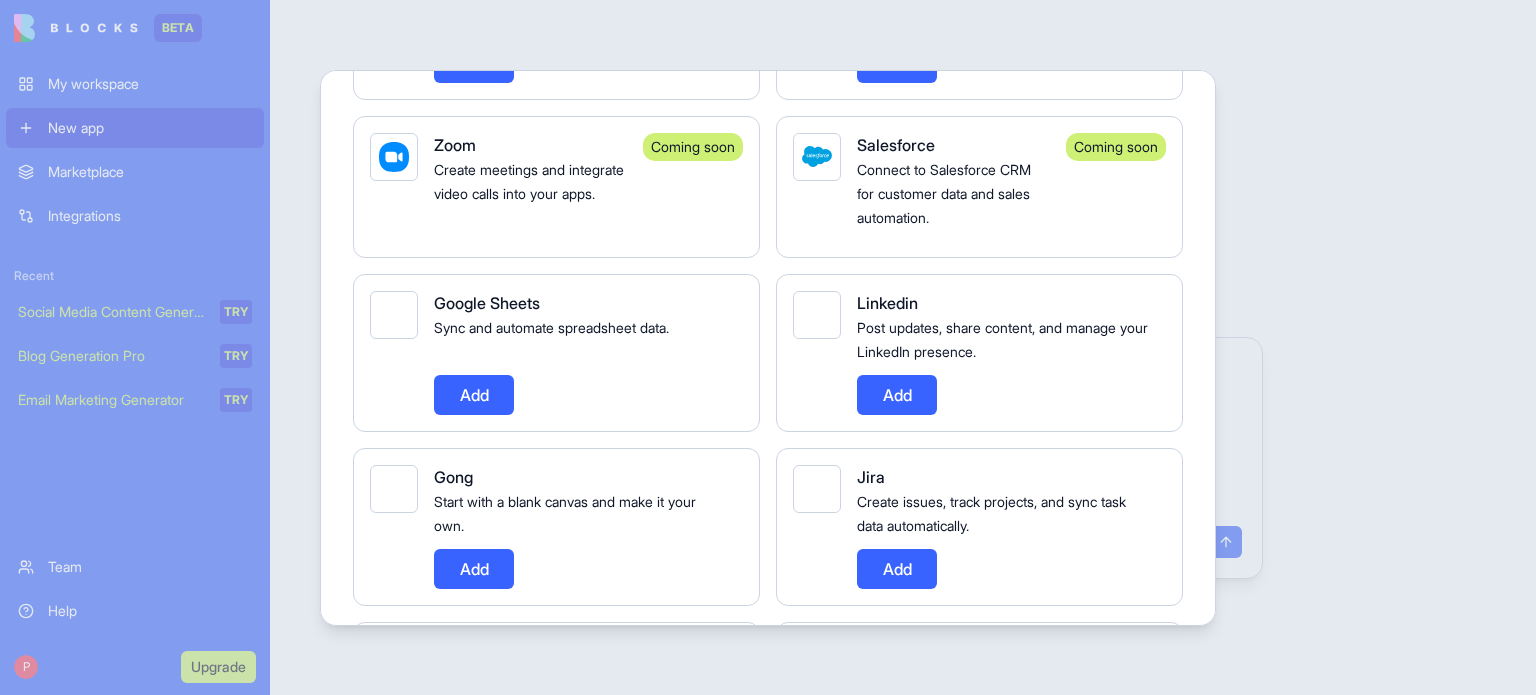 scroll, scrollTop: 1200, scrollLeft: 0, axis: vertical 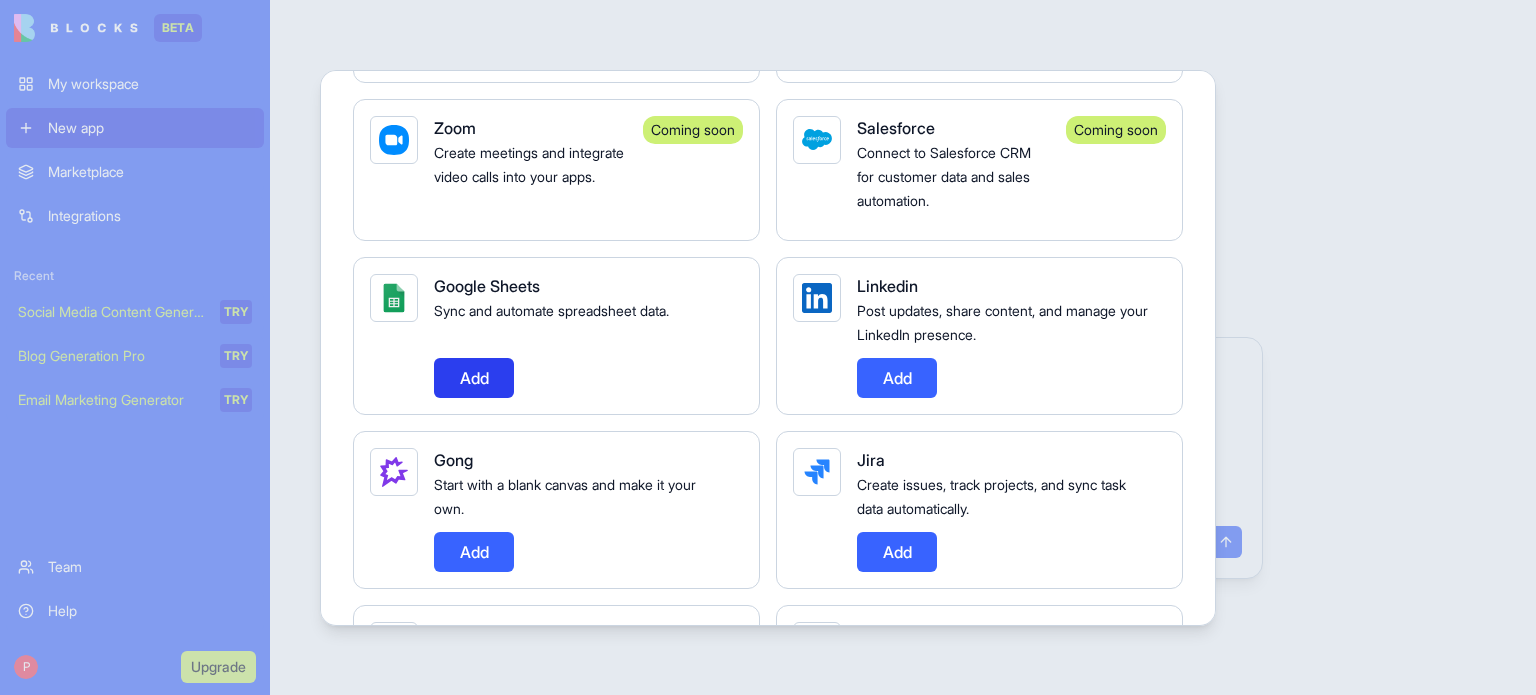 click on "Add" at bounding box center [474, 378] 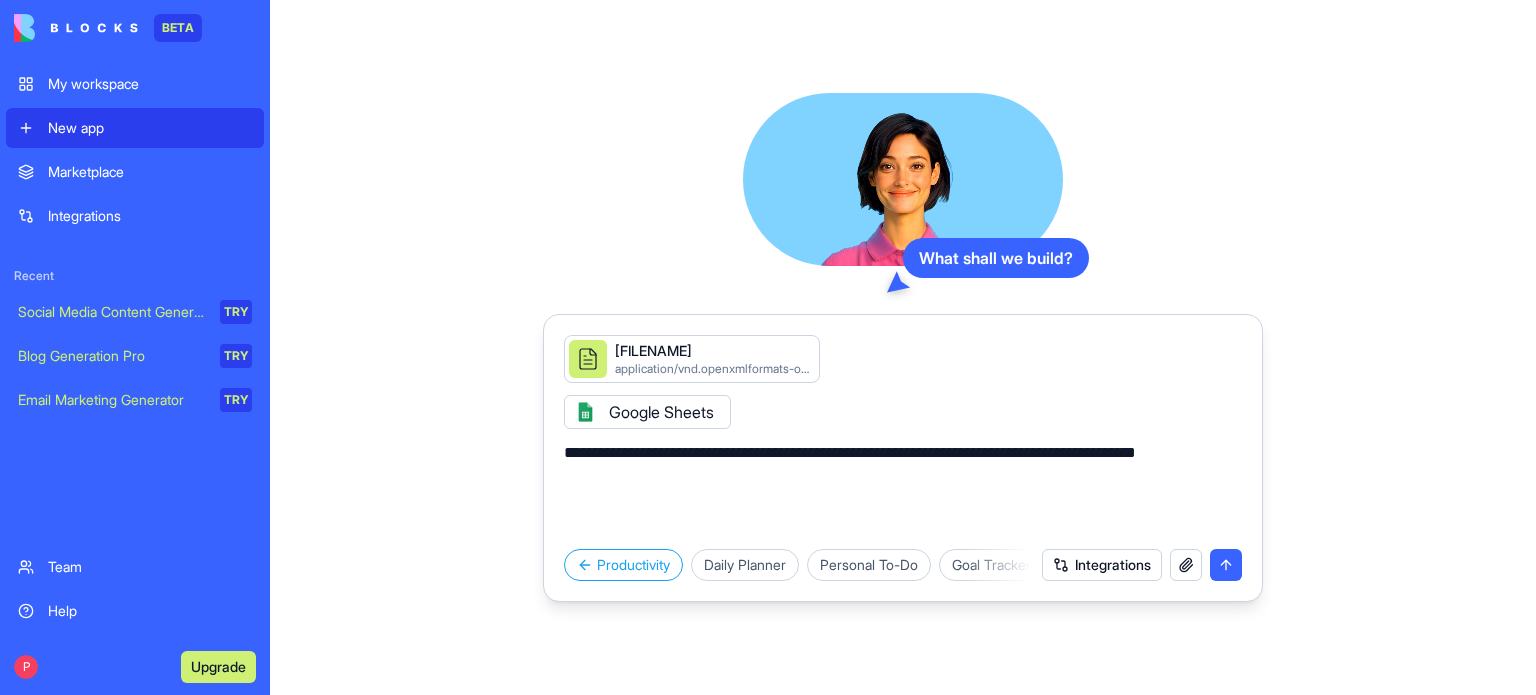 click on "**********" at bounding box center [903, 489] 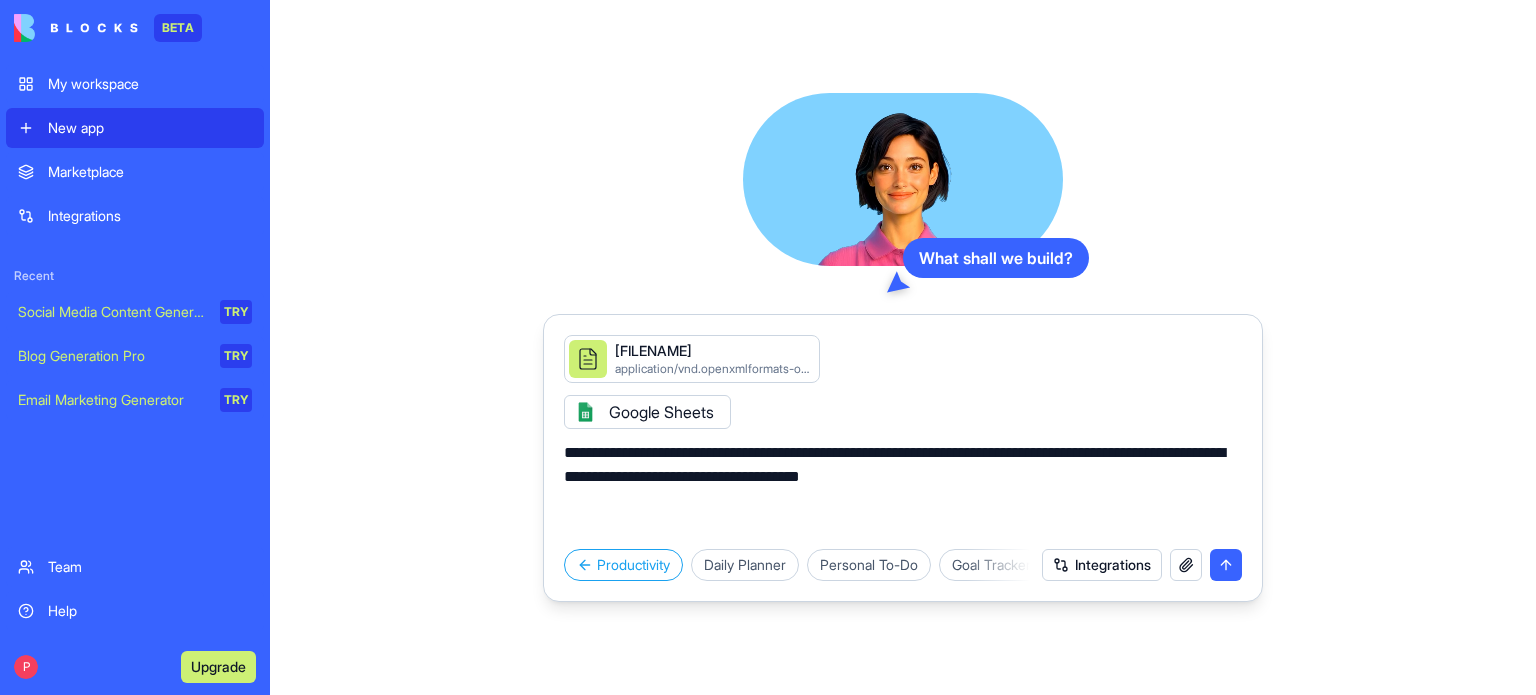 click on "**********" at bounding box center (903, 489) 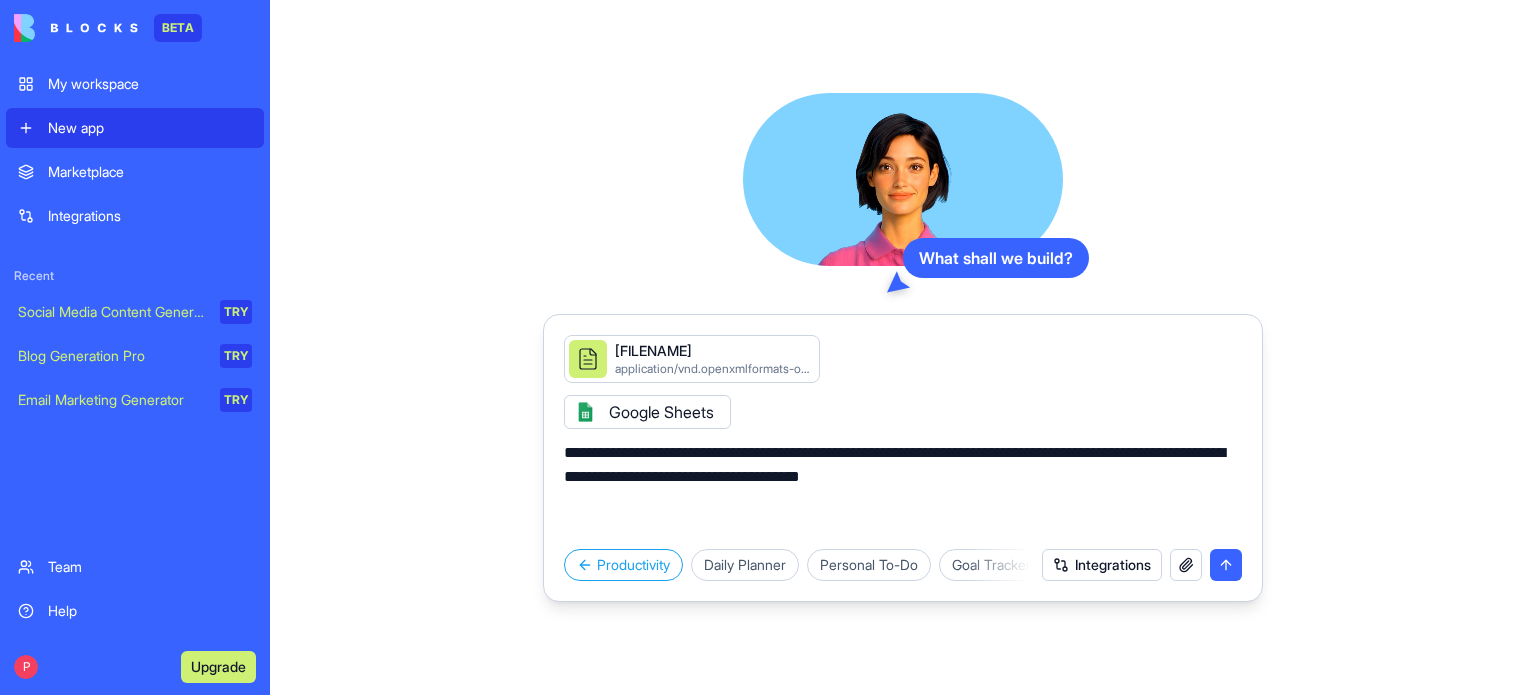click on "**********" at bounding box center [903, 489] 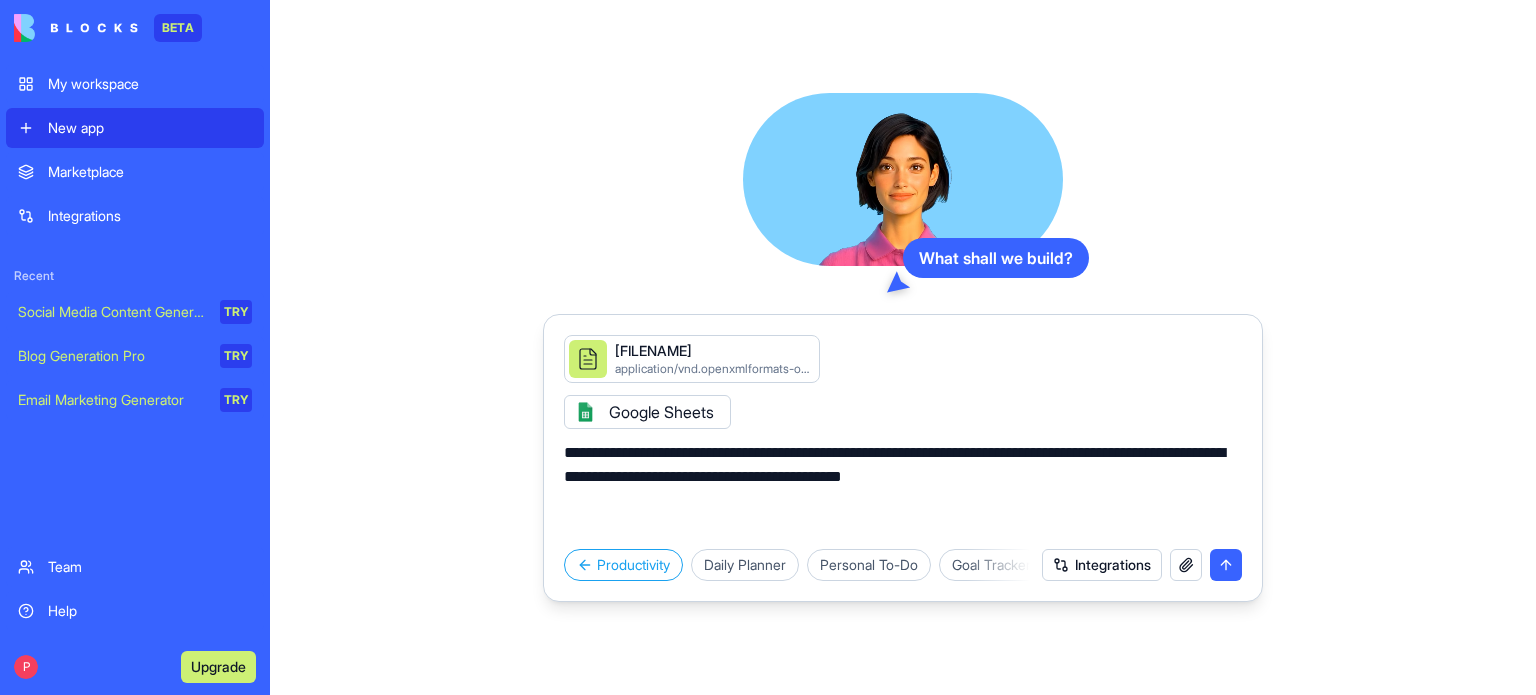 click on "**********" at bounding box center (903, 489) 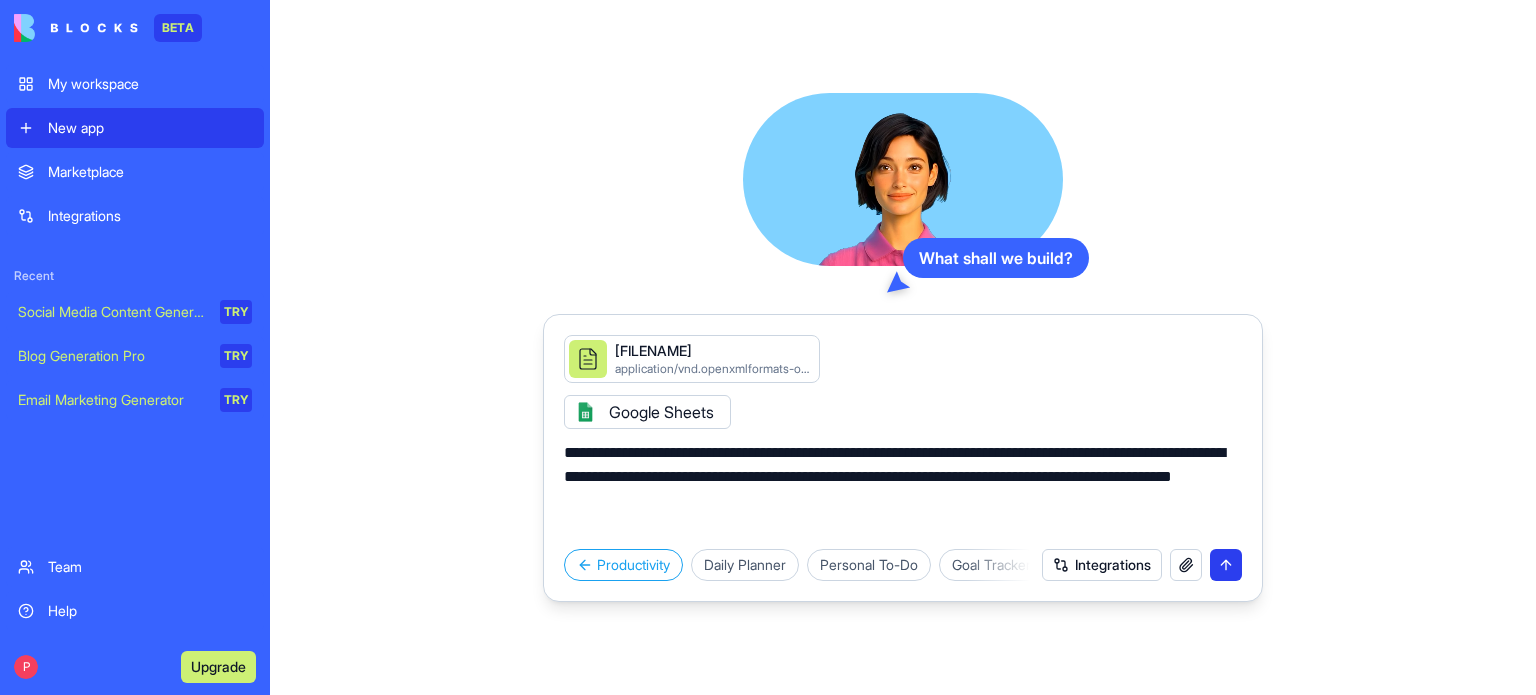 type on "**********" 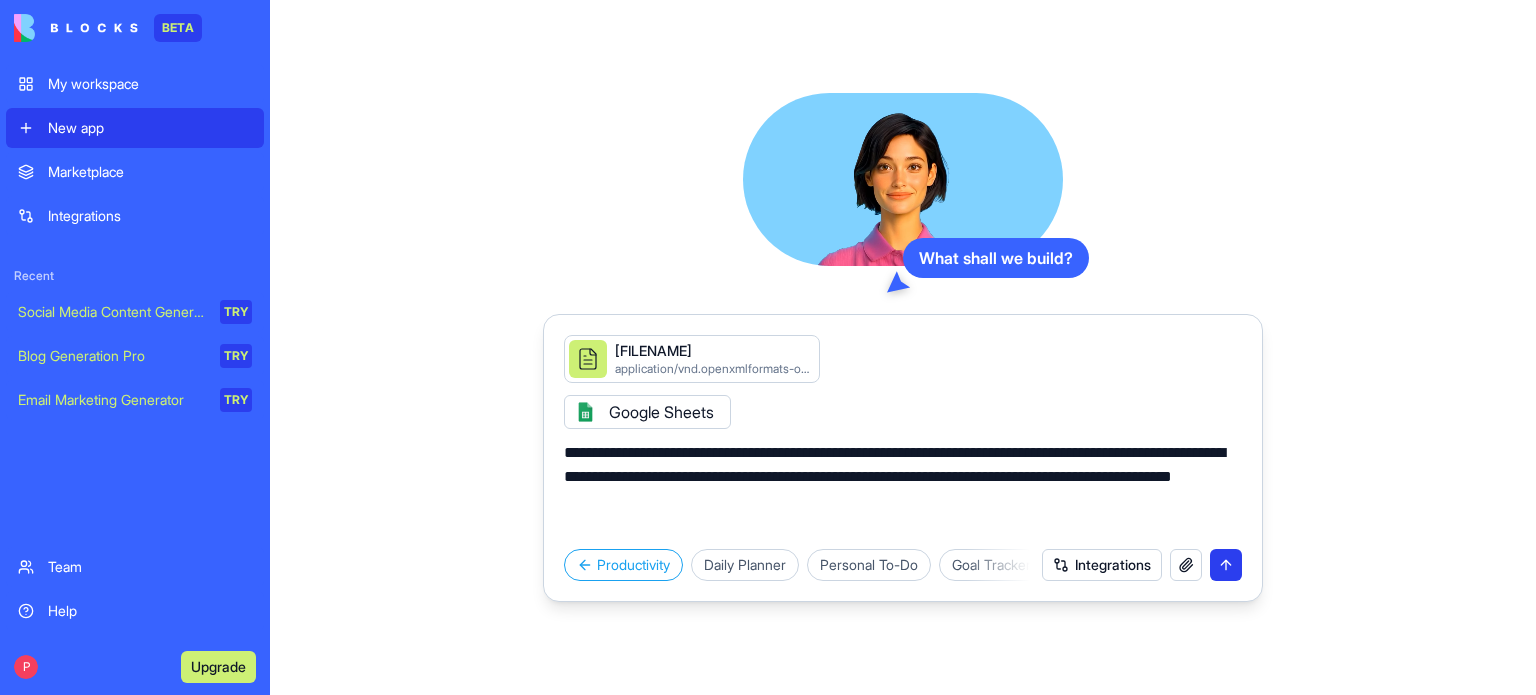 click at bounding box center (1226, 565) 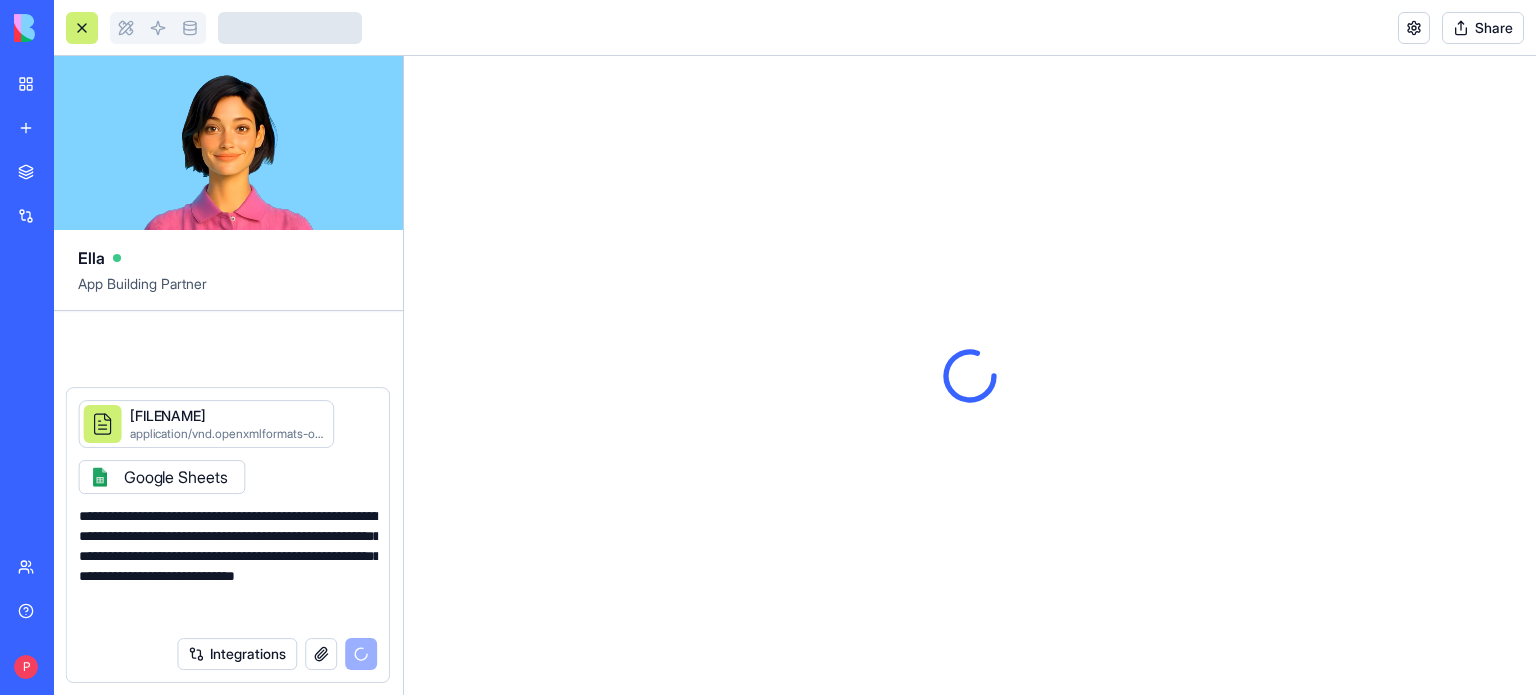 type 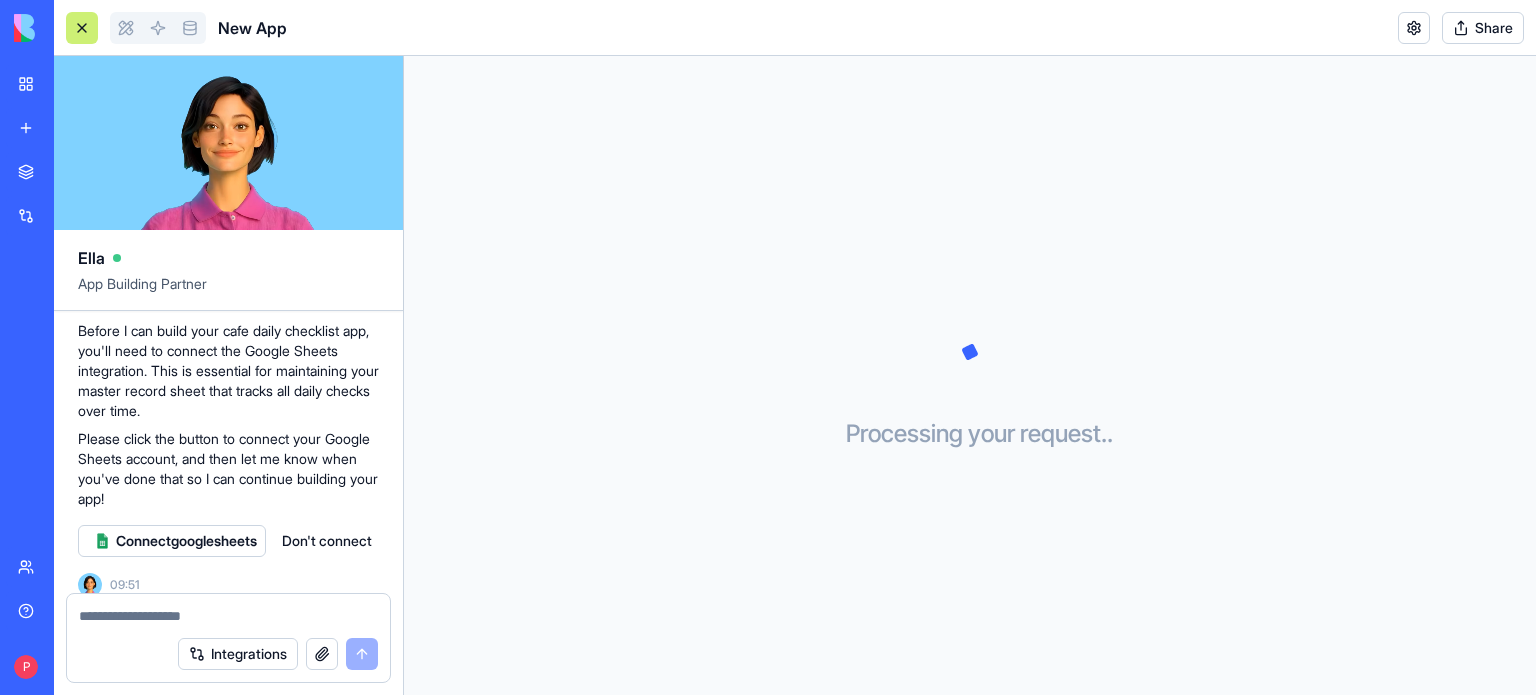scroll, scrollTop: 400, scrollLeft: 0, axis: vertical 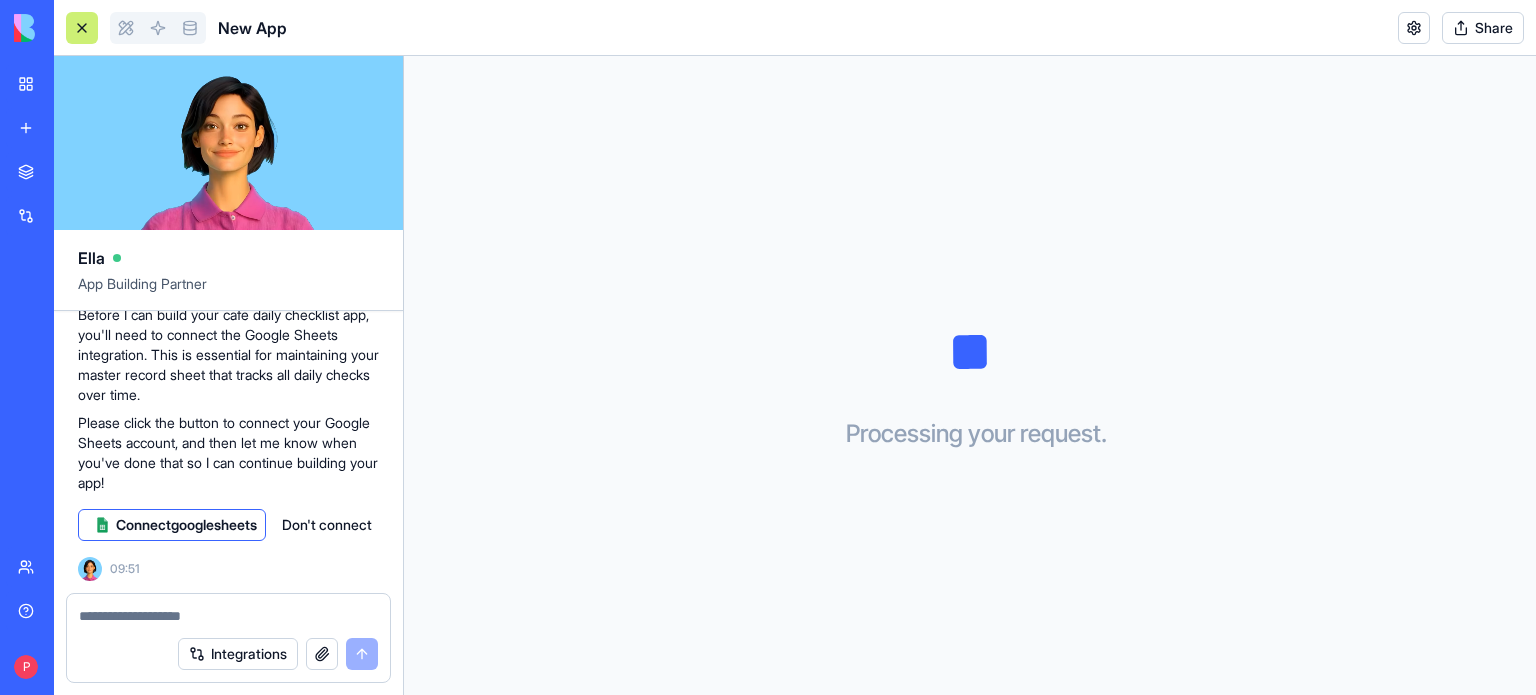 click on "Connect  googlesheets" at bounding box center (182, 525) 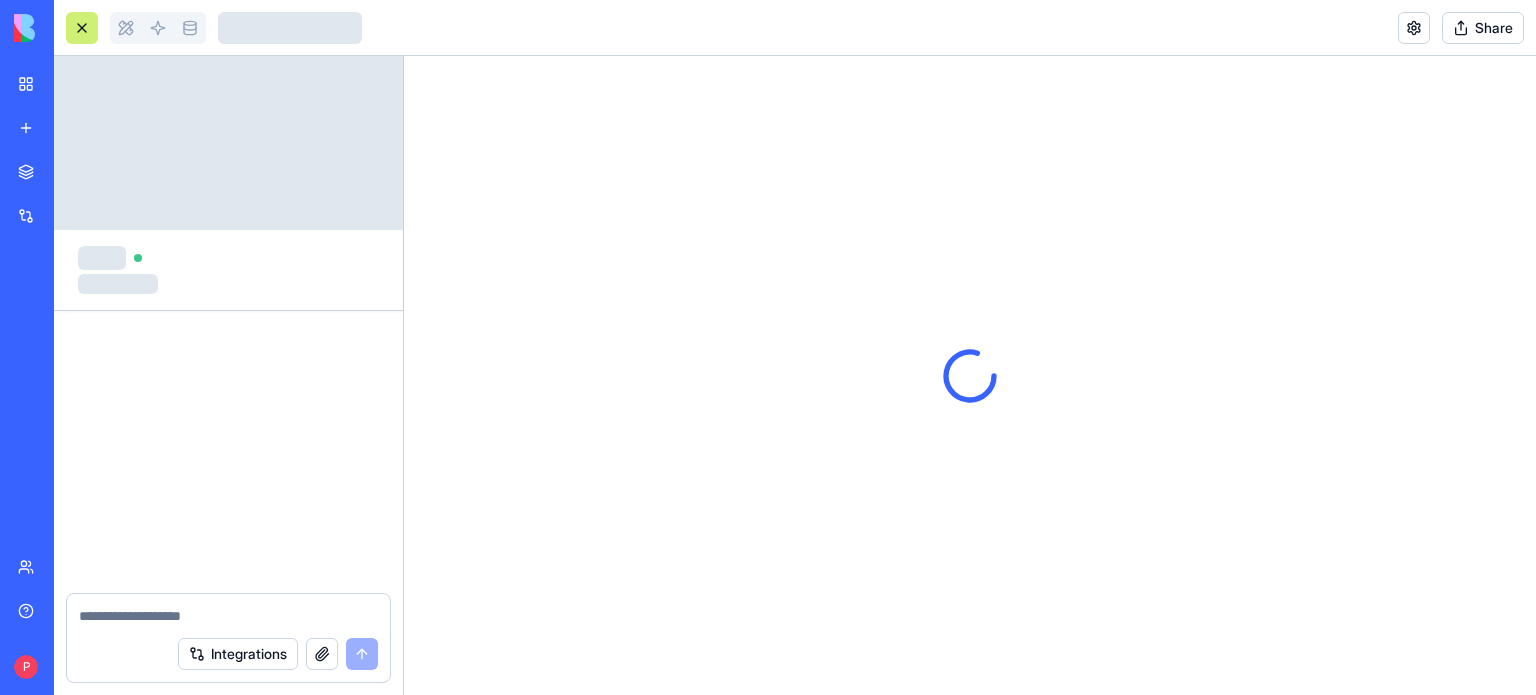 scroll, scrollTop: 0, scrollLeft: 0, axis: both 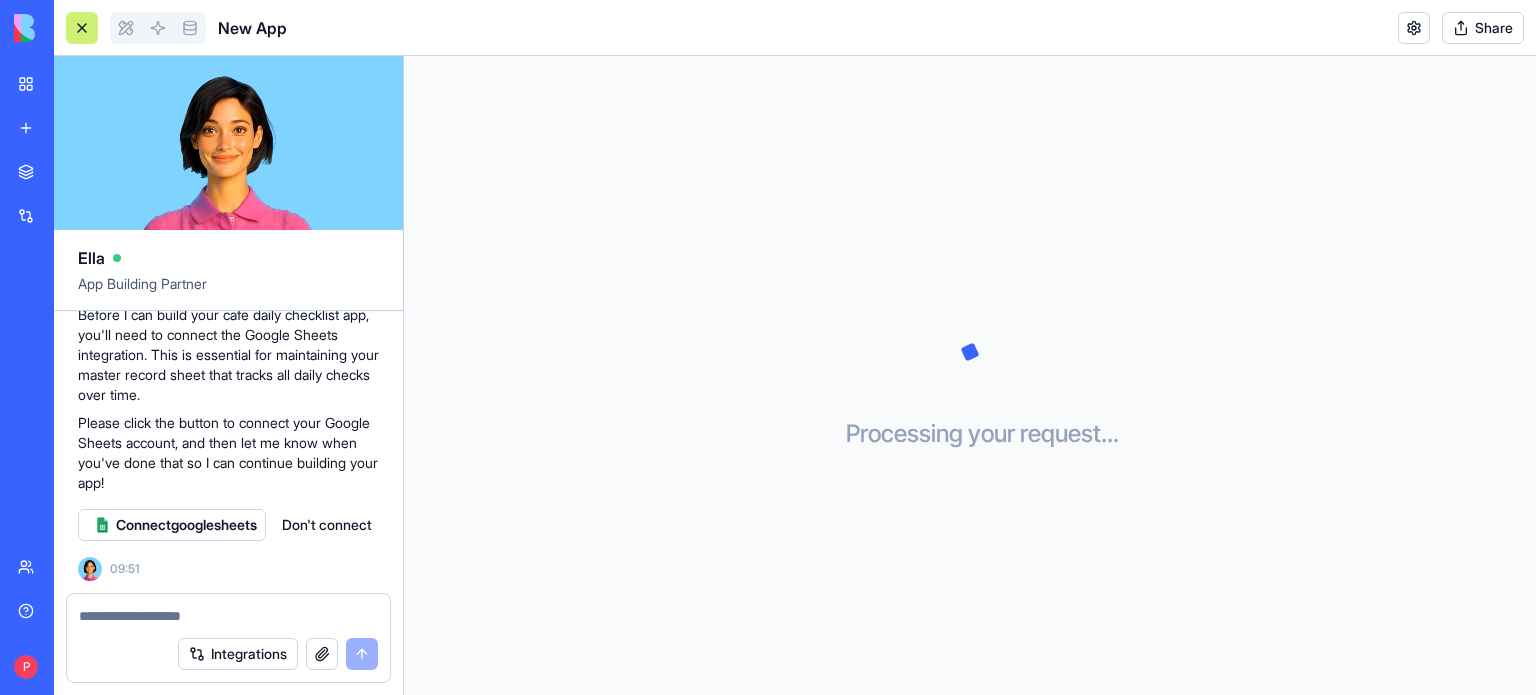 click on "Don't connect" at bounding box center (326, 525) 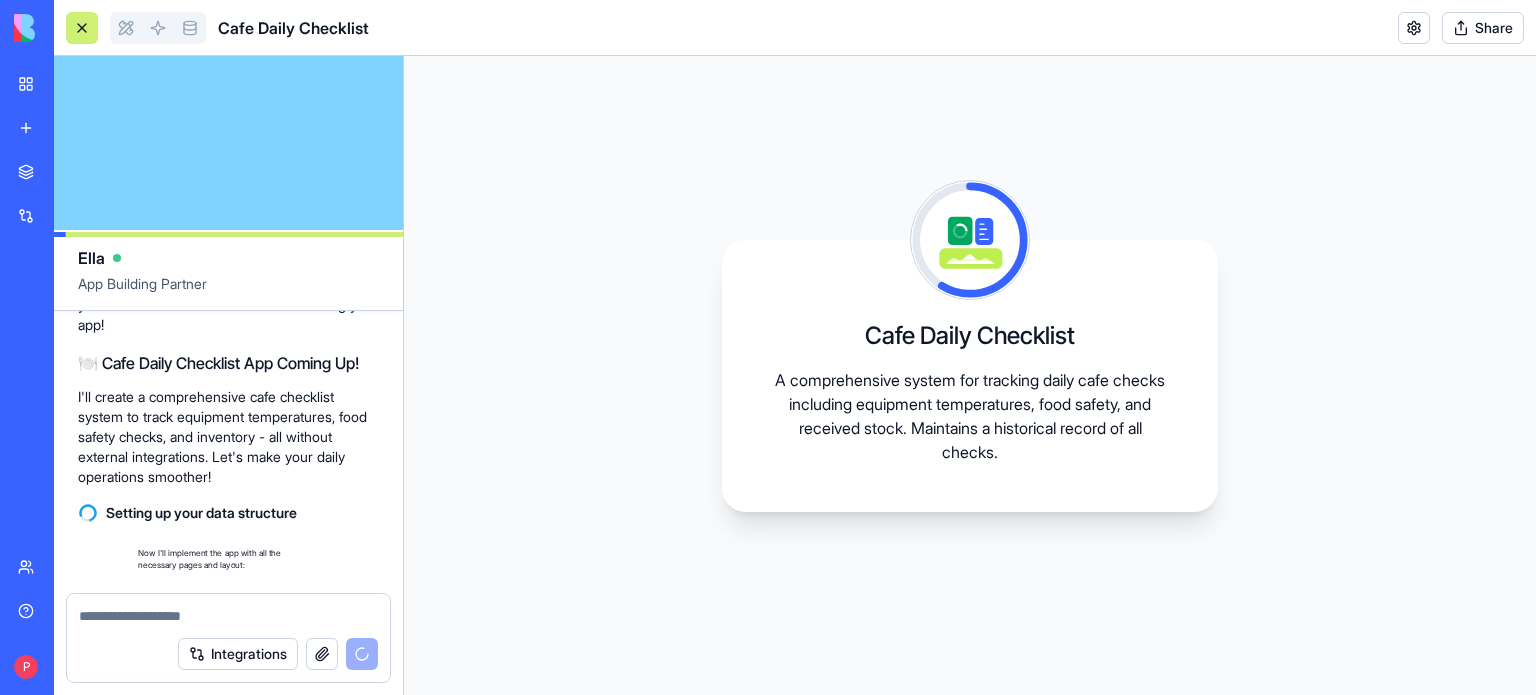 scroll, scrollTop: 824, scrollLeft: 0, axis: vertical 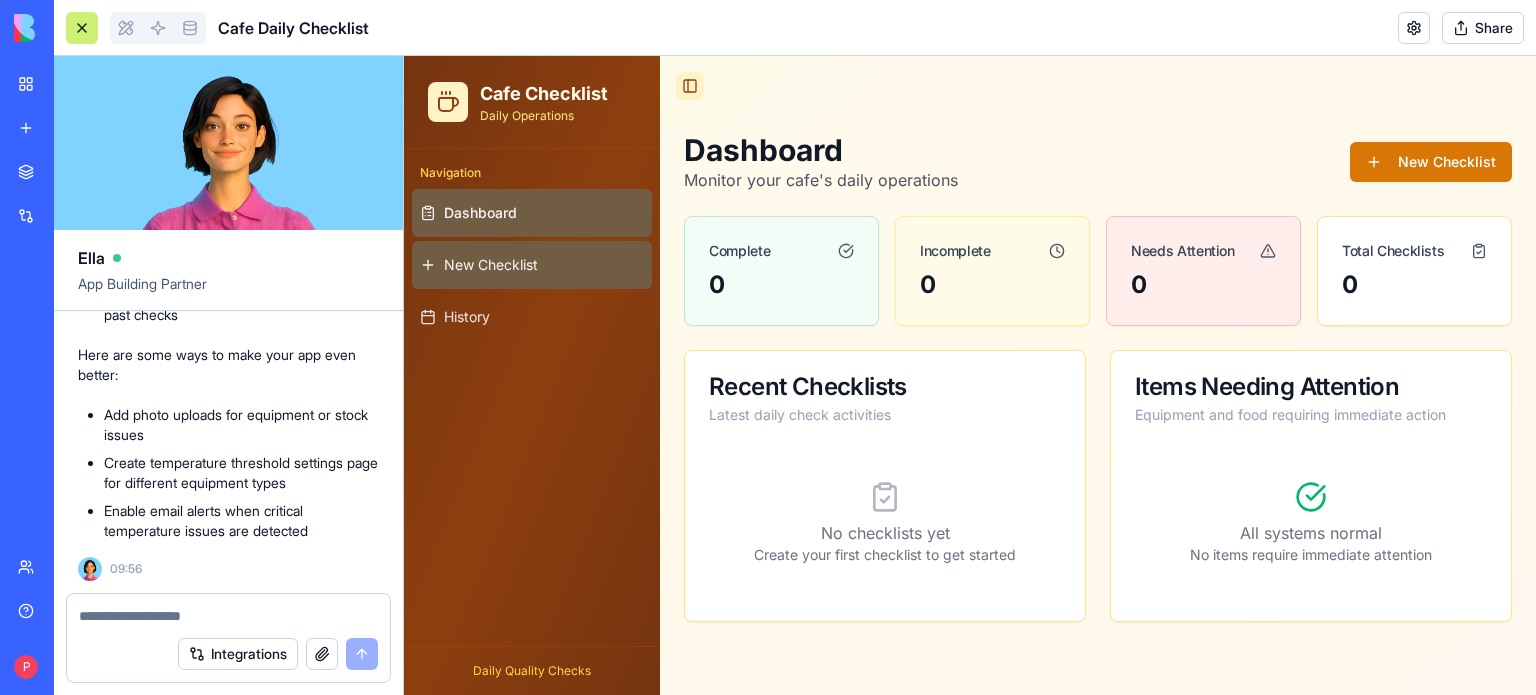 click on "New Checklist" at bounding box center (491, 265) 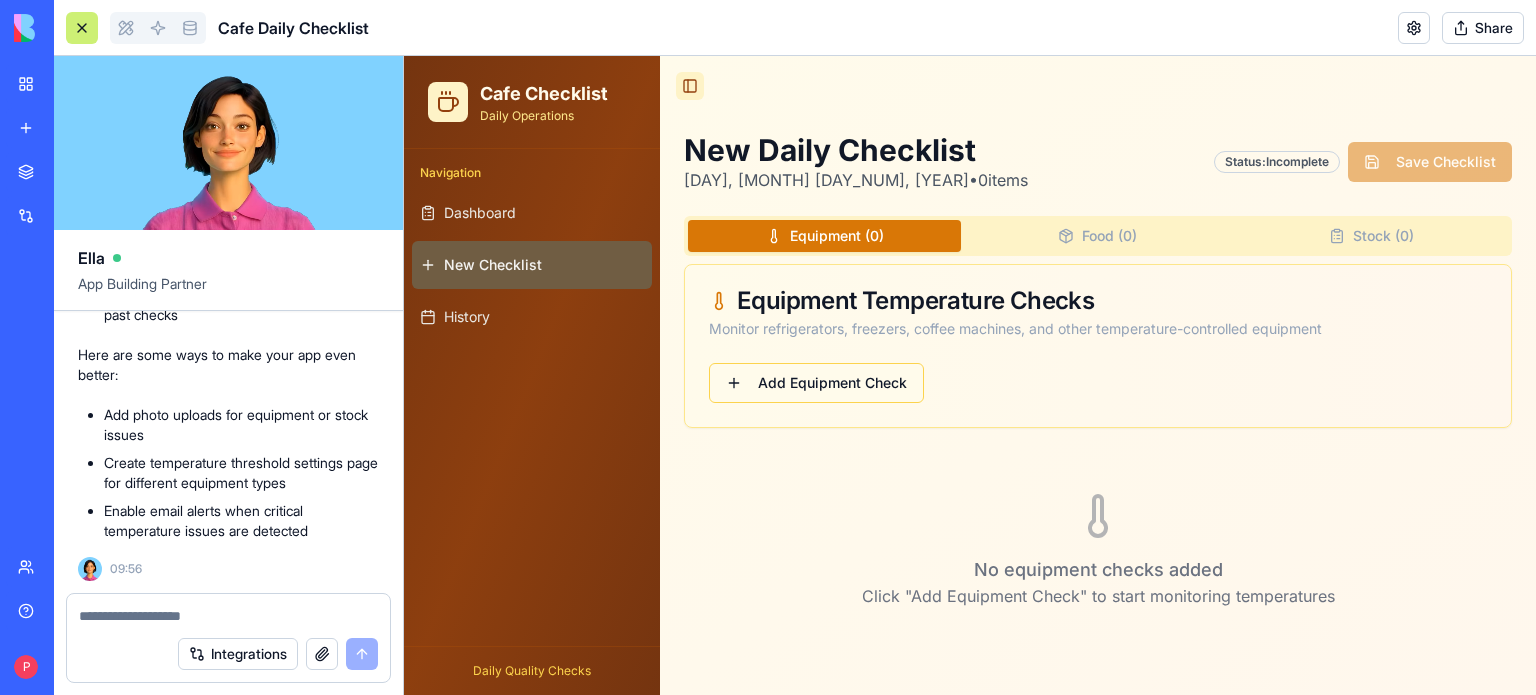 click on "Add Equipment Check" at bounding box center [816, 383] 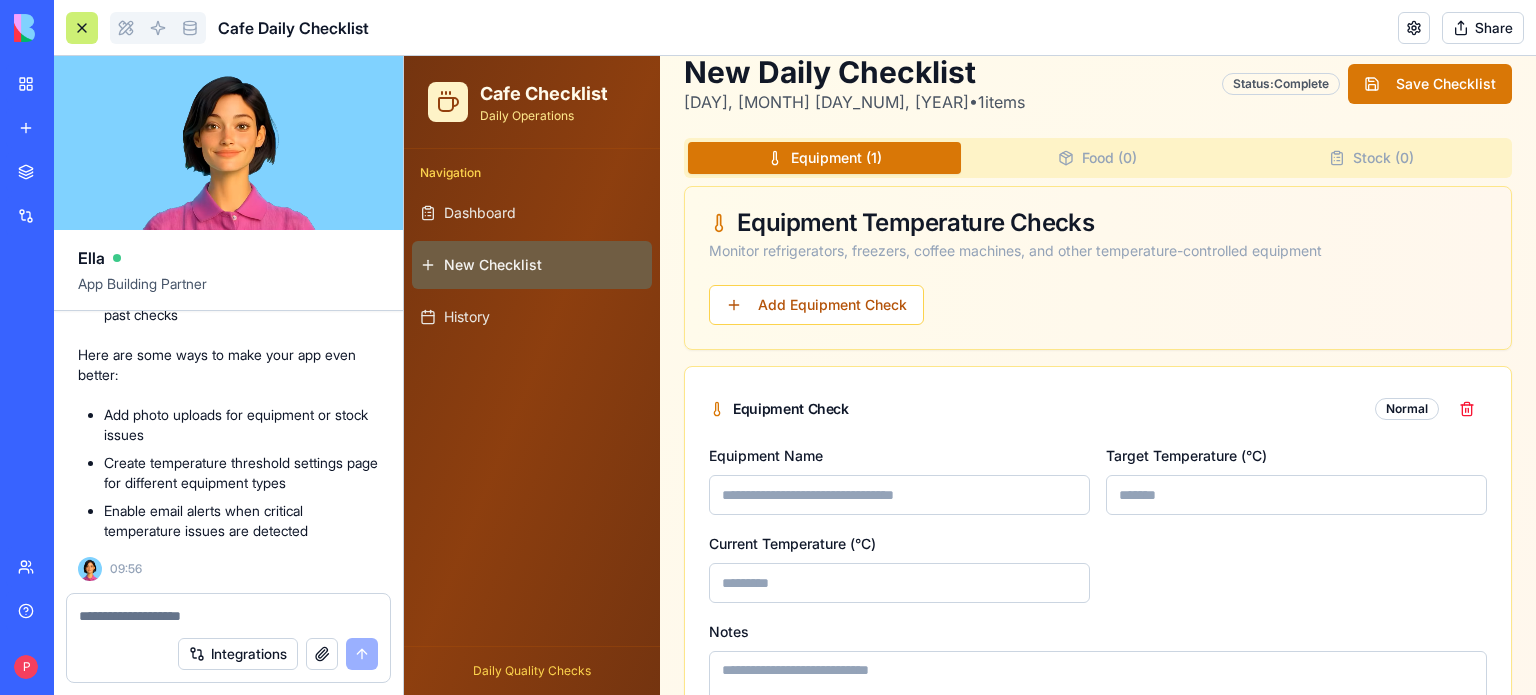 scroll, scrollTop: 162, scrollLeft: 0, axis: vertical 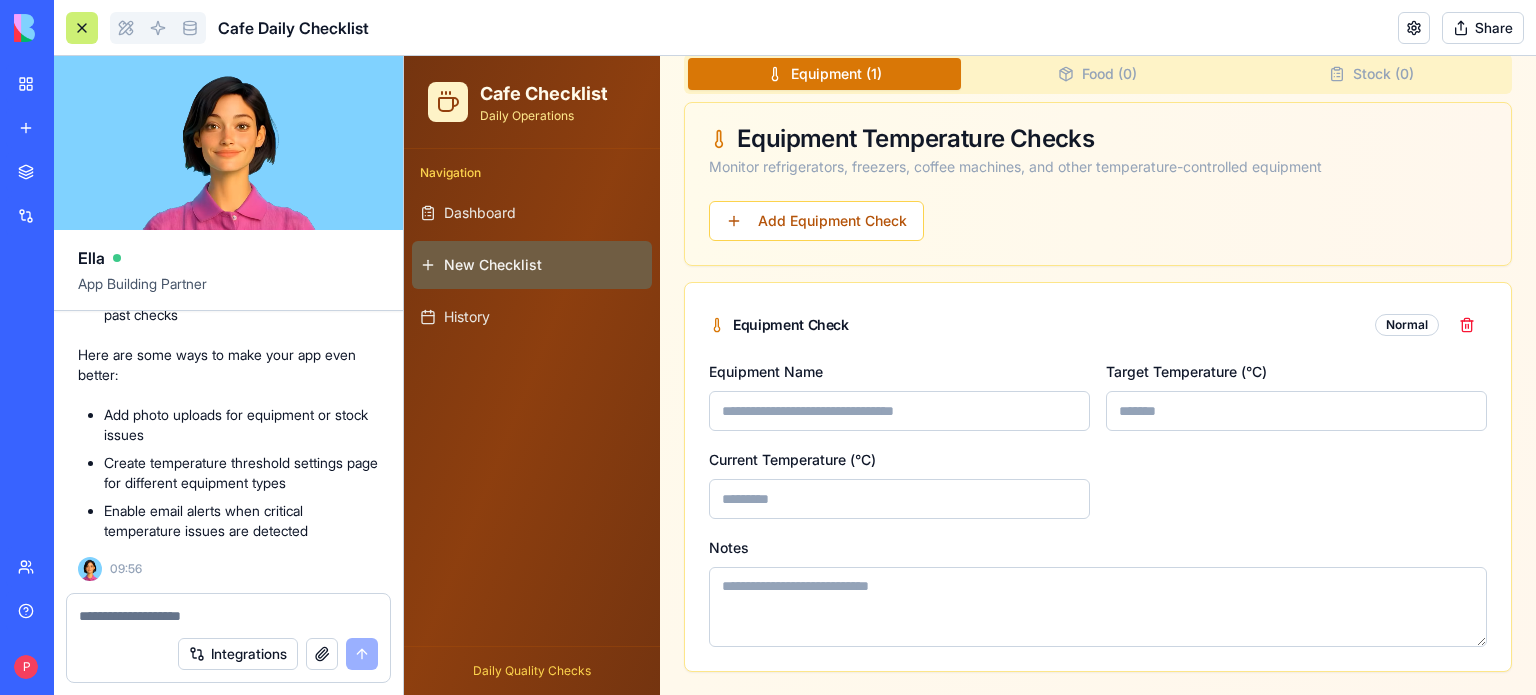 click at bounding box center [228, 616] 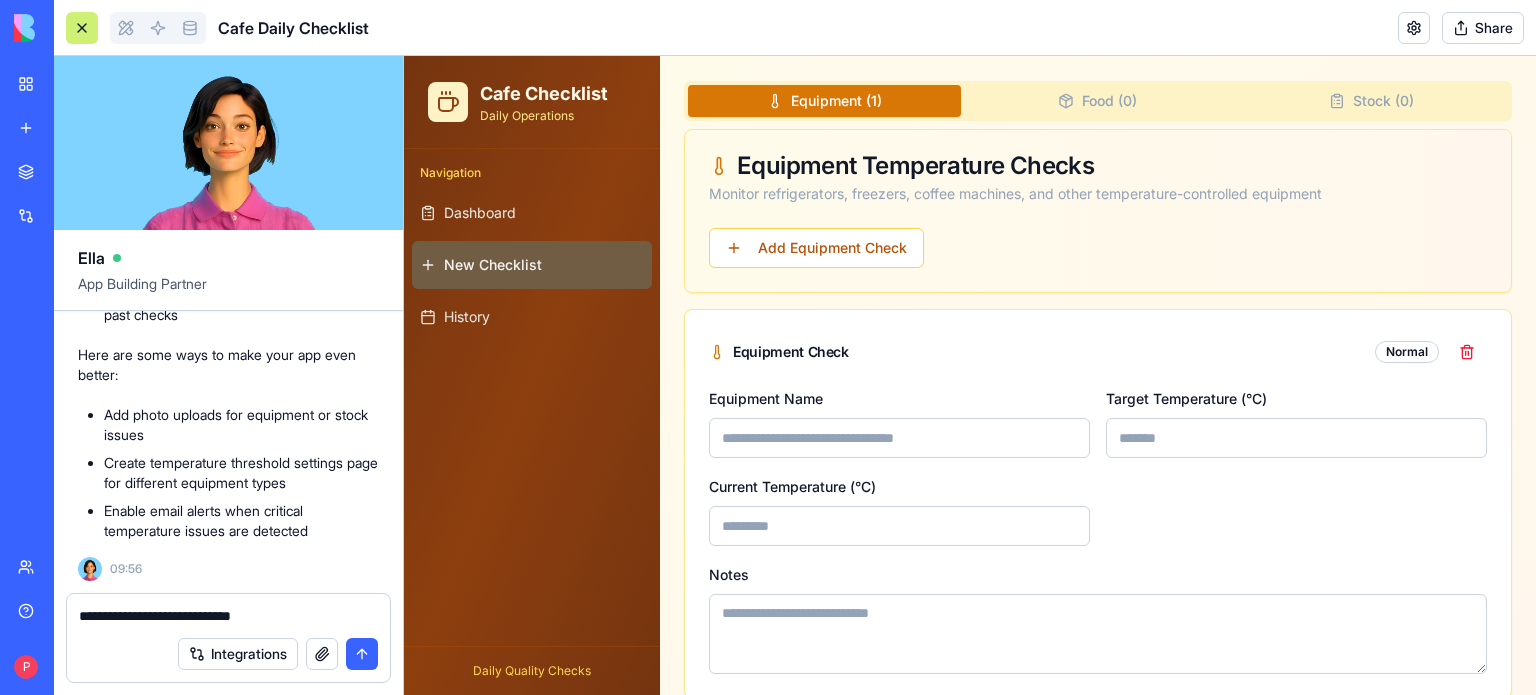 scroll, scrollTop: 162, scrollLeft: 0, axis: vertical 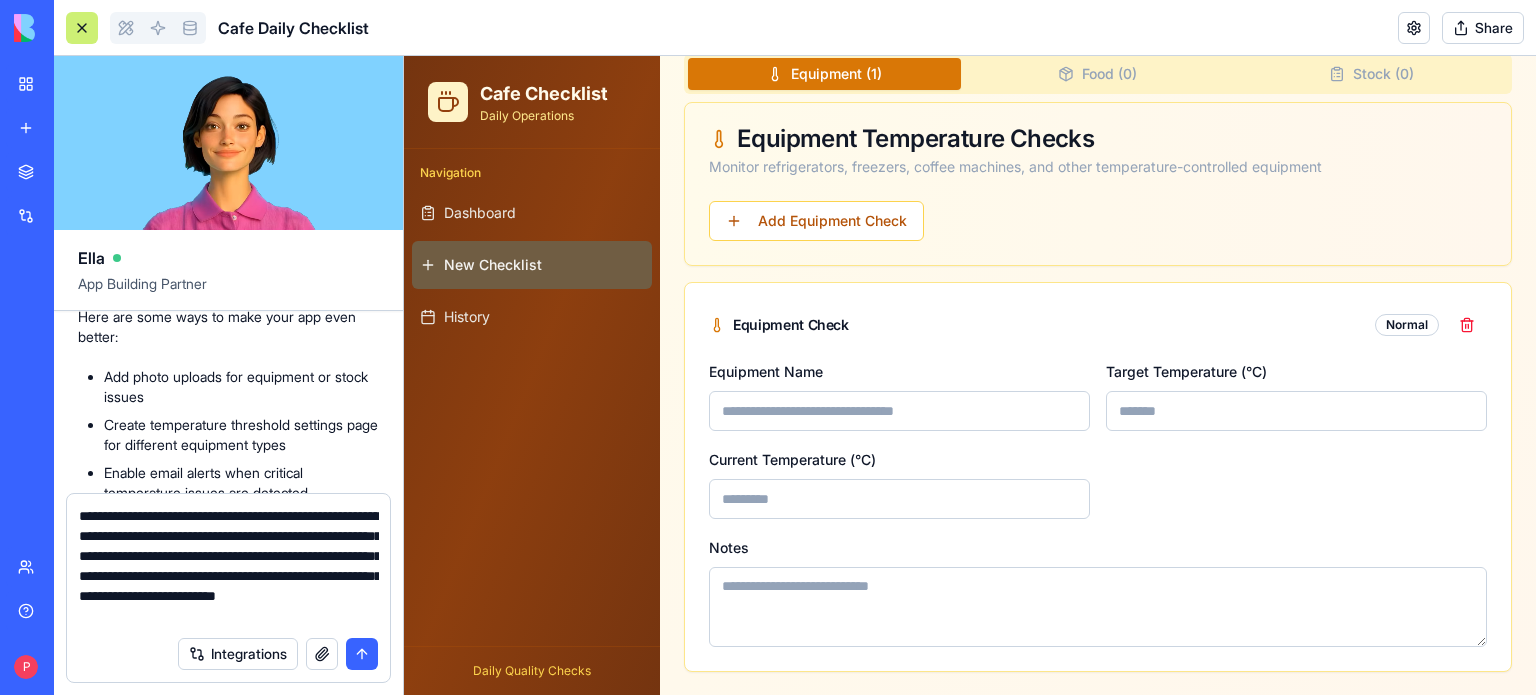 click on "**********" at bounding box center [229, 566] 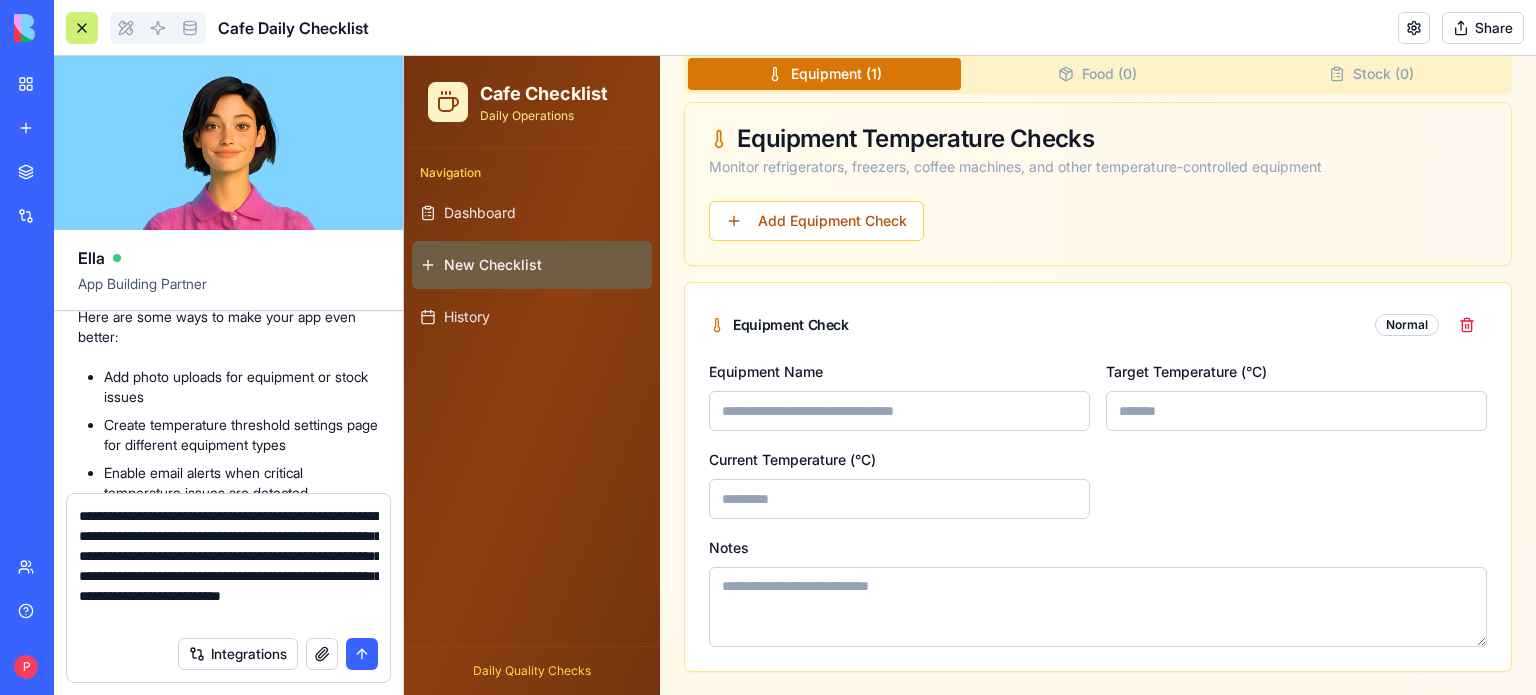 click on "**********" at bounding box center [229, 566] 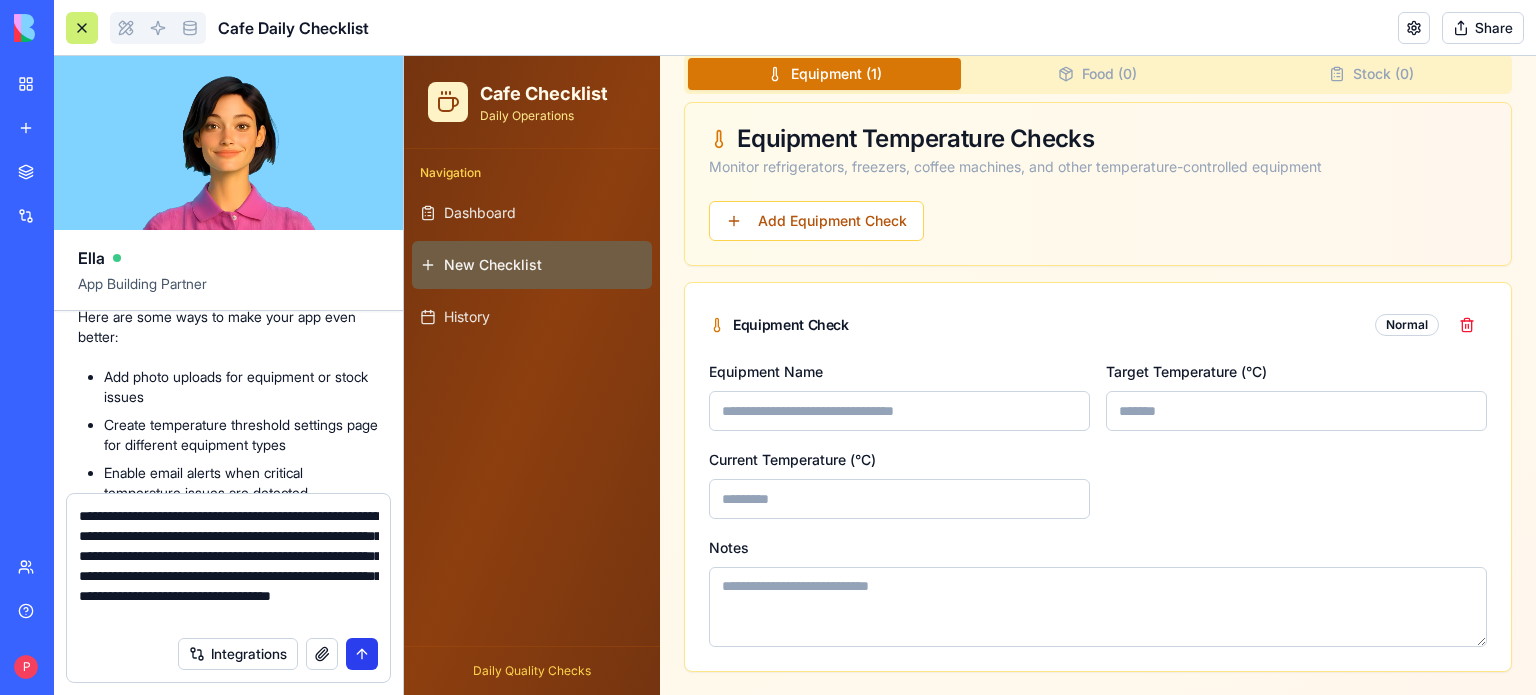 type on "**********" 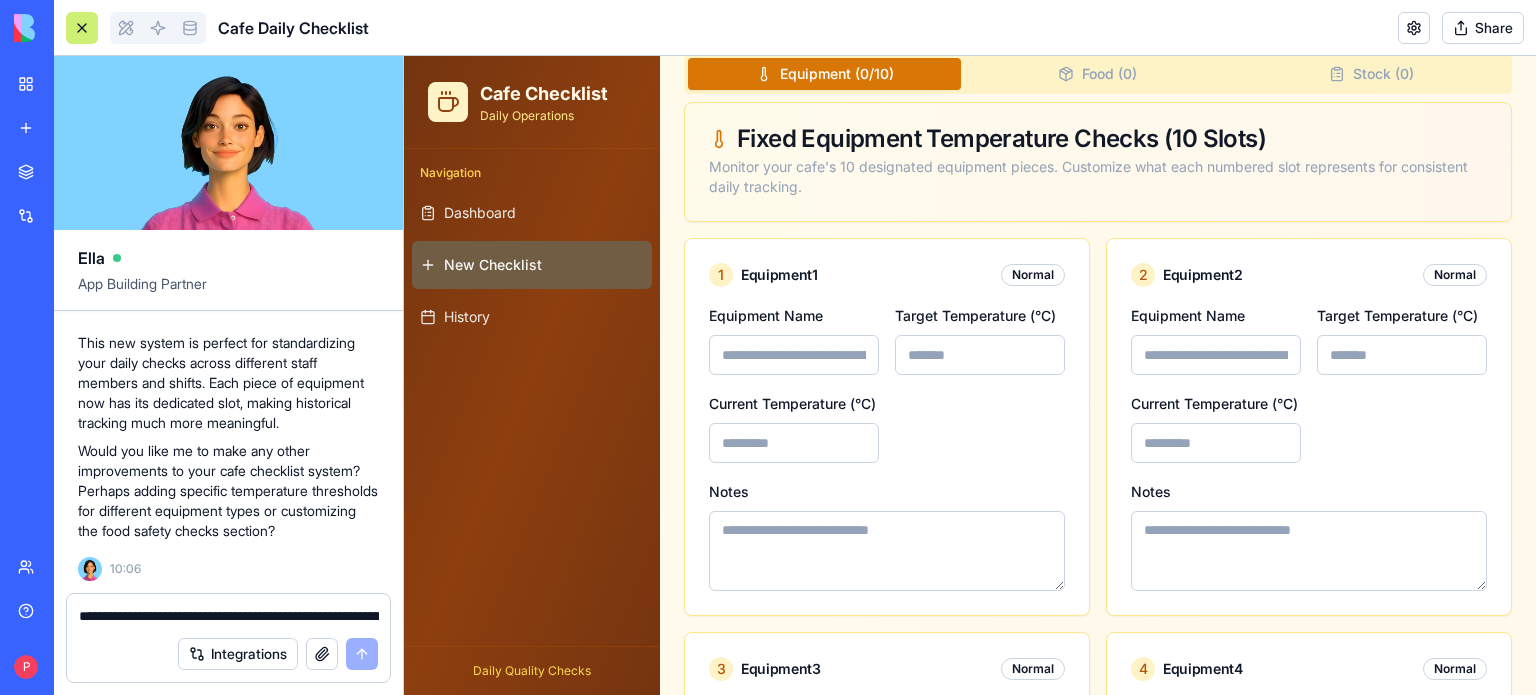 scroll, scrollTop: 2964, scrollLeft: 0, axis: vertical 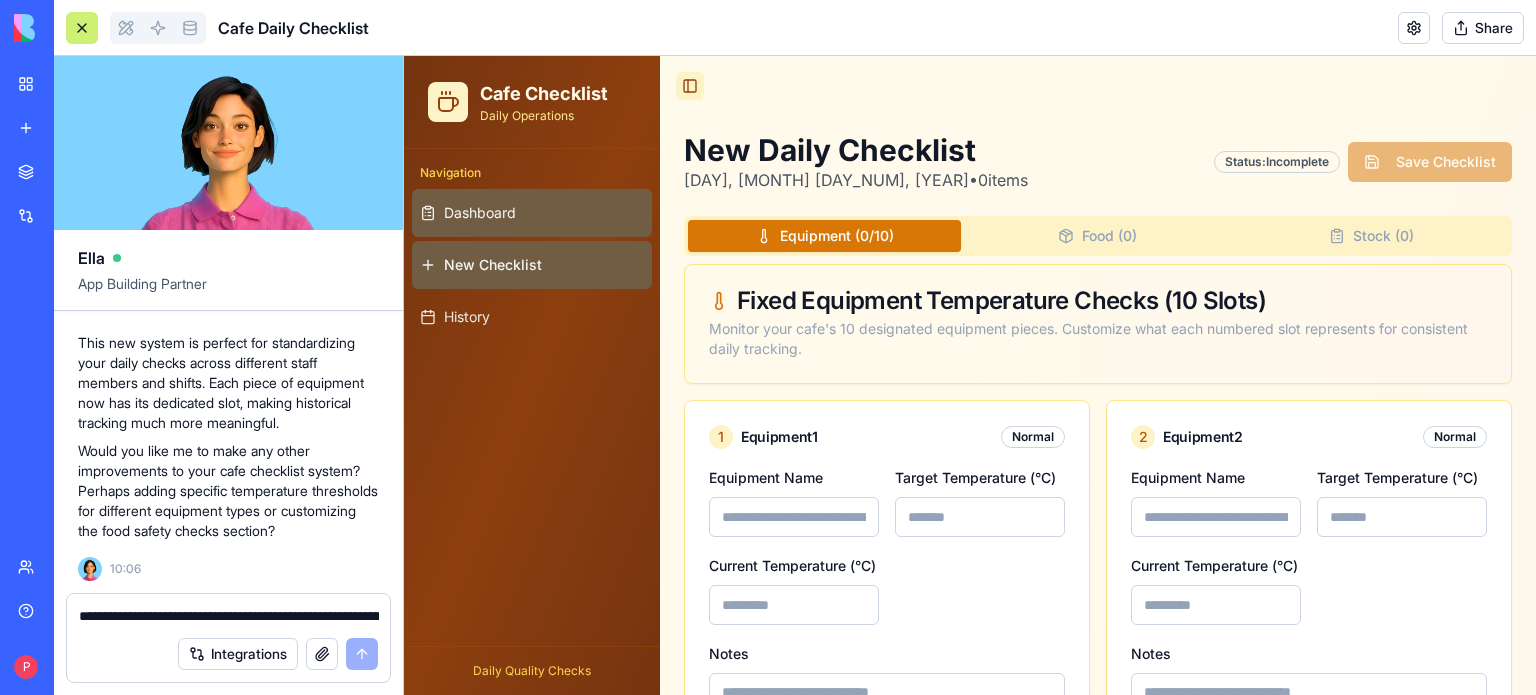 click on "Dashboard" at bounding box center (480, 213) 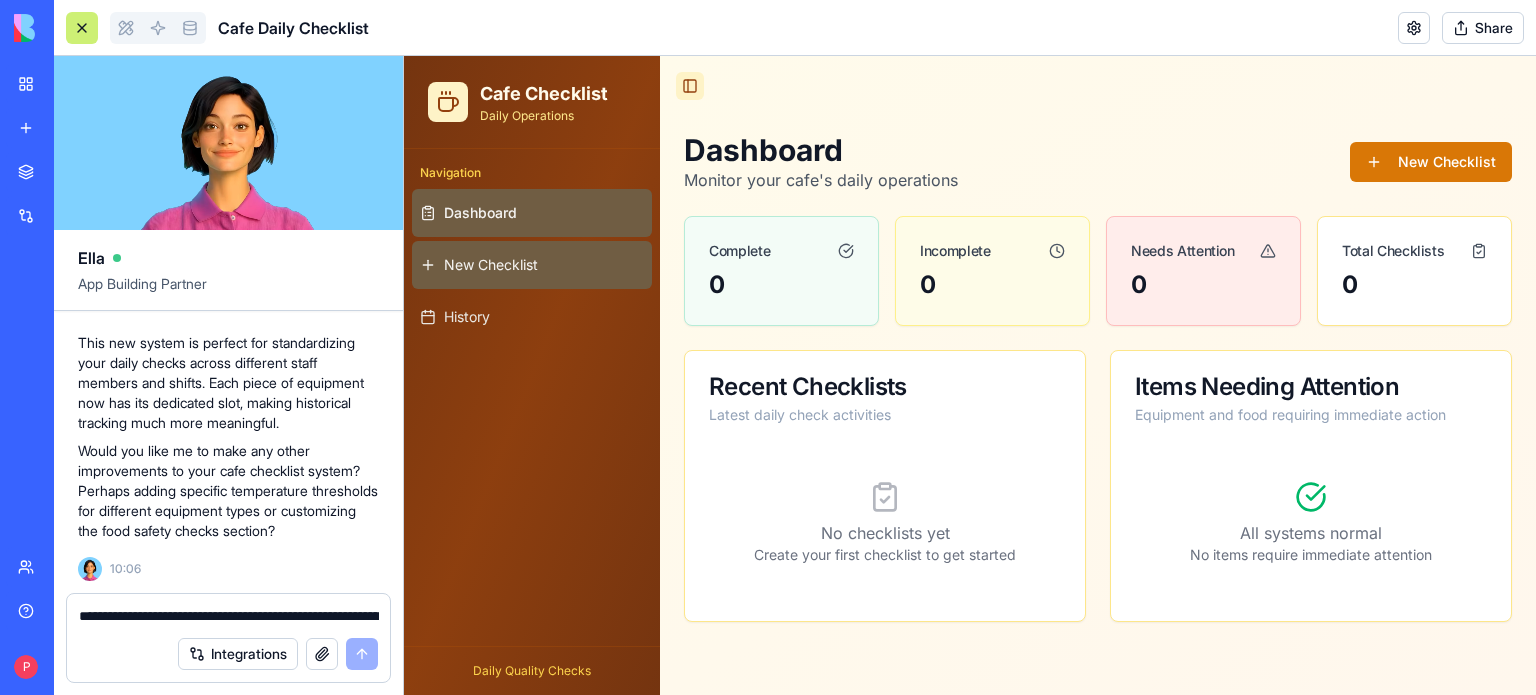 click on "New Checklist" at bounding box center [532, 265] 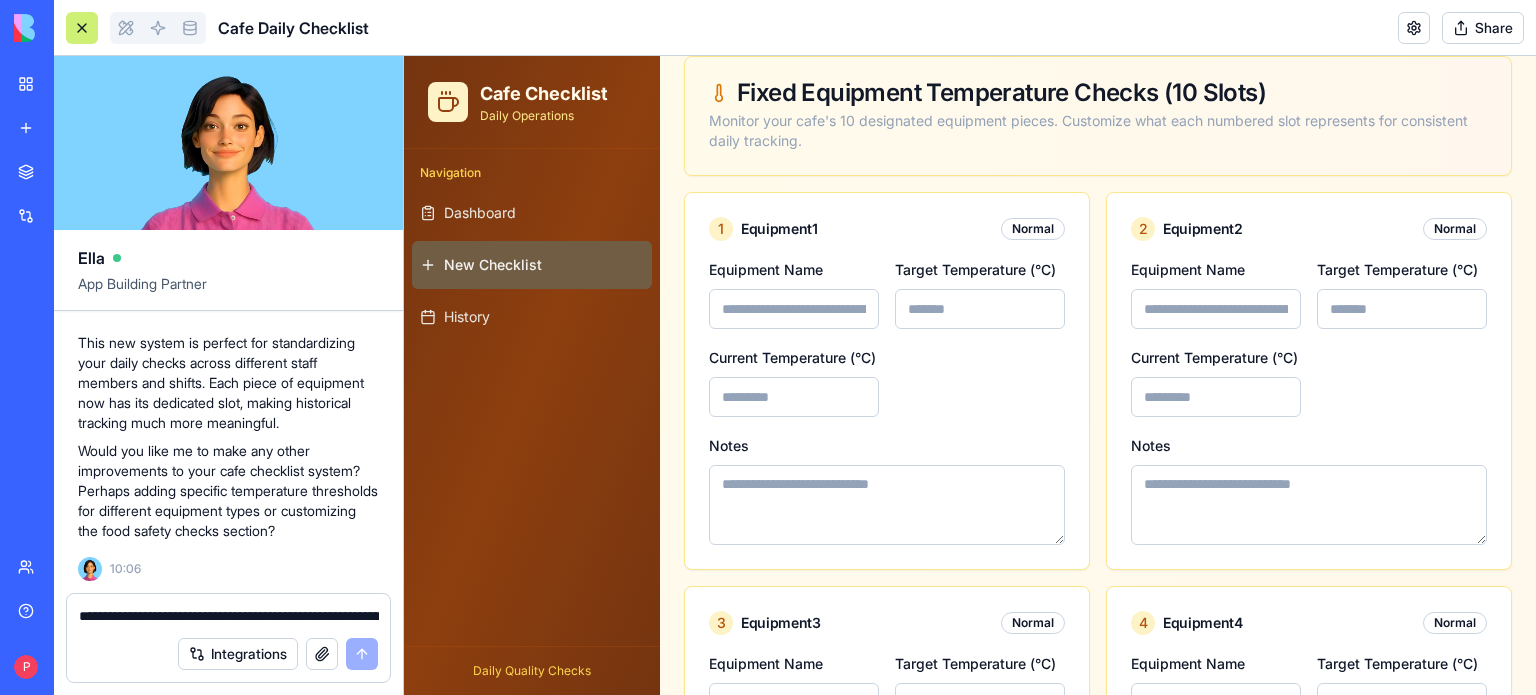 scroll, scrollTop: 200, scrollLeft: 0, axis: vertical 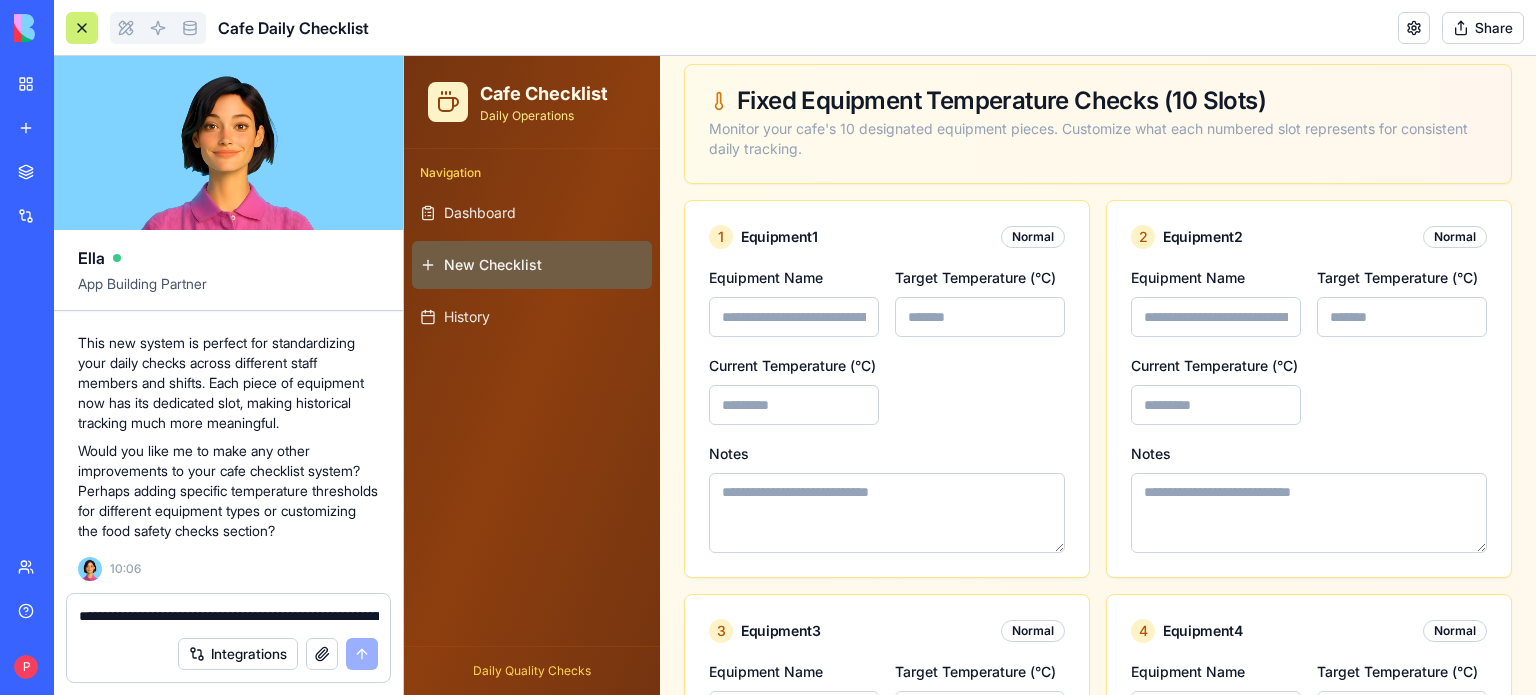 click on "**********" at bounding box center [228, 610] 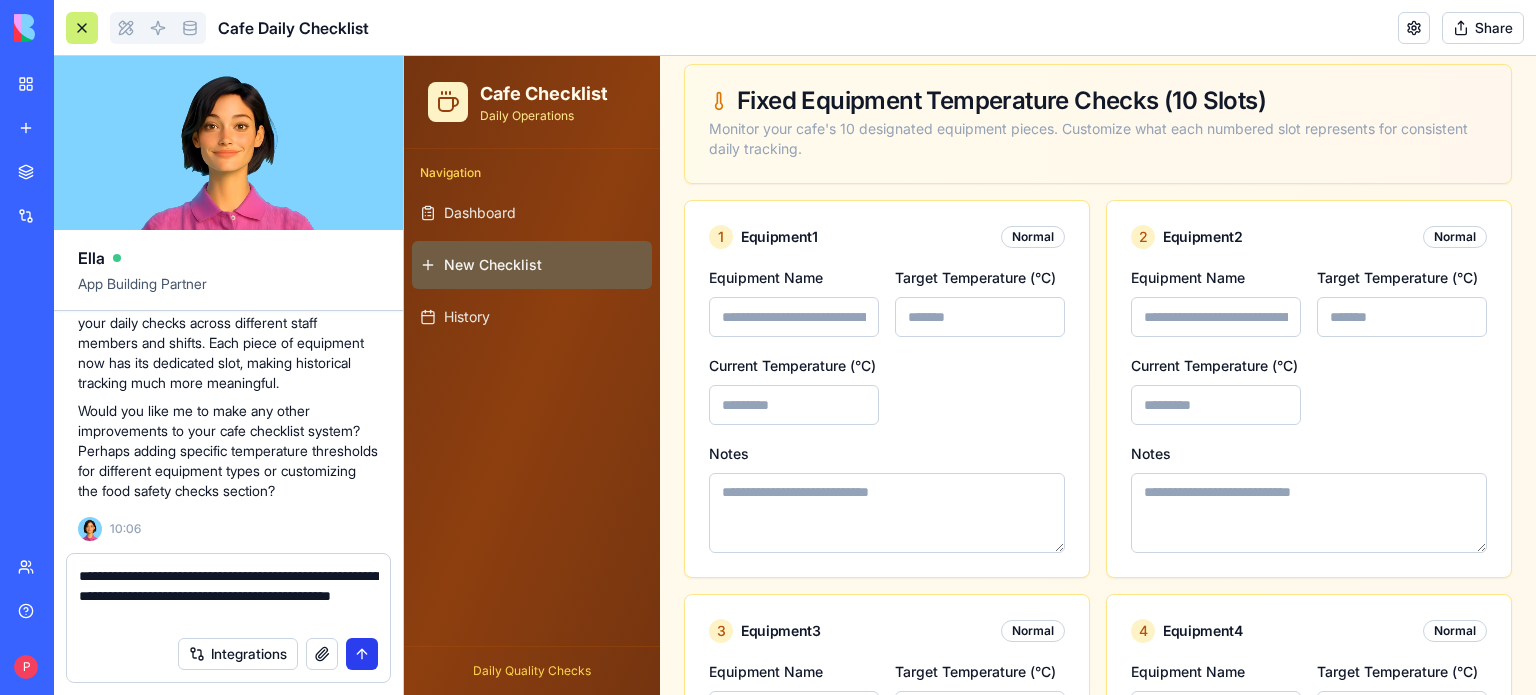 type on "**********" 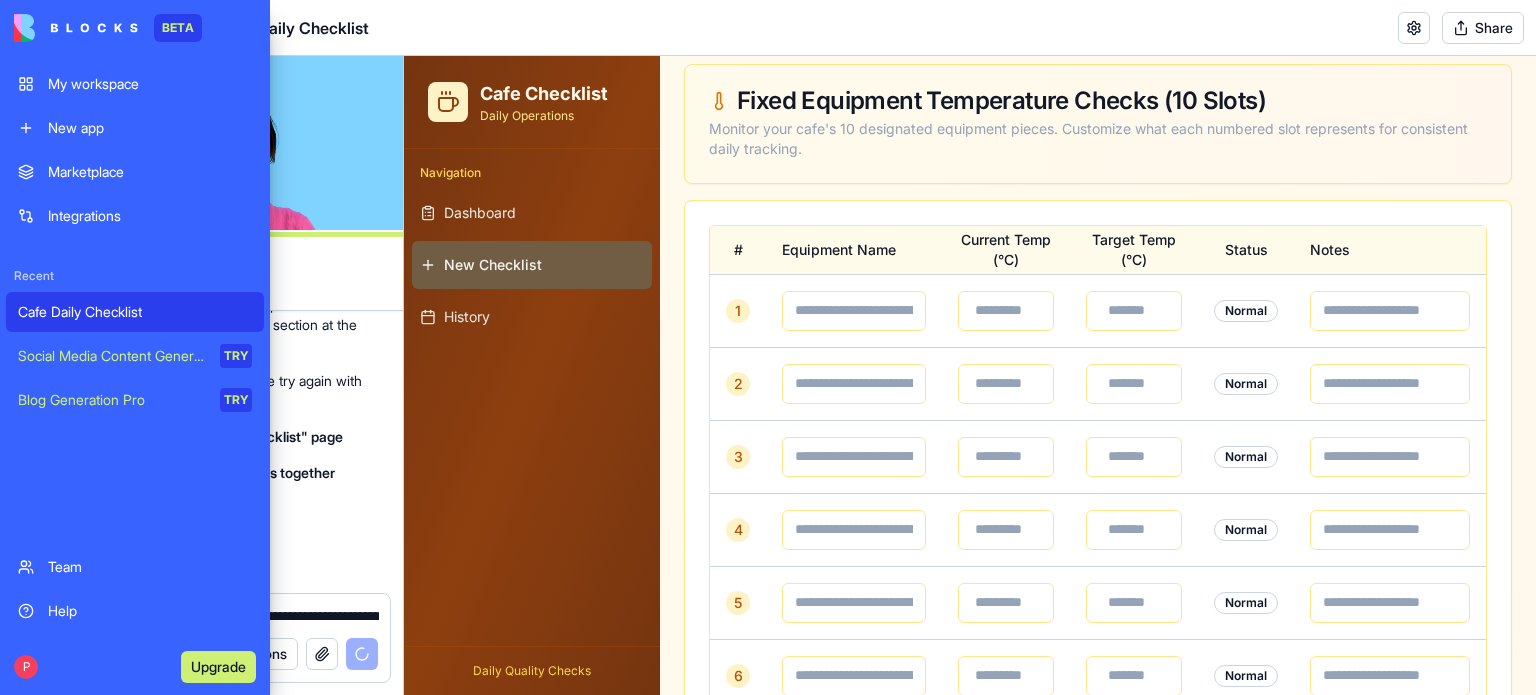 scroll, scrollTop: 4084, scrollLeft: 0, axis: vertical 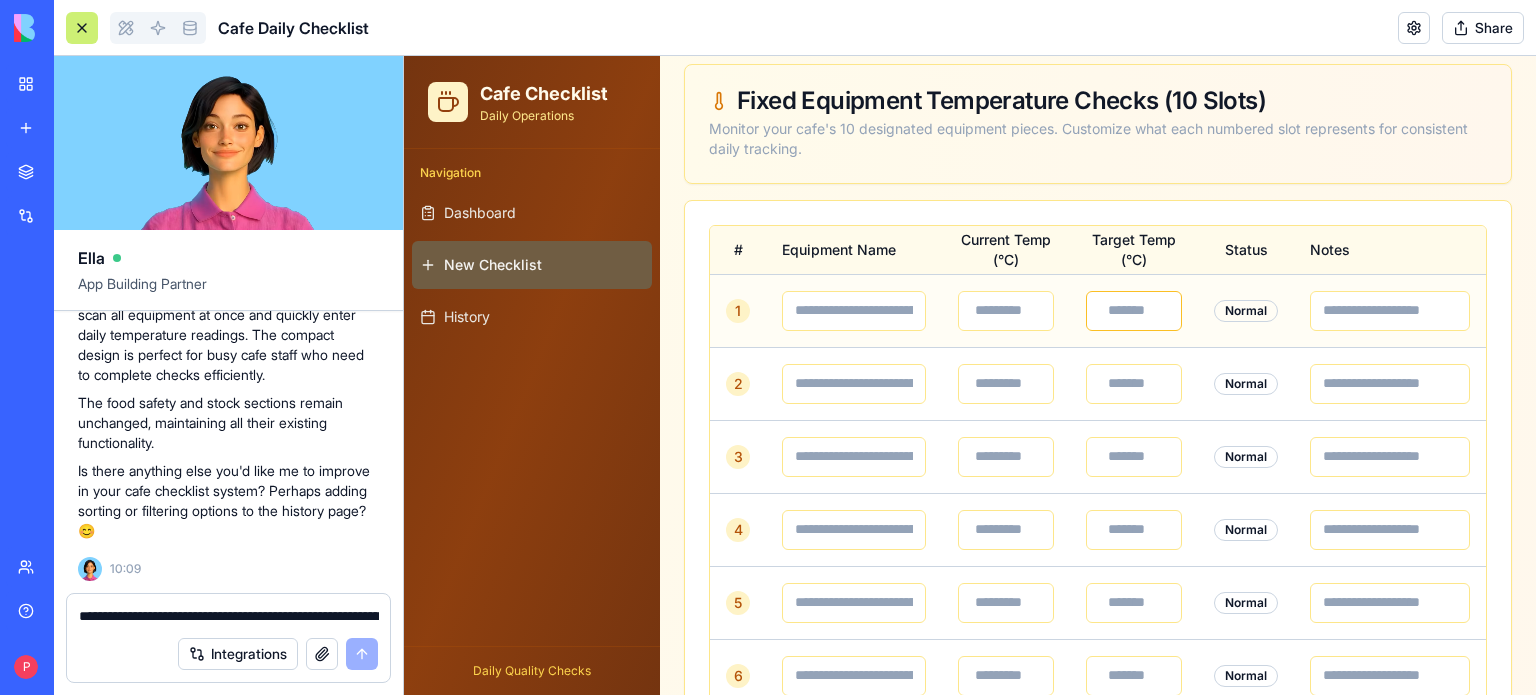 click at bounding box center [1134, 311] 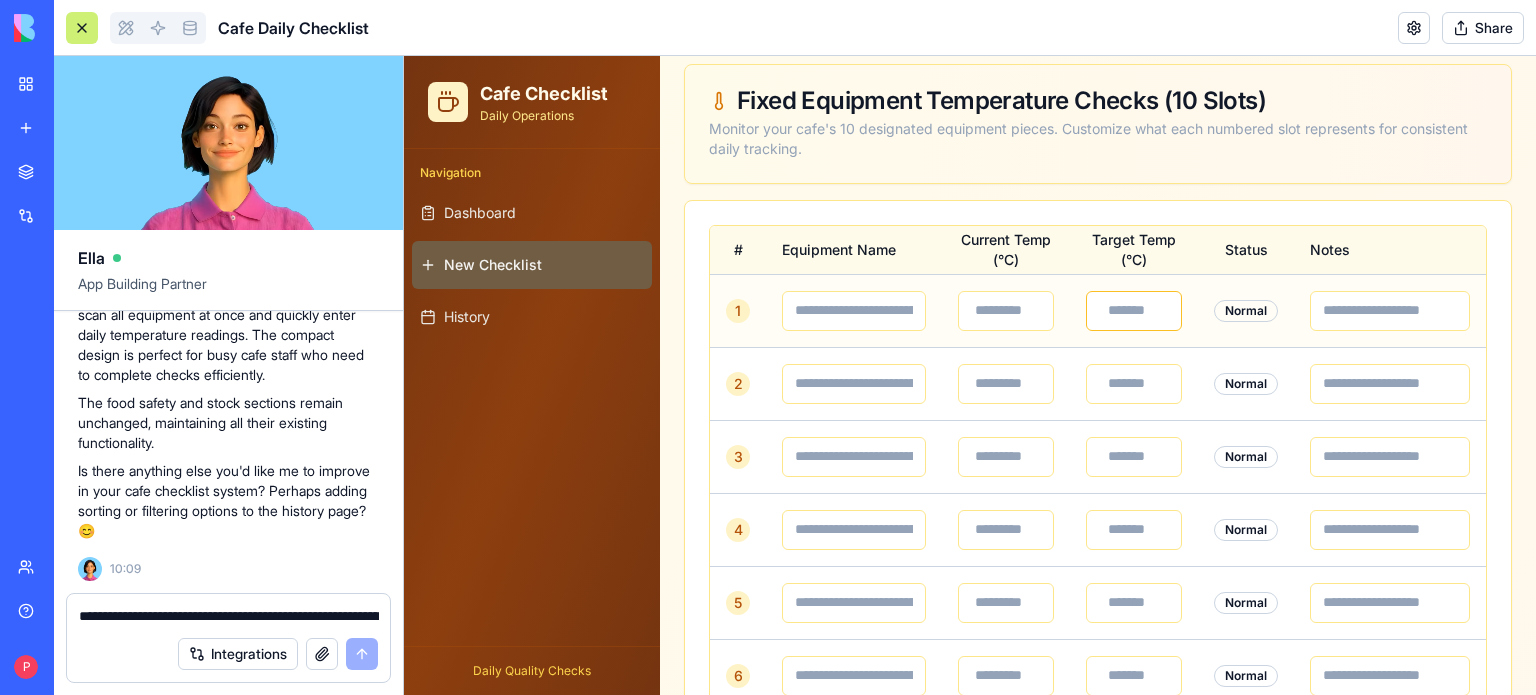type on "*" 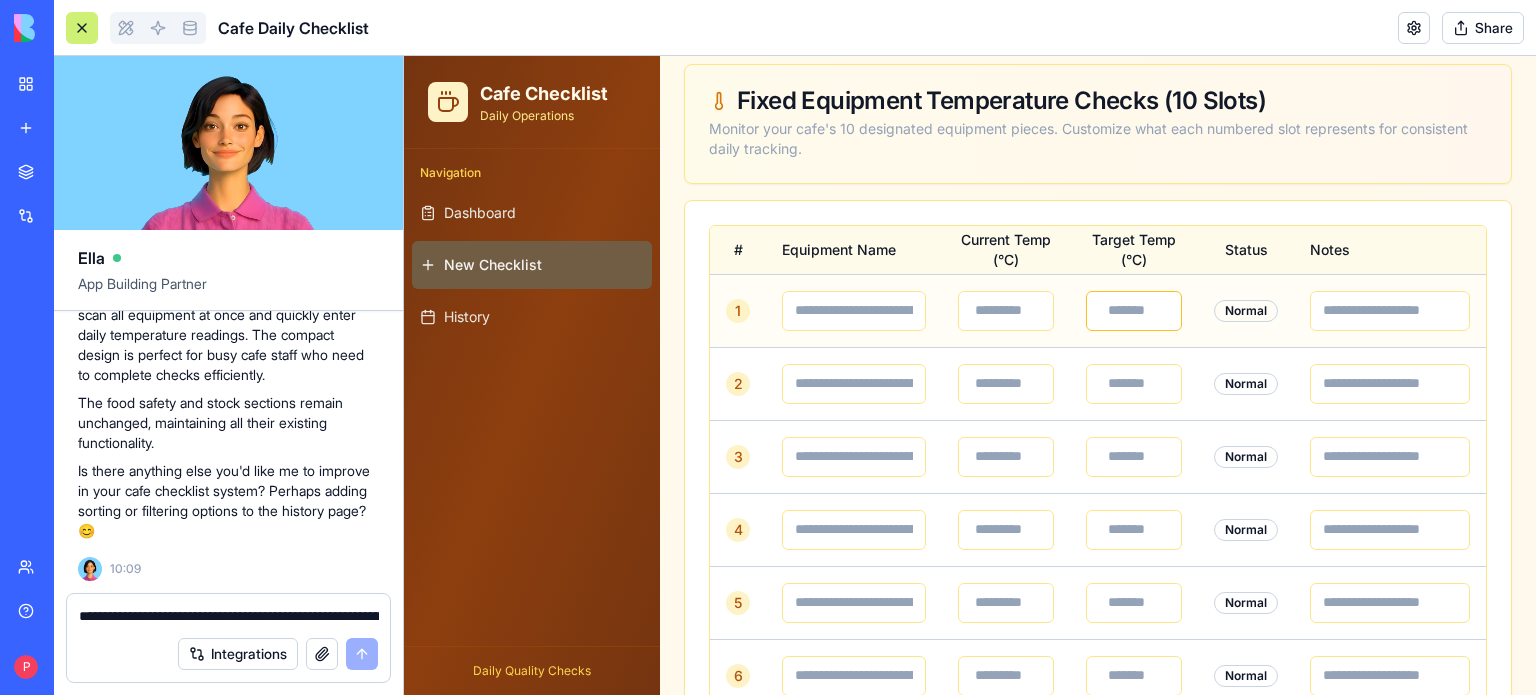type 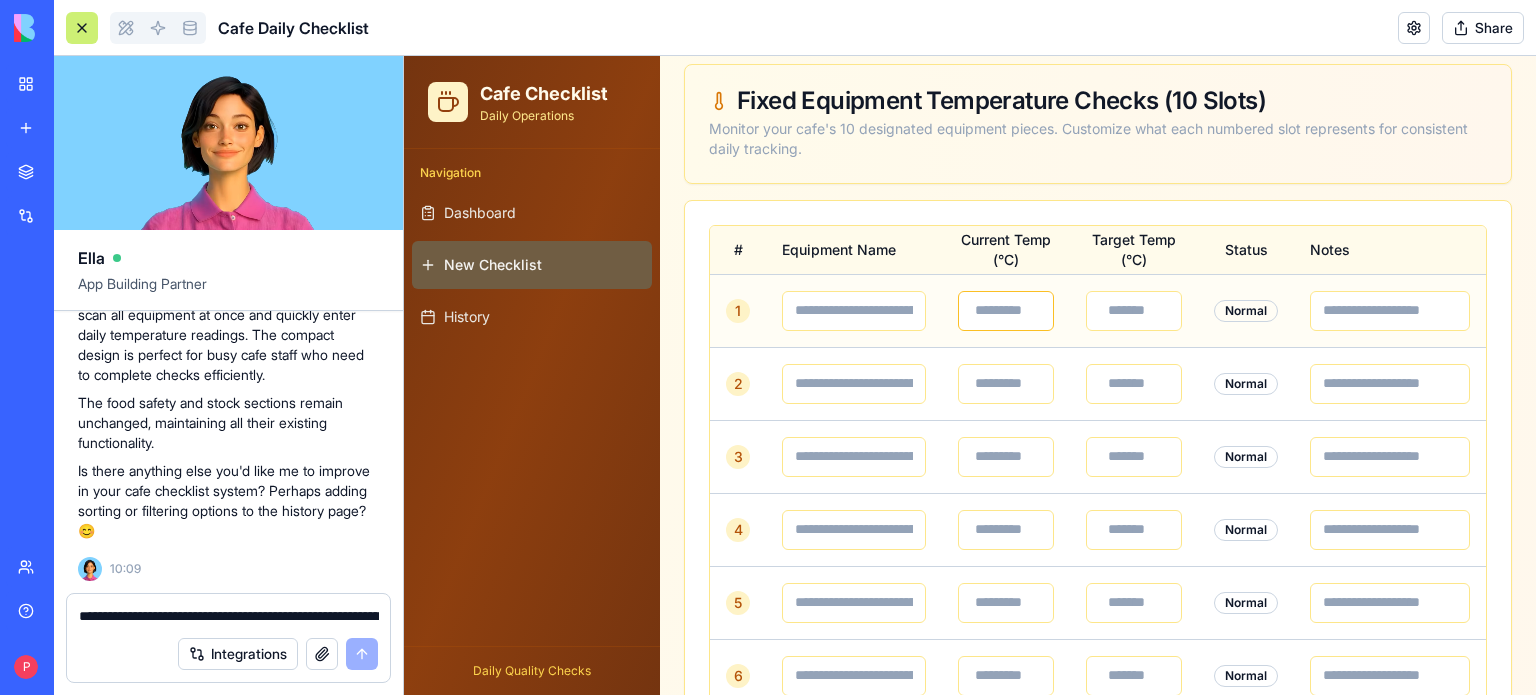 click at bounding box center (1006, 311) 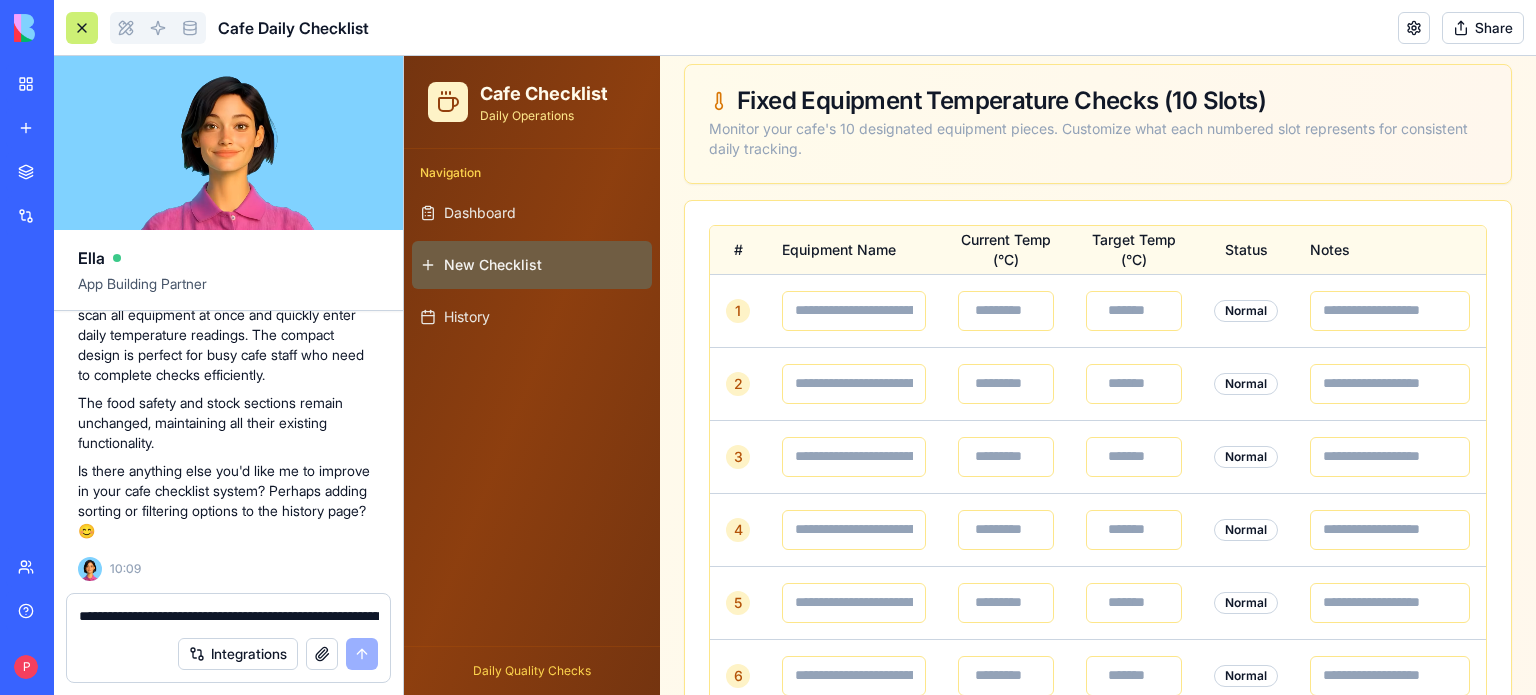 click on "**********" at bounding box center [229, 616] 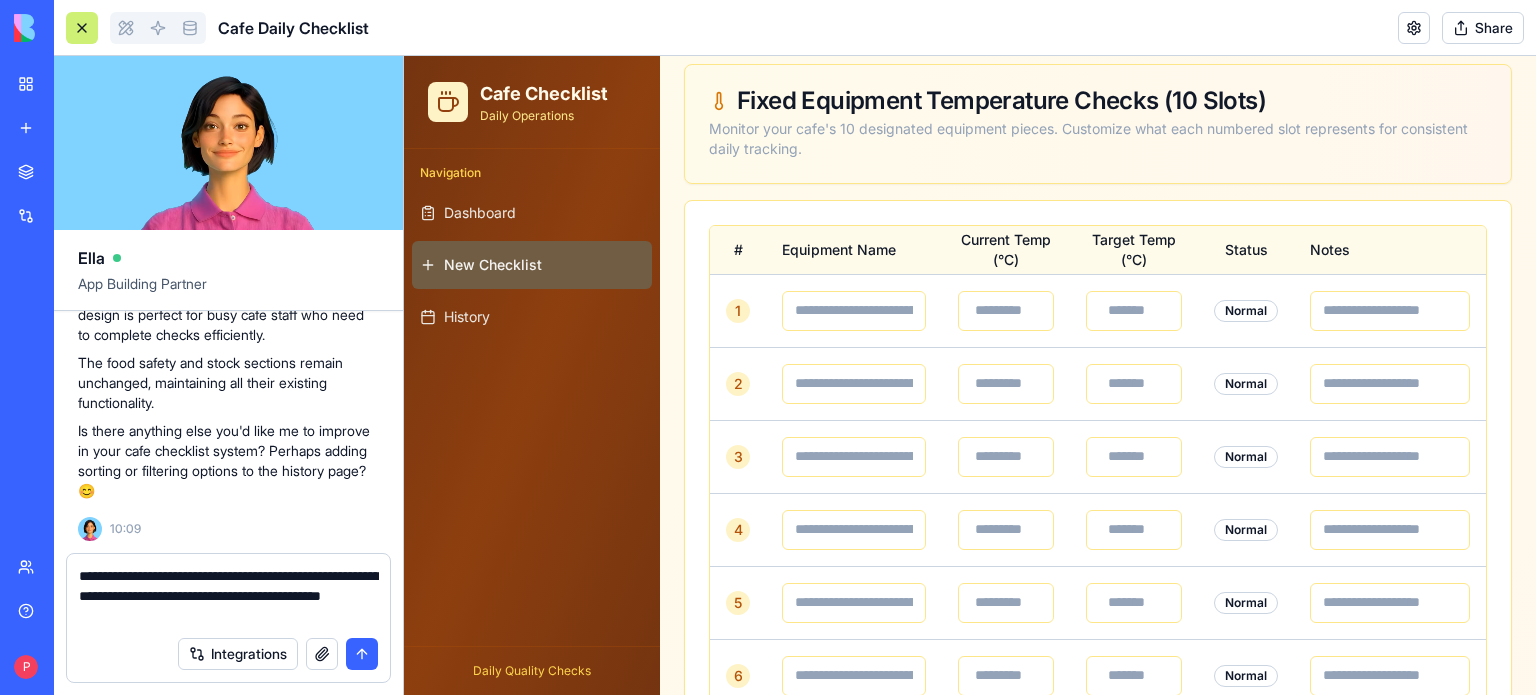 click on "**********" at bounding box center [229, 596] 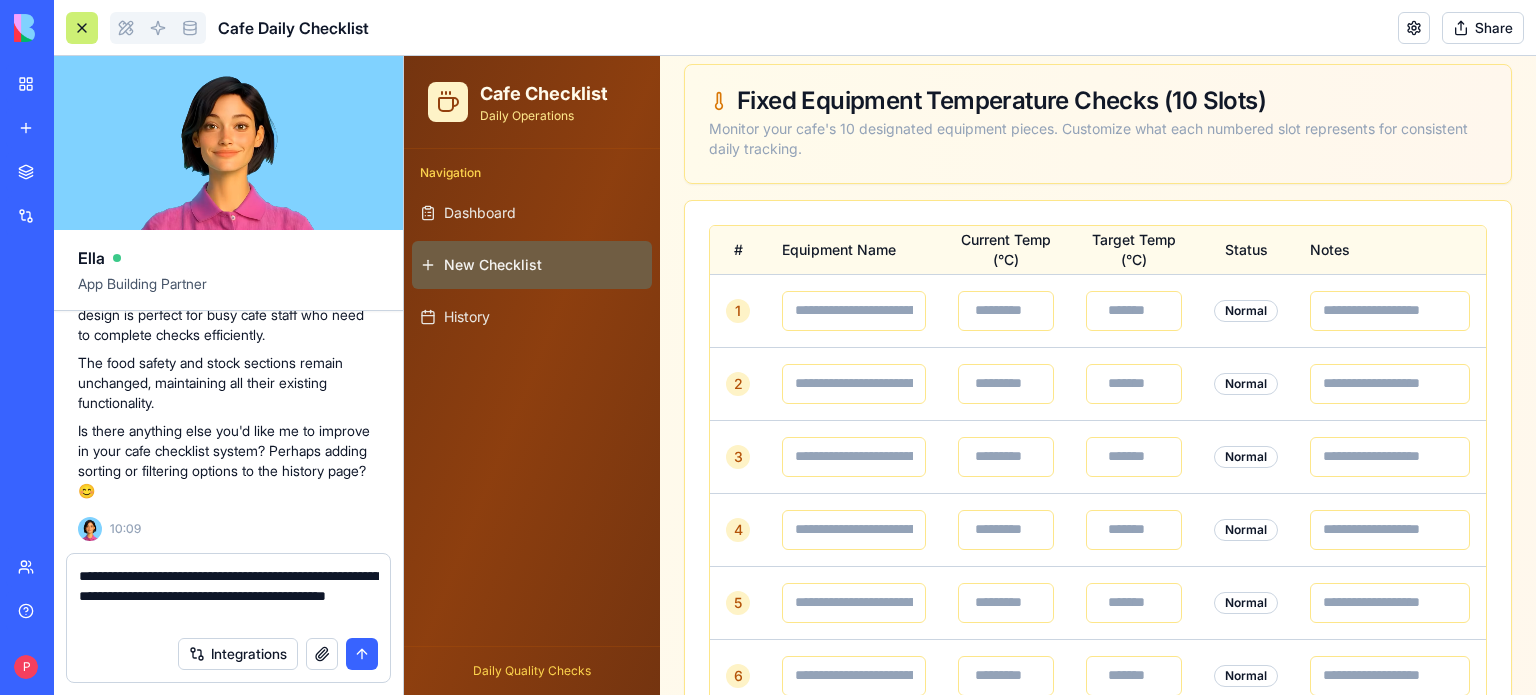 click on "**********" at bounding box center (229, 596) 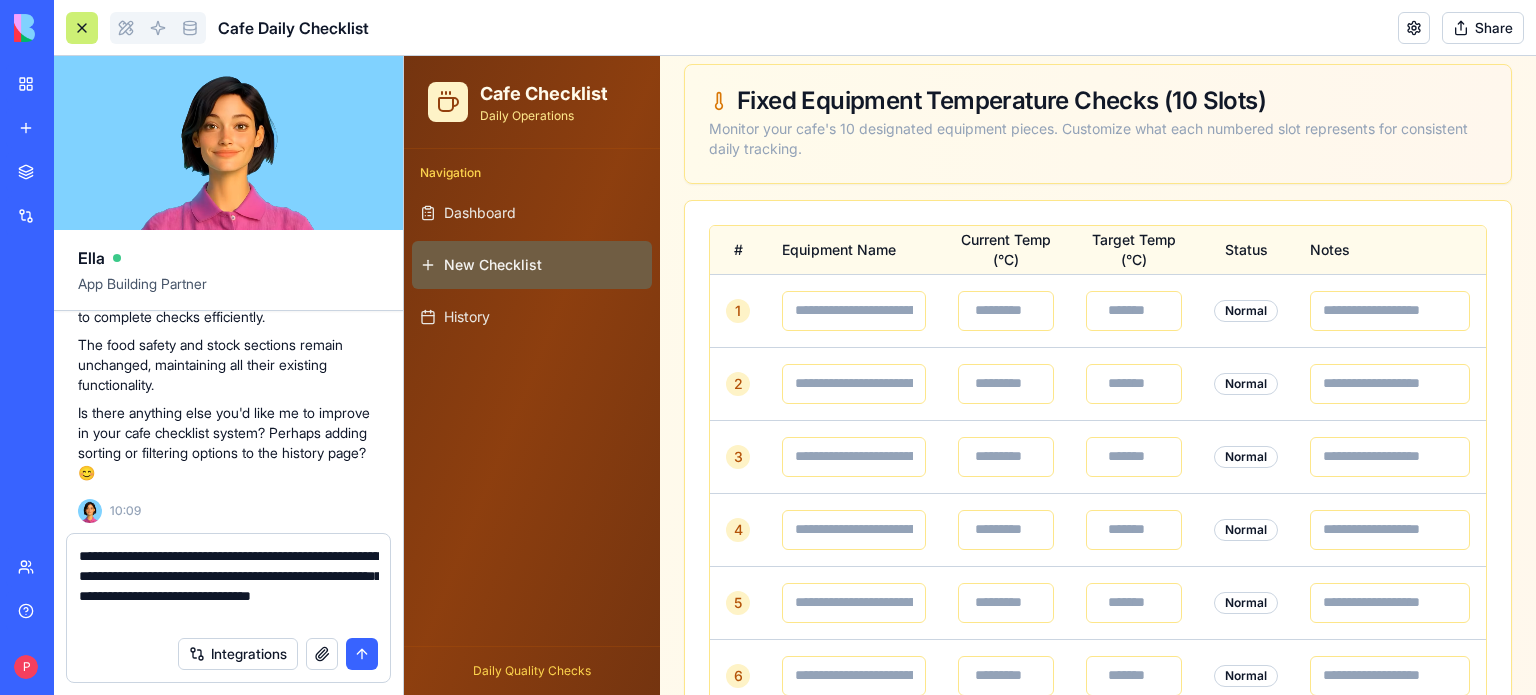 click on "**********" at bounding box center (229, 586) 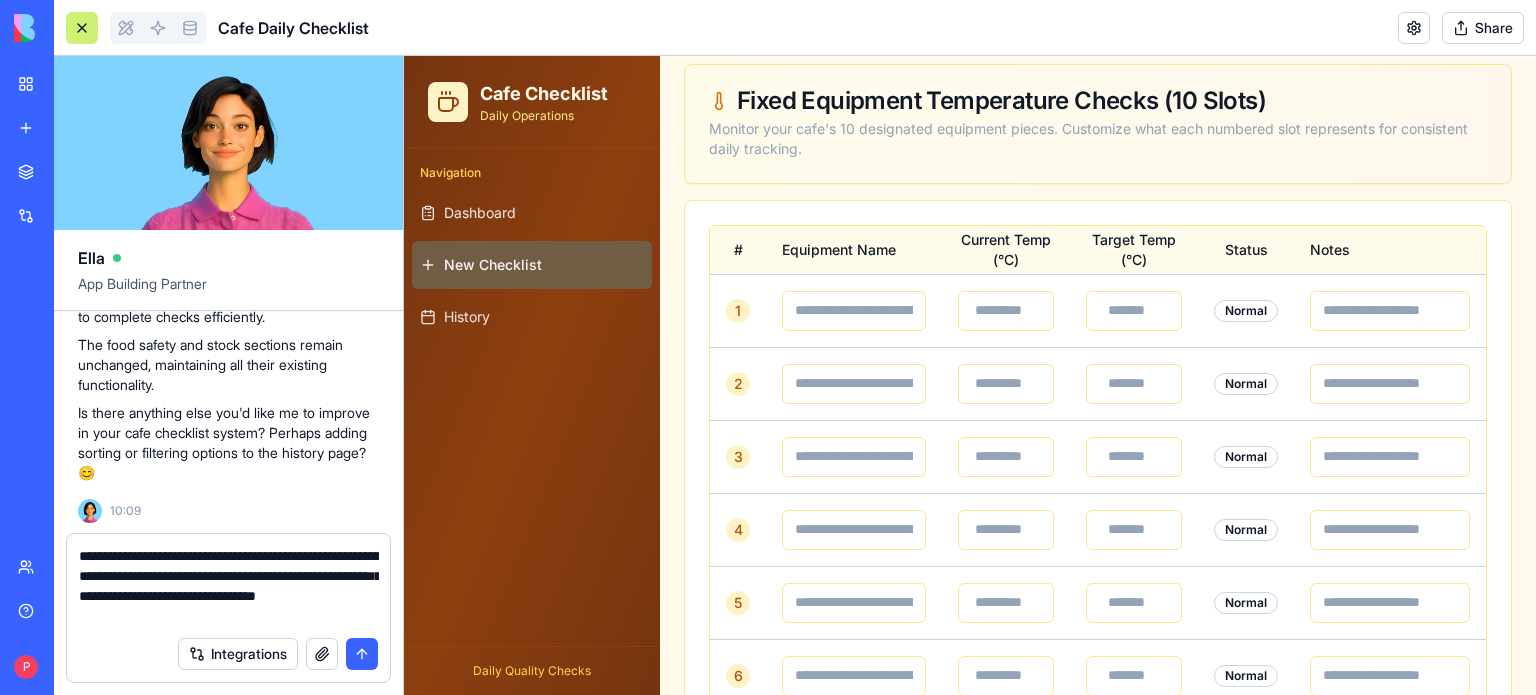 click on "**********" at bounding box center [229, 586] 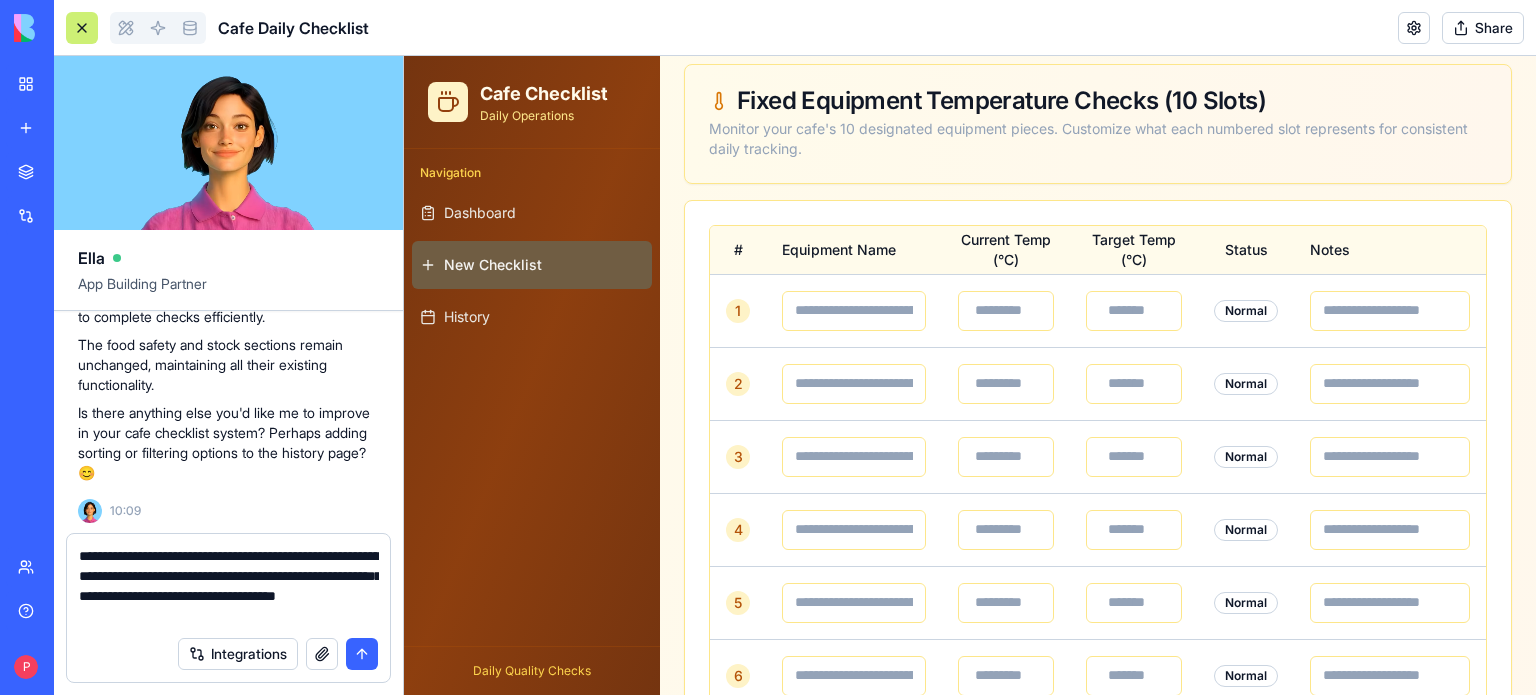 click on "**********" at bounding box center [229, 586] 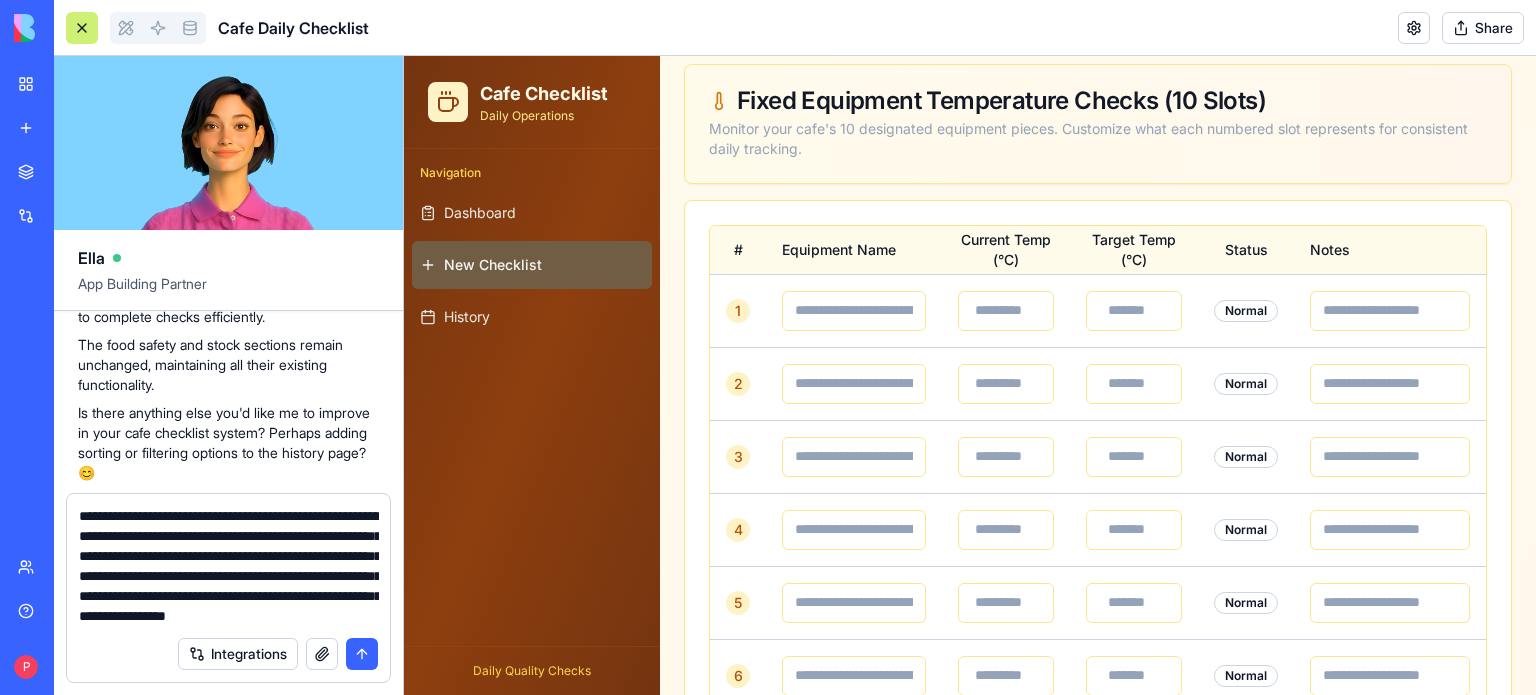 click on "**********" at bounding box center [229, 566] 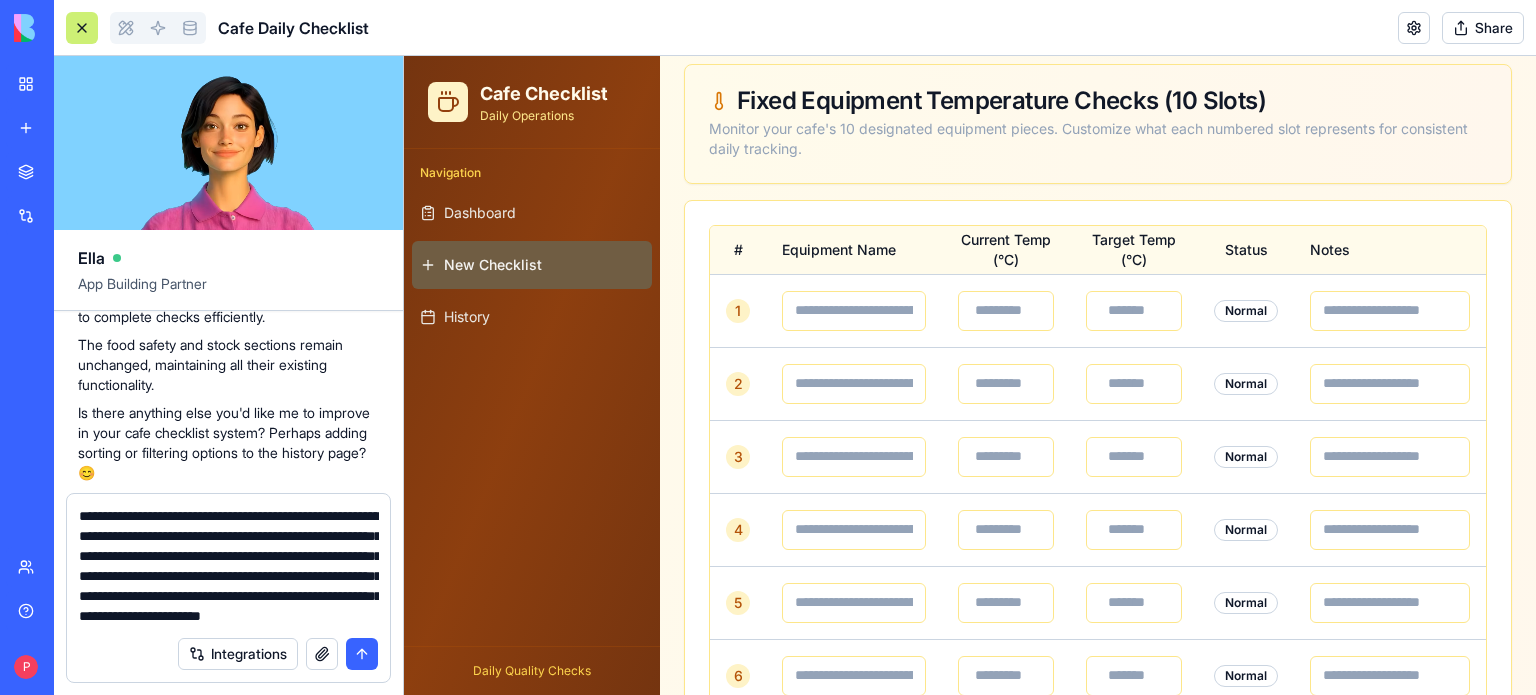 click on "**********" at bounding box center (229, 566) 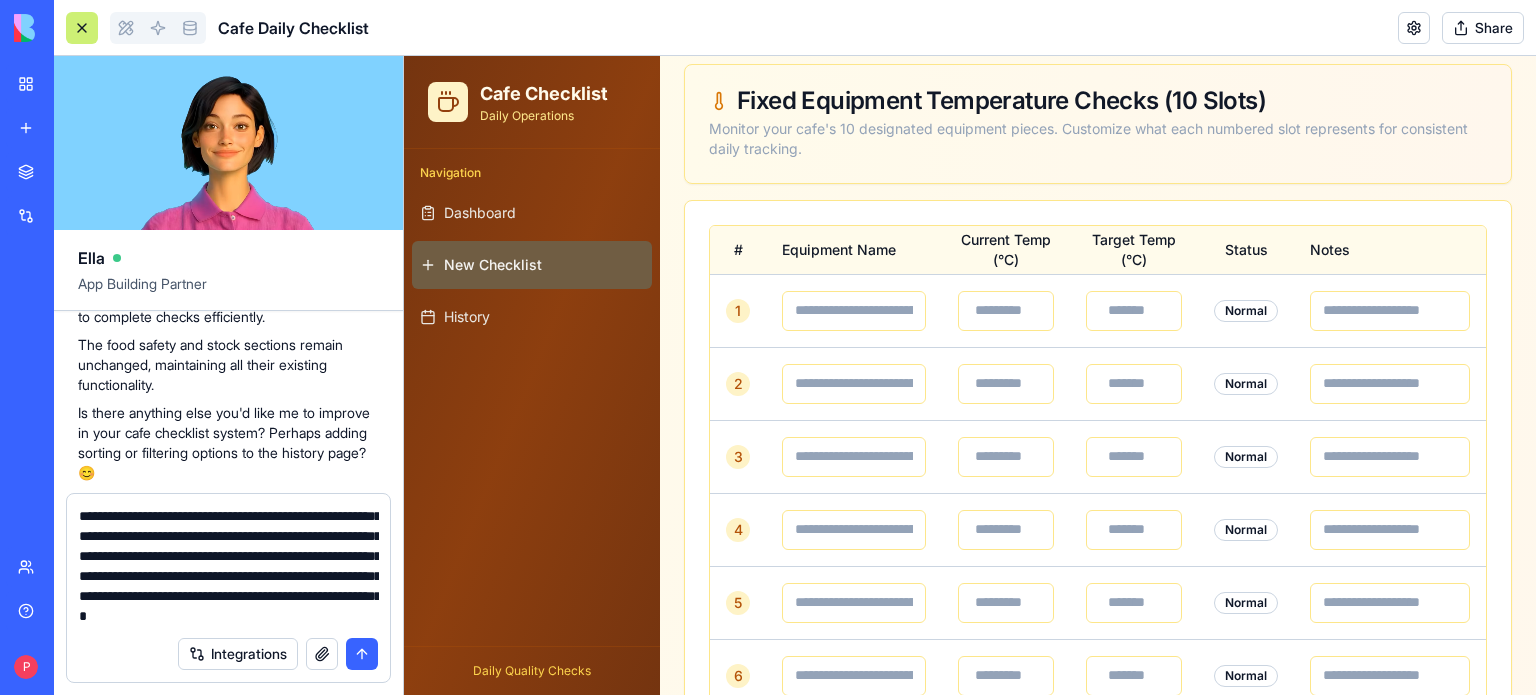scroll, scrollTop: 80, scrollLeft: 0, axis: vertical 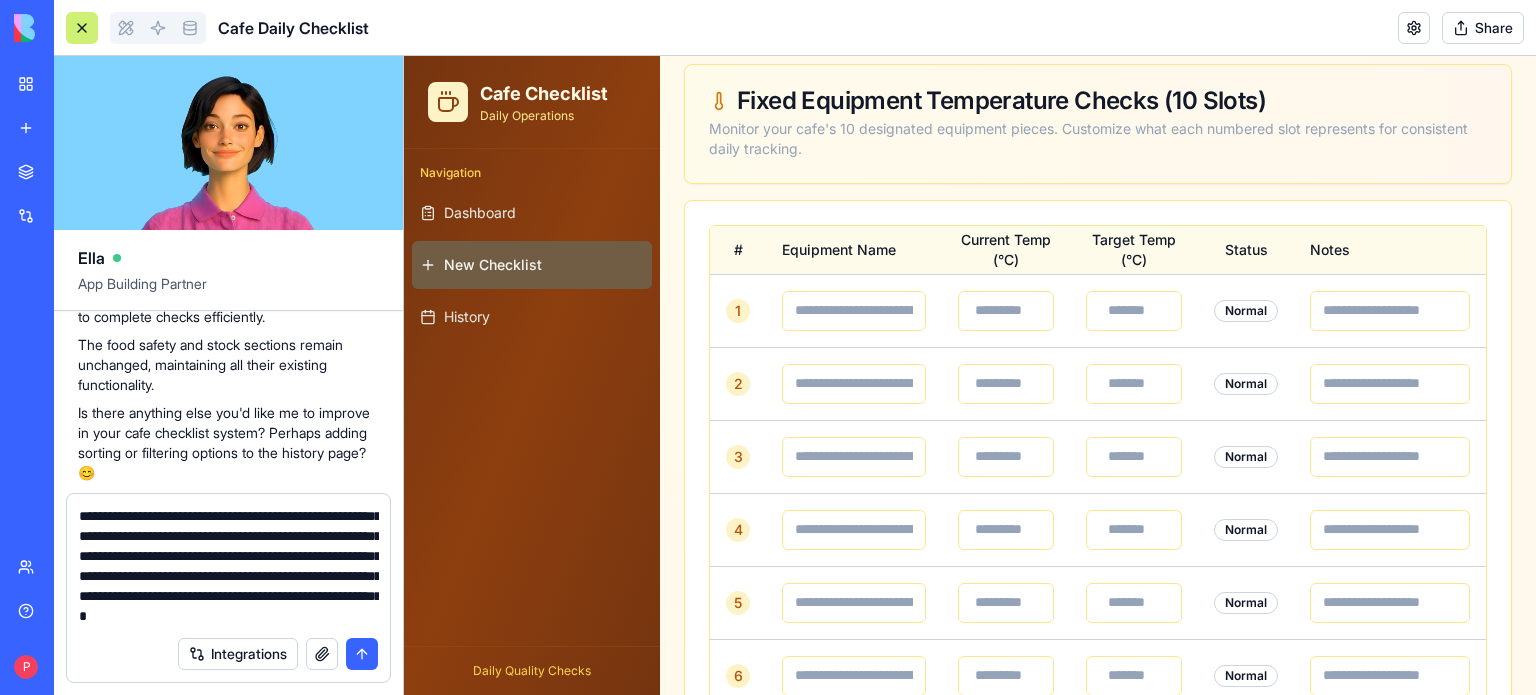 click on "**********" at bounding box center (229, 566) 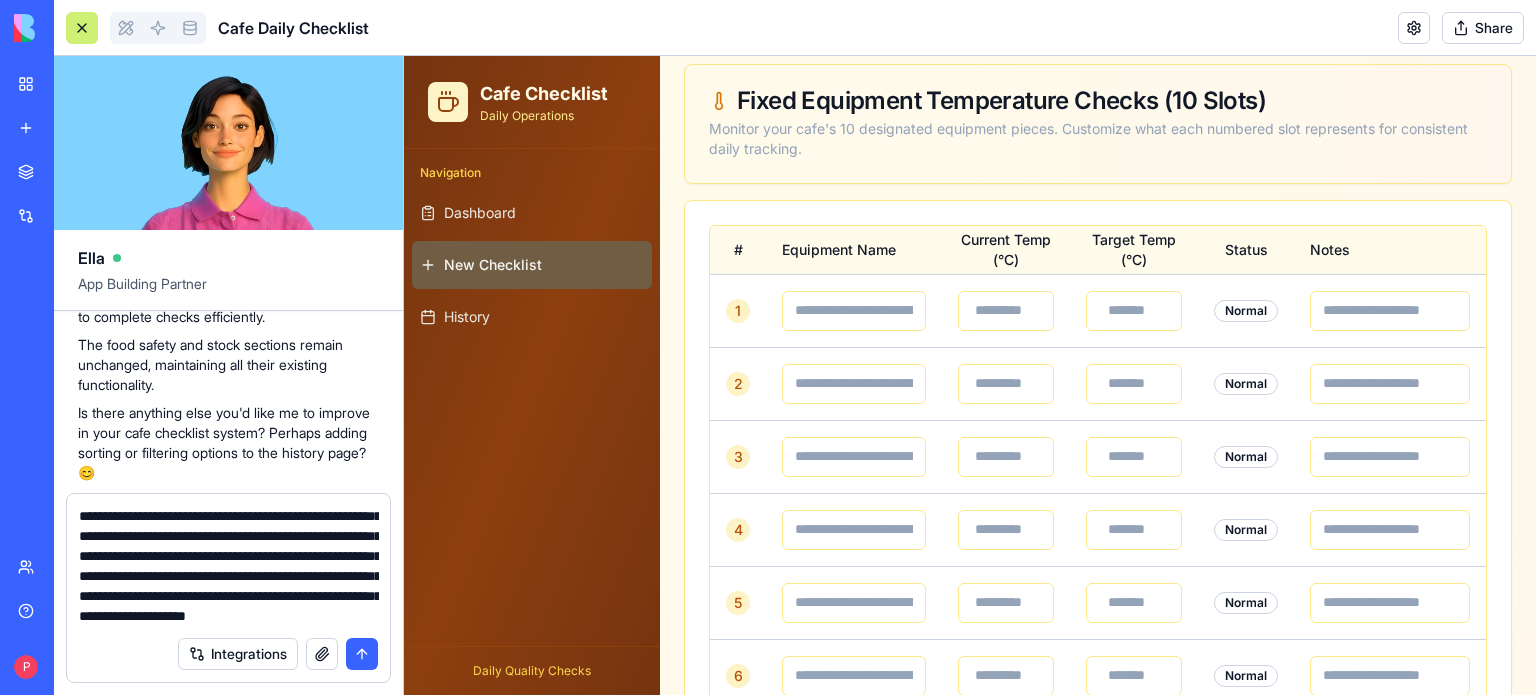 scroll, scrollTop: 60, scrollLeft: 0, axis: vertical 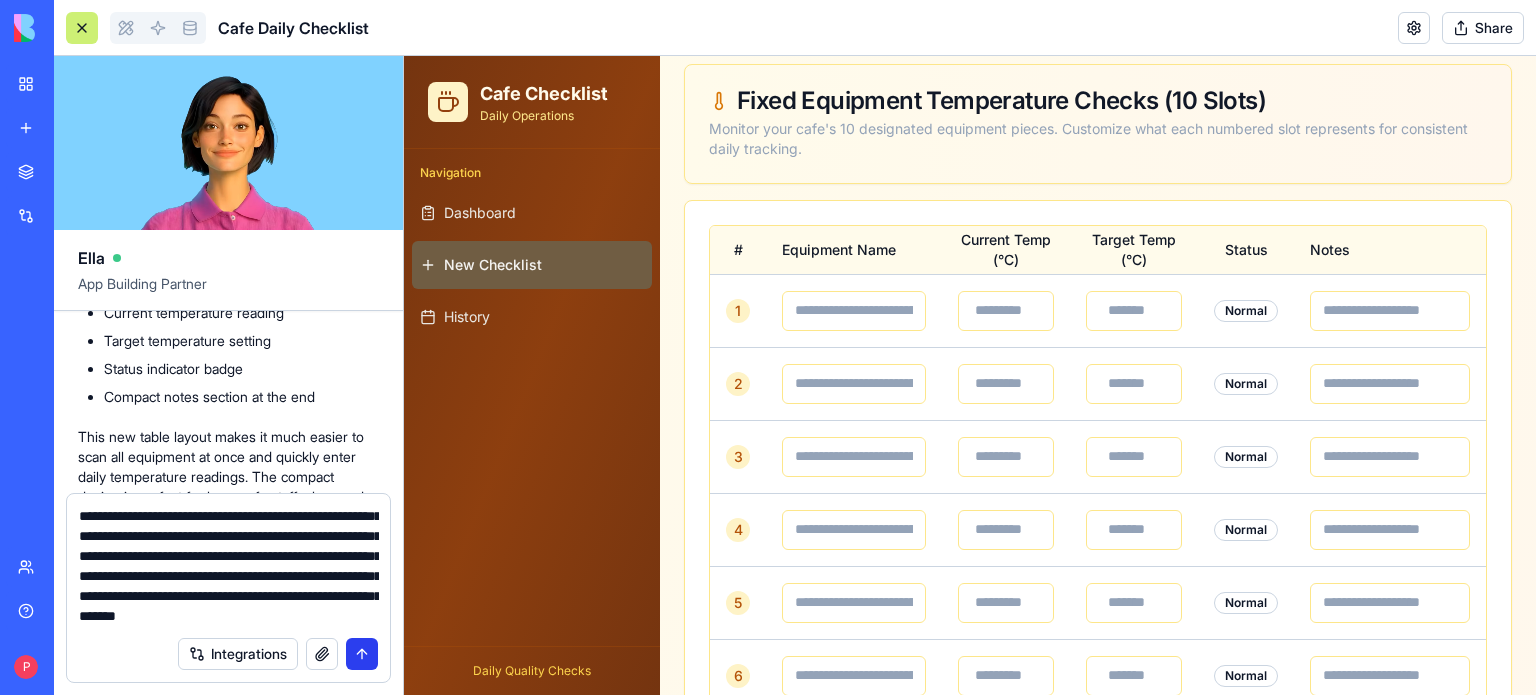 type on "**********" 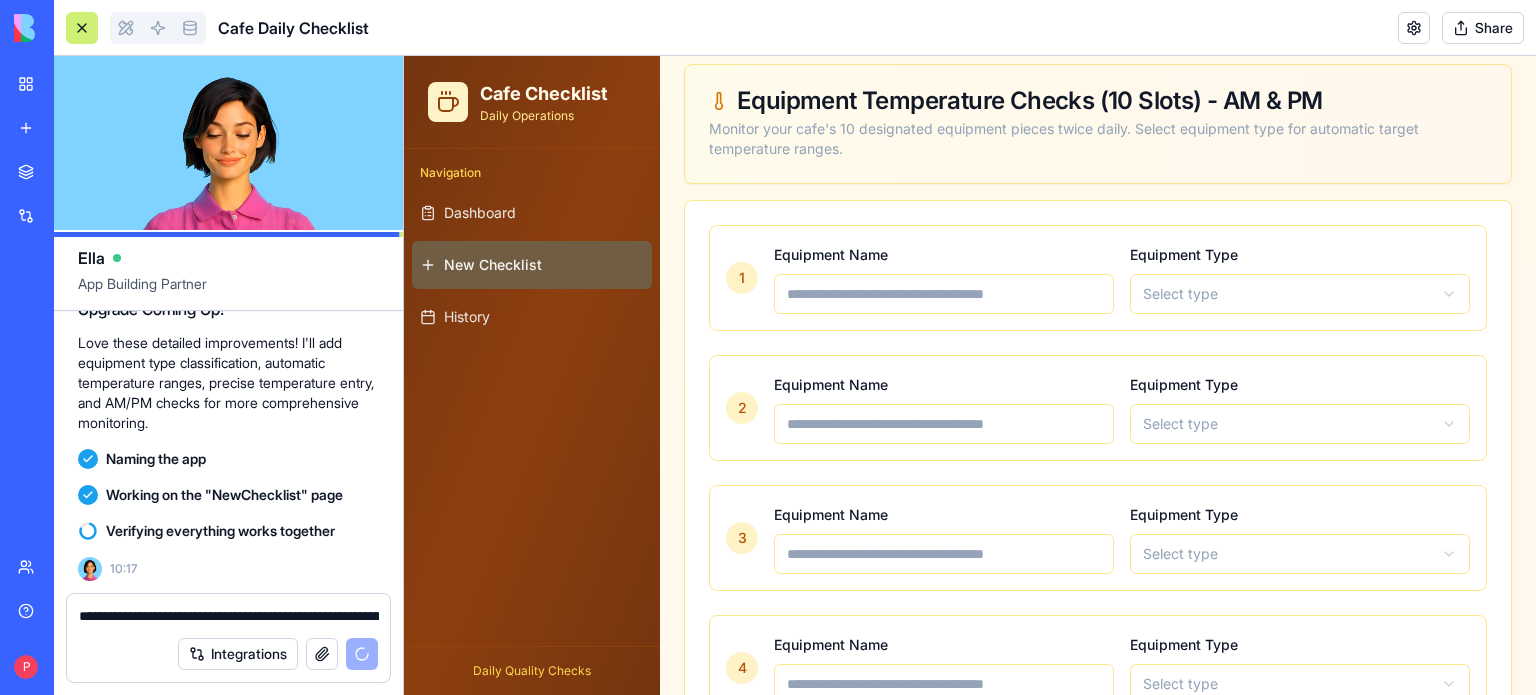 scroll, scrollTop: 5584, scrollLeft: 0, axis: vertical 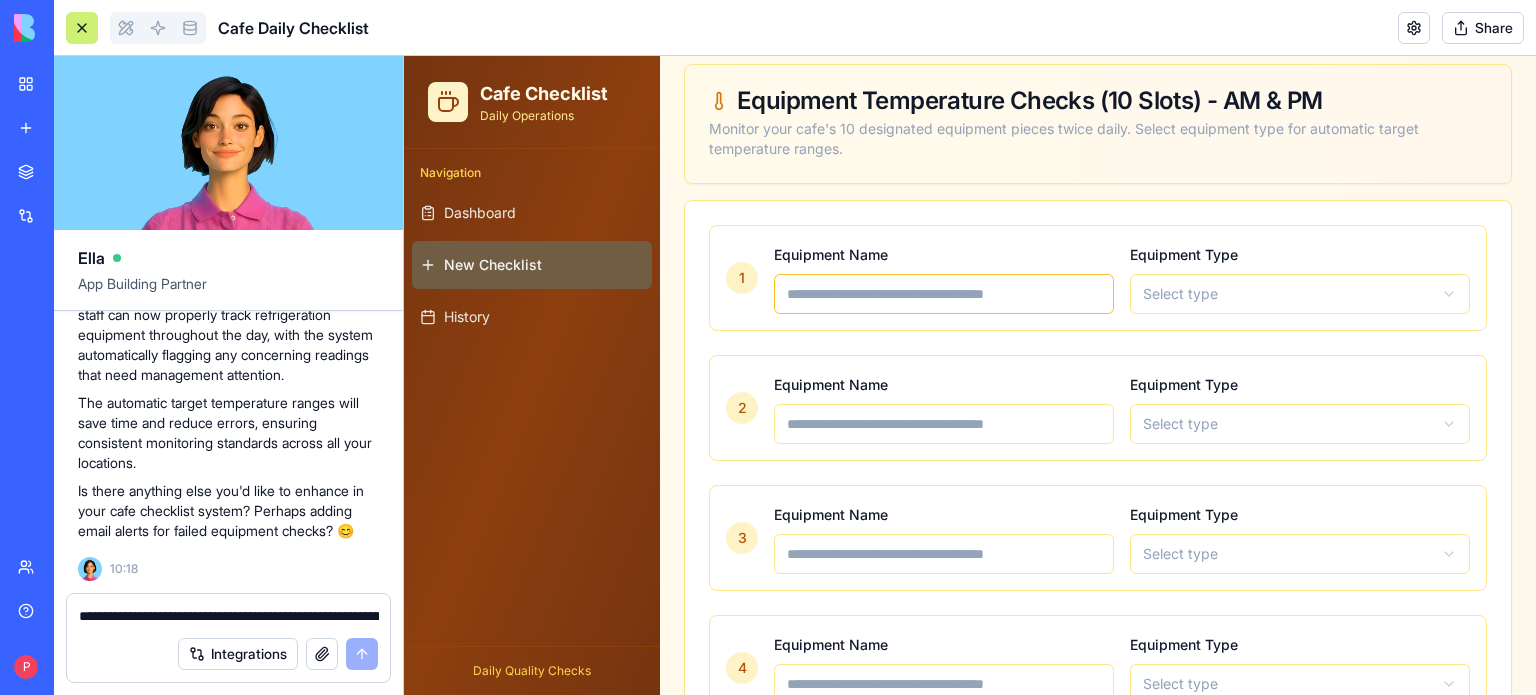 click at bounding box center (944, 294) 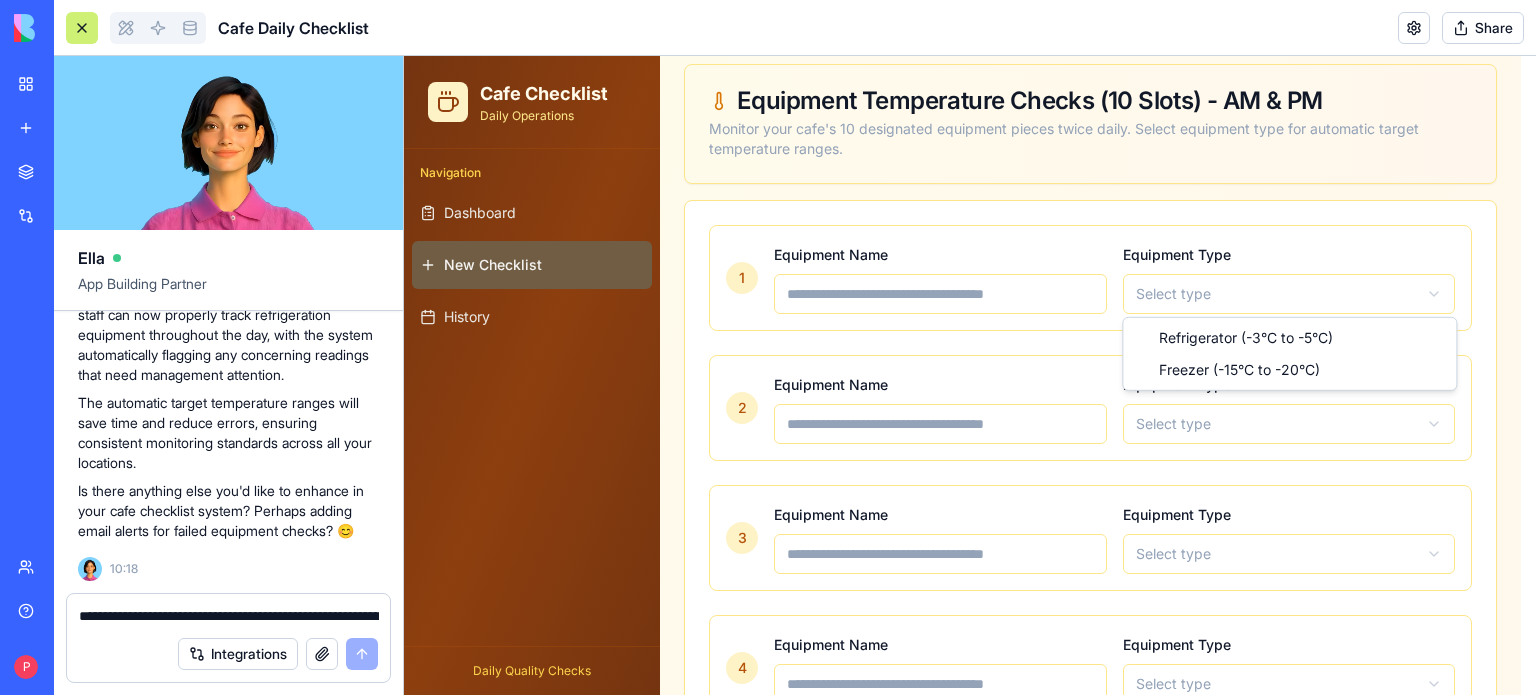 click on "Cafe Checklist Daily Operations Navigation Dashboard New Checklist History Daily Quality Checks Toggle Sidebar New Daily Checklist Friday, July 25, 2025  •  0  items Status:  Incomplete Save Checklist Equipment ( 0 /10) Food ( 0 ) Stock ( 0 ) Equipment Temperature Checks (10 Slots) - AM & PM Monitor your cafe's 10 designated equipment pieces twice daily. Select equipment type for automatic target temperature ranges. 1 Equipment Name Equipment Type Select type 2 Equipment Name Equipment Type Select type 3 Equipment Name Equipment Type Select type 4 Equipment Name Equipment Type Select type 5 Equipment Name Equipment Type Select type 6 Equipment Name Equipment Type Select type 7 Equipment Name Equipment Type Select type 8 Equipment Name Equipment Type Select type 9 Equipment Name Equipment Type Select type 10 Equipment Name Equipment Type Select type Equipment Status Guide: Normal  Within target range Fail  Outside target range (Manager notified) Refrigerator:  -3°C to -5°C Freezer:" at bounding box center (970, 764) 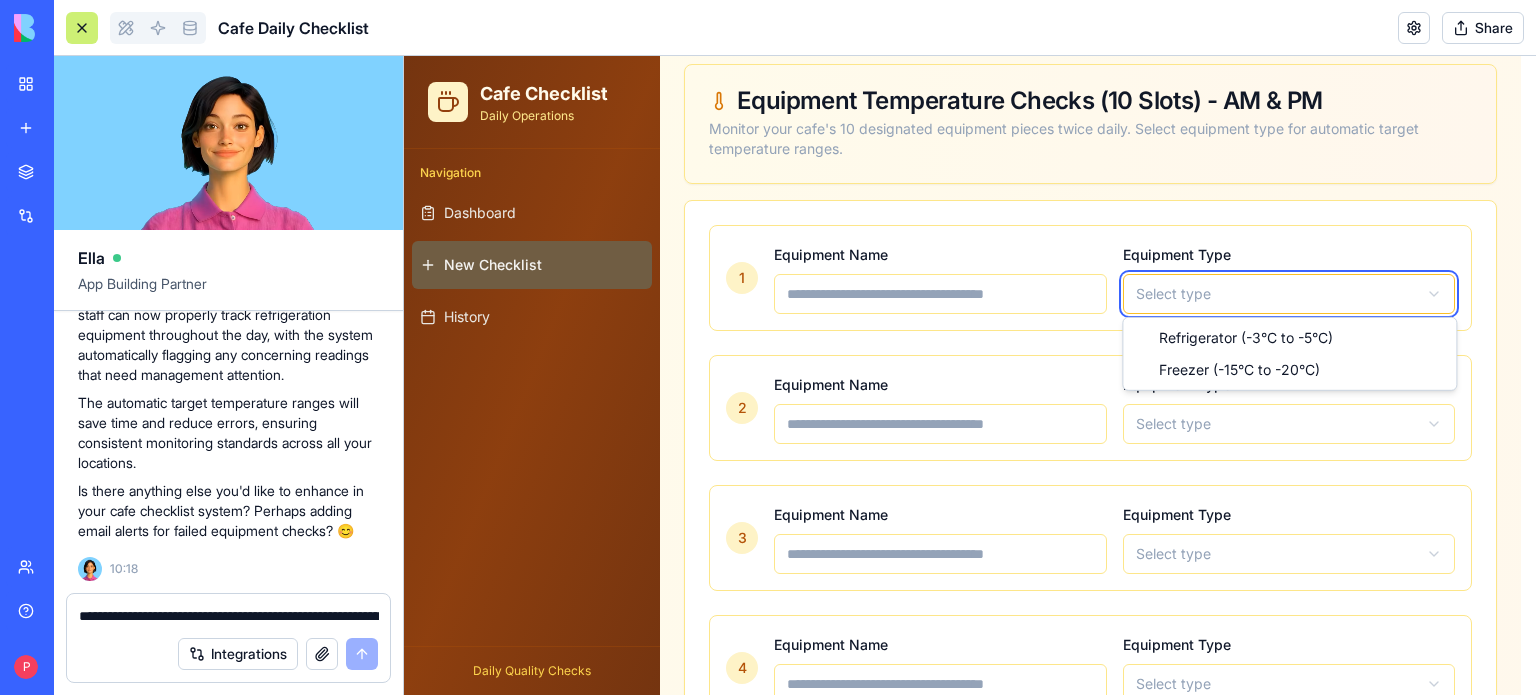 click on "Cafe Checklist Daily Operations Navigation Dashboard New Checklist History Daily Quality Checks Toggle Sidebar New Daily Checklist Friday, July 25, 2025  •  0  items Status:  Incomplete Save Checklist Equipment ( 0 /10) Food ( 0 ) Stock ( 0 ) Equipment Temperature Checks (10 Slots) - AM & PM Monitor your cafe's 10 designated equipment pieces twice daily. Select equipment type for automatic target temperature ranges. 1 Equipment Name Equipment Type Select type 2 Equipment Name Equipment Type Select type 3 Equipment Name Equipment Type Select type 4 Equipment Name Equipment Type Select type 5 Equipment Name Equipment Type Select type 6 Equipment Name Equipment Type Select type 7 Equipment Name Equipment Type Select type 8 Equipment Name Equipment Type Select type 9 Equipment Name Equipment Type Select type 10 Equipment Name Equipment Type Select type Equipment Status Guide: Normal  Within target range Fail  Outside target range (Manager notified) Refrigerator:  -3°C to -5°C Freezer:" at bounding box center [970, 764] 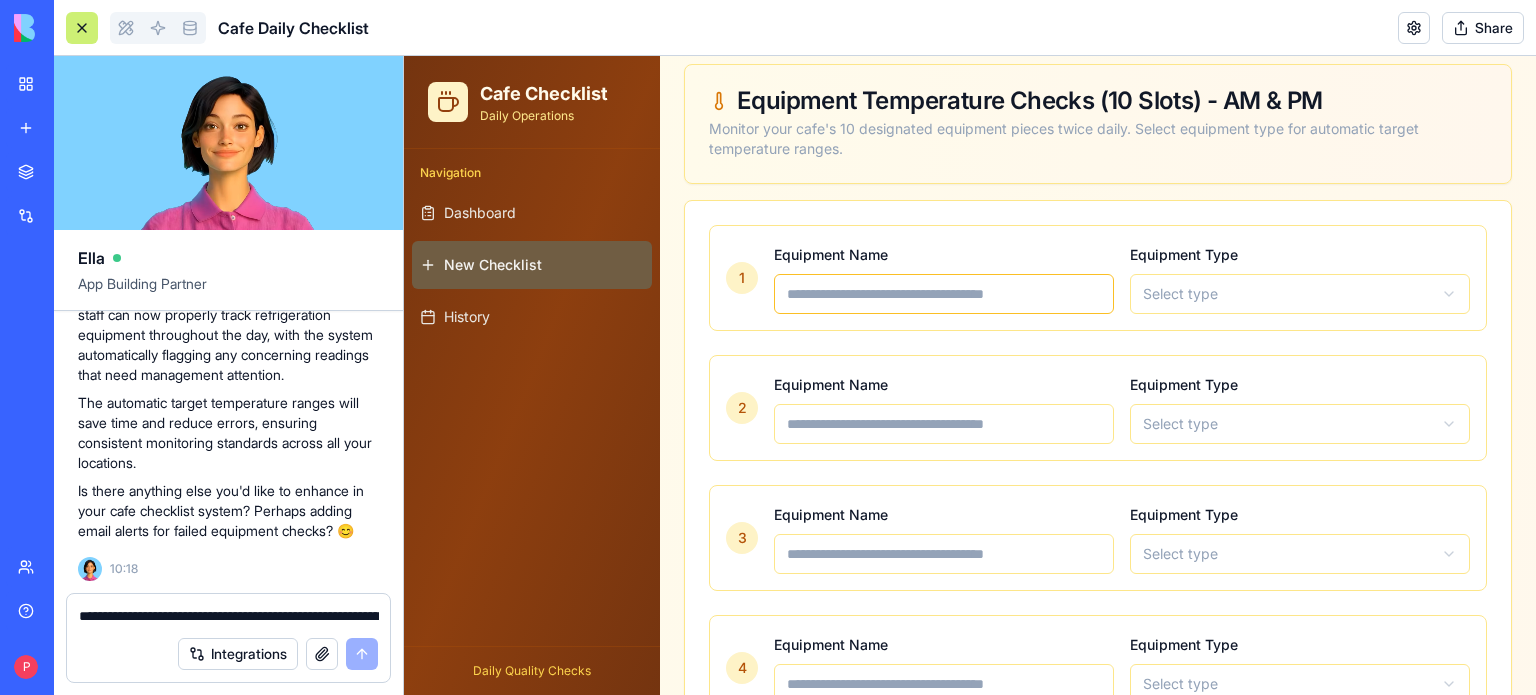 click at bounding box center [944, 294] 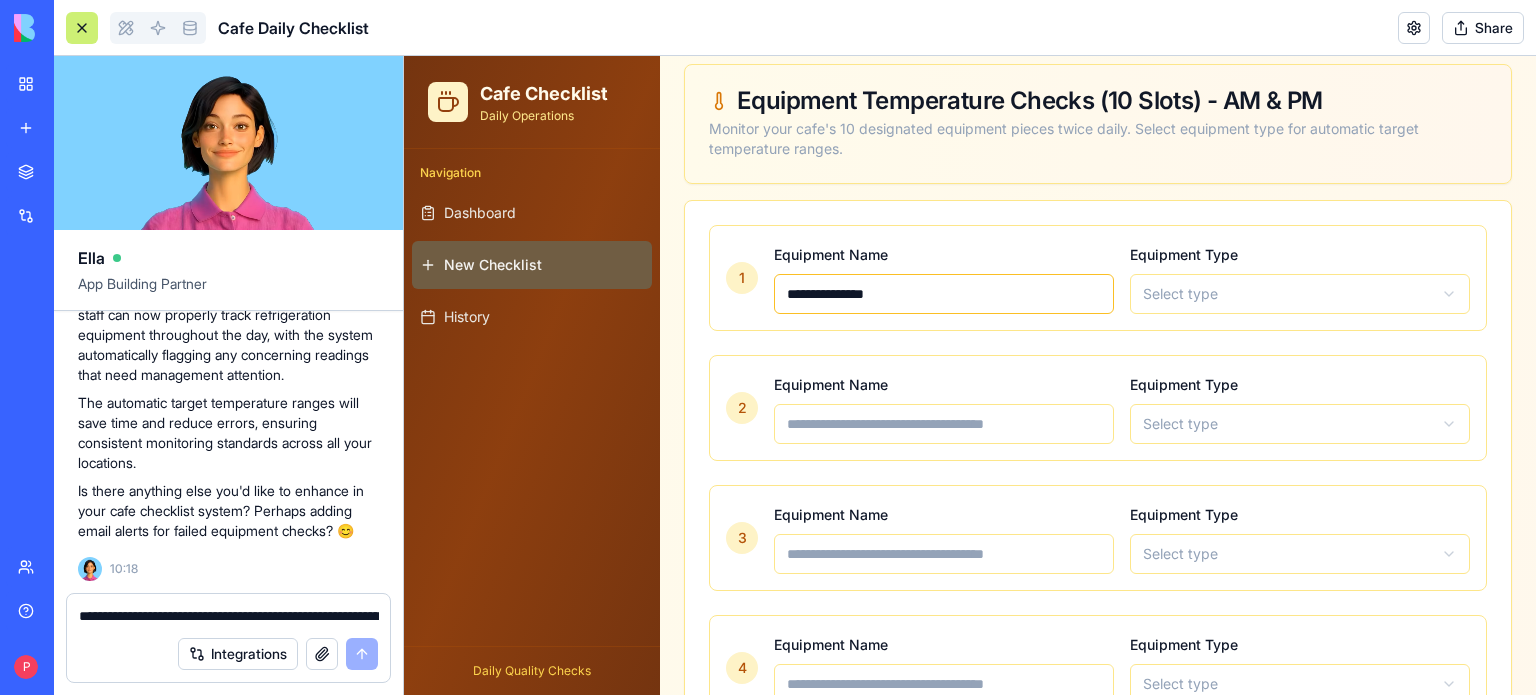 type on "**********" 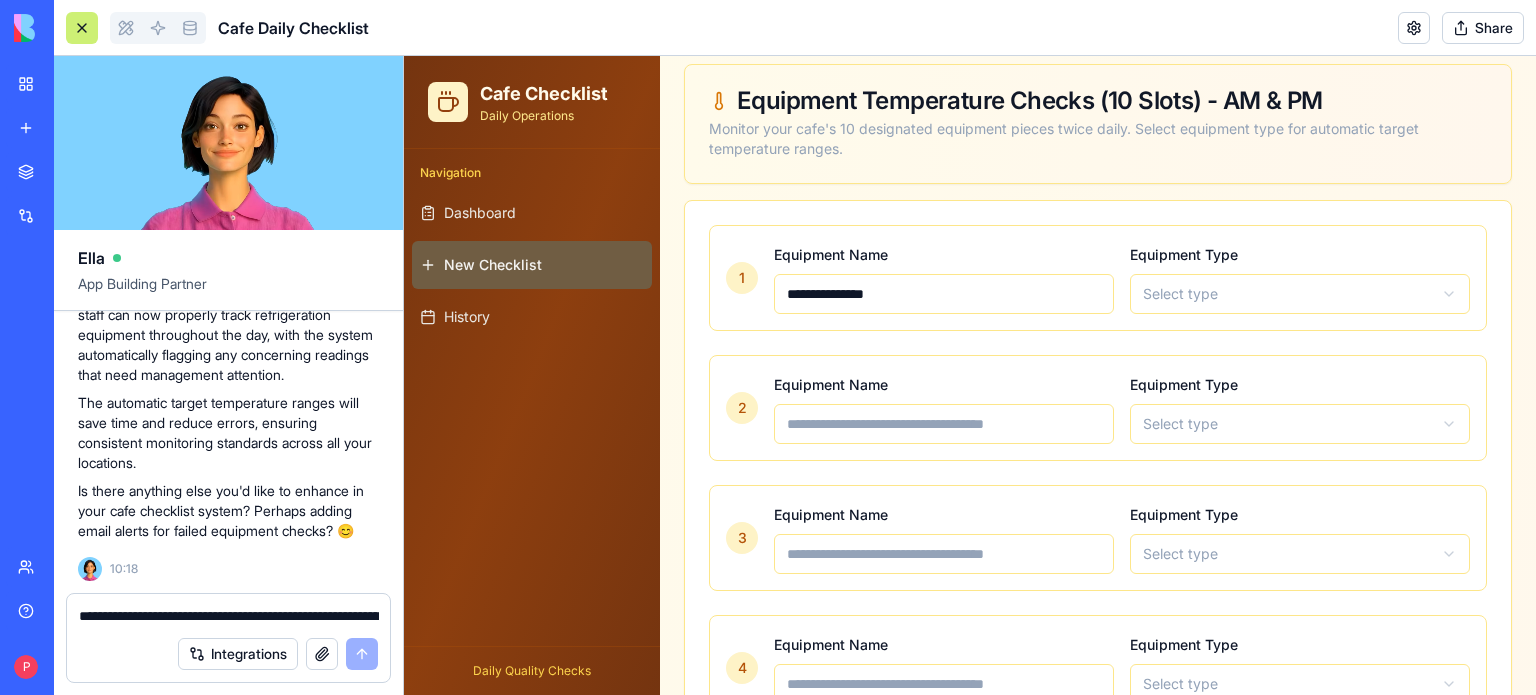 click on "Cafe Checklist Daily Operations Navigation Dashboard New Checklist History Daily Quality Checks Toggle Sidebar New Daily Checklist Friday, July 25, 2025  •  1  items Status:  Complete Save Checklist Equipment ( 1 /10) Food ( 0 ) Stock ( 0 ) Equipment Temperature Checks (10 Slots) - AM & PM Monitor your cafe's 10 designated equipment pieces twice daily. Select equipment type for automatic target temperature ranges. 1 Equipment Name Equipment Type Select type 2 Equipment Name Equipment Type Select type 3 Equipment Name Equipment Type Select type 4 Equipment Name Equipment Type Select type 5 Equipment Name Equipment Type Select type 6 Equipment Name Equipment Type Select type 7 Equipment Name Equipment Type Select type 8 Equipment Name Equipment Type Select type 9 Equipment Name Equipment Type Select type 10 Equipment Name Equipment Type Select type Equipment Status Guide: Normal  Within target range Fail  Outside target range (Manager notified) Refrigerator:  -3°C to -5°C Freezer: -15°C to -20°C" at bounding box center [970, 764] 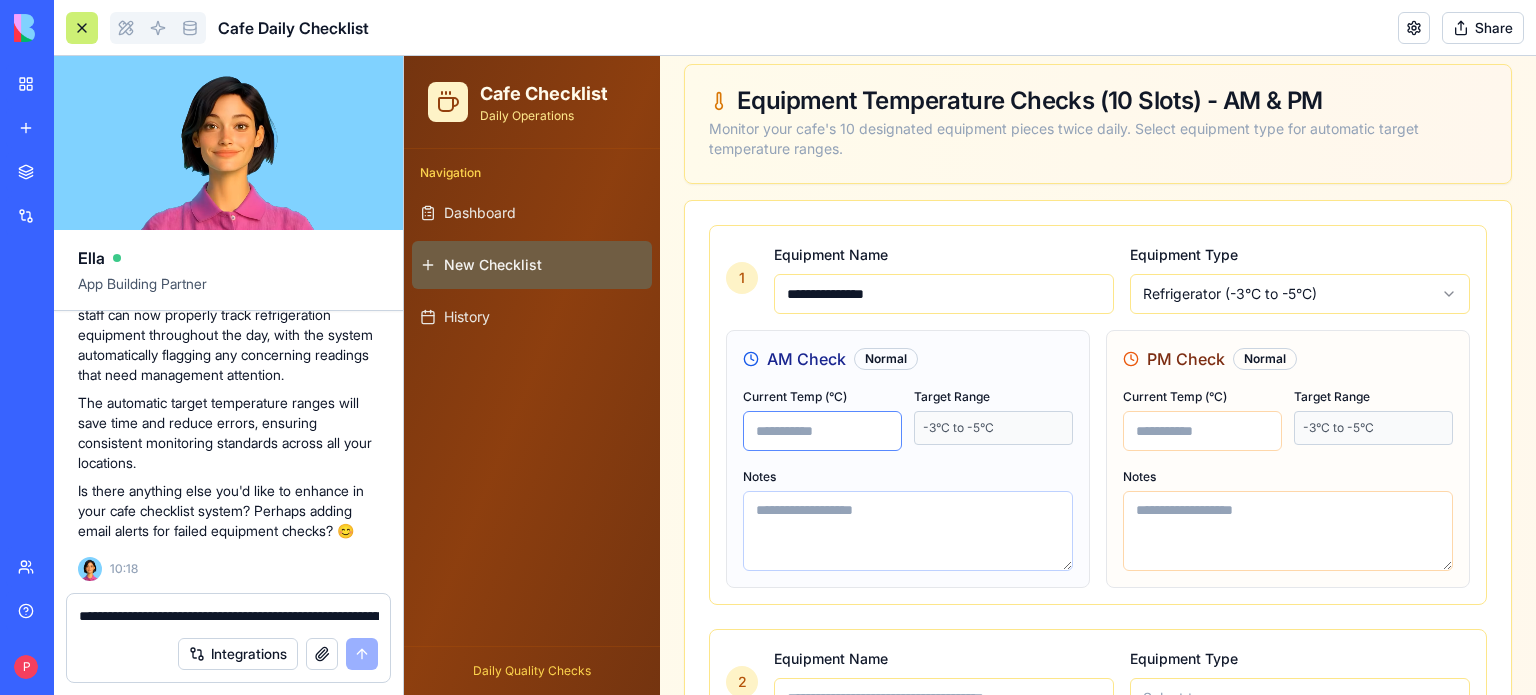 click at bounding box center [822, 431] 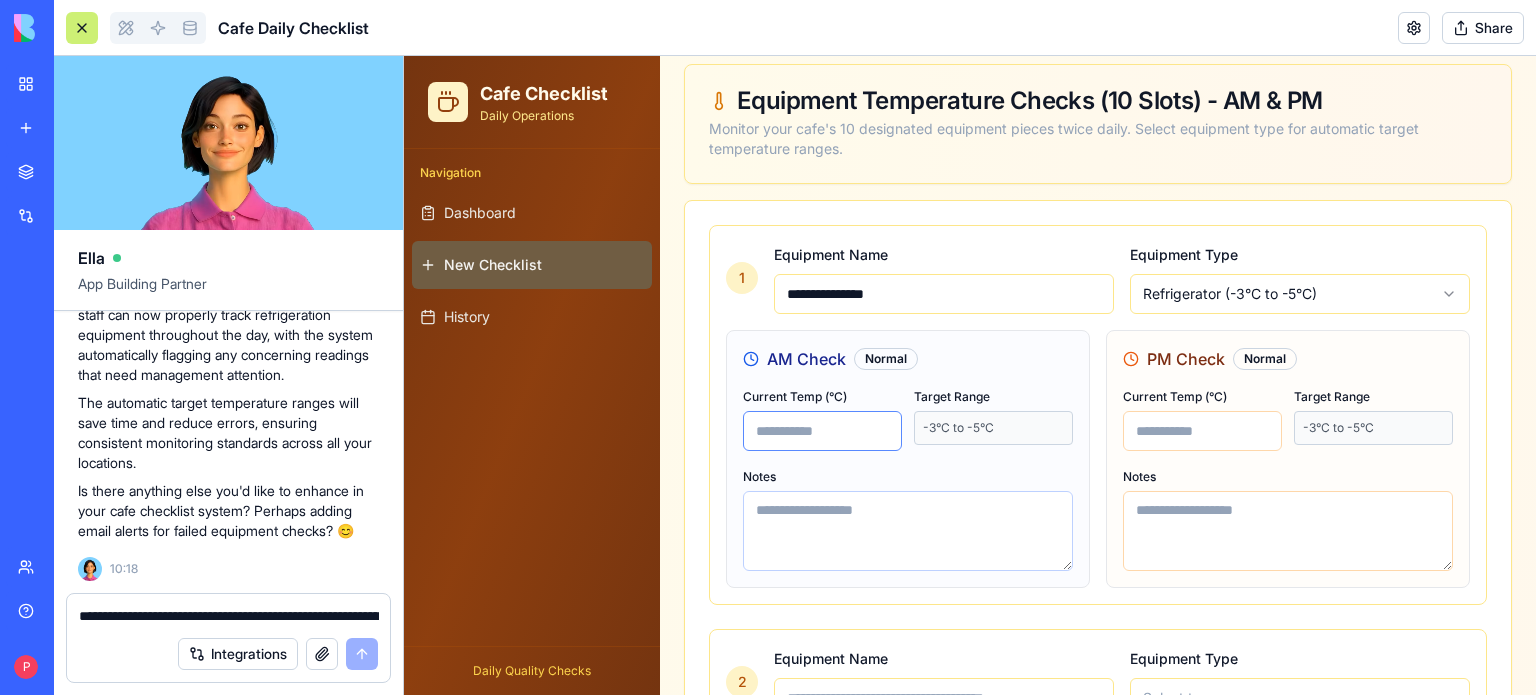 type on "*" 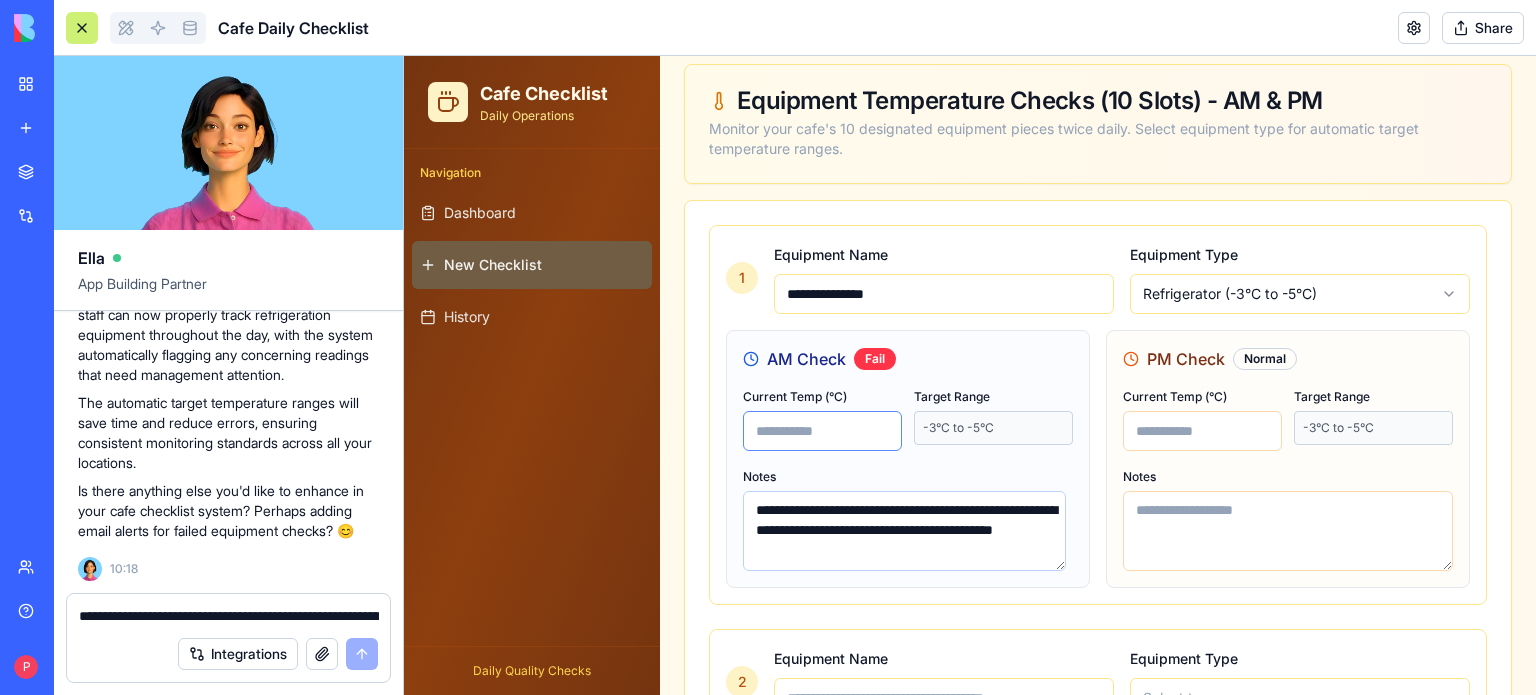 type on "*" 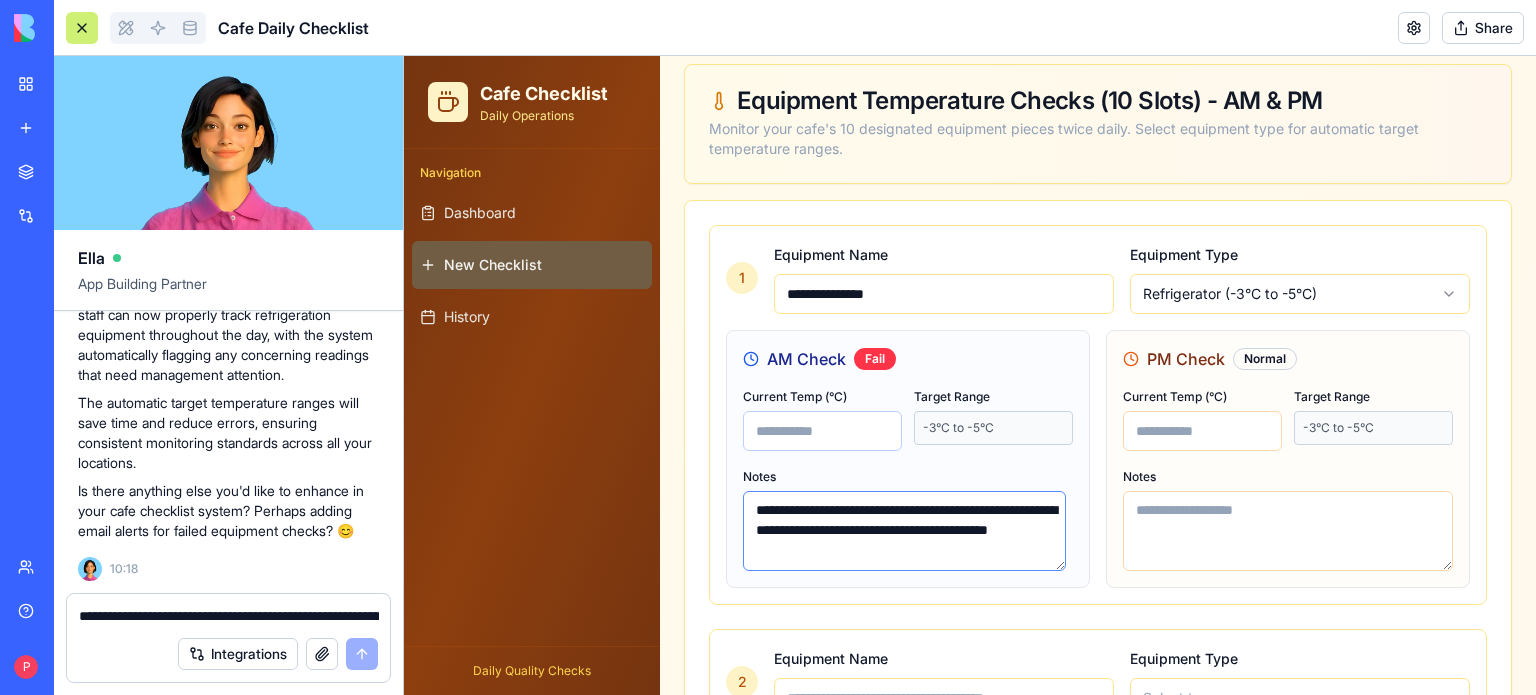 type on "**********" 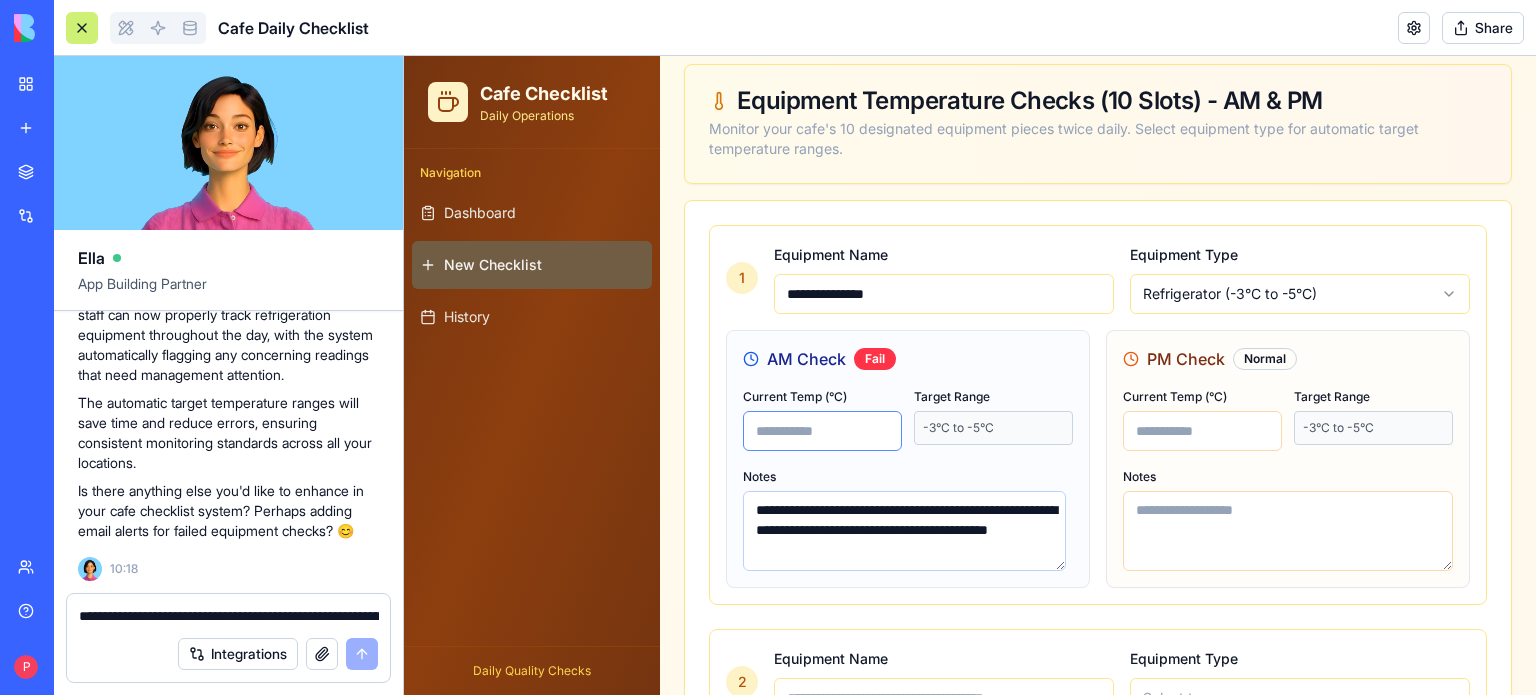click on "*" at bounding box center [822, 431] 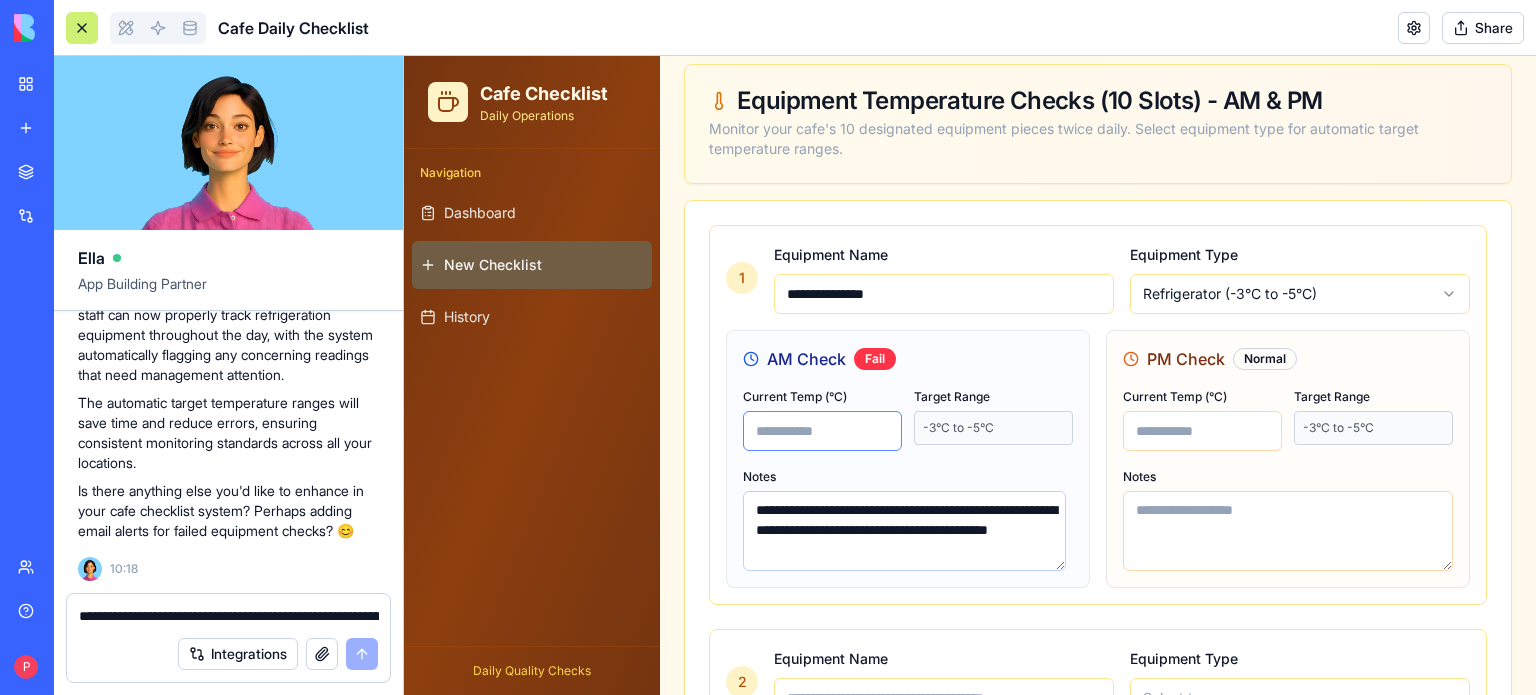 type on "*" 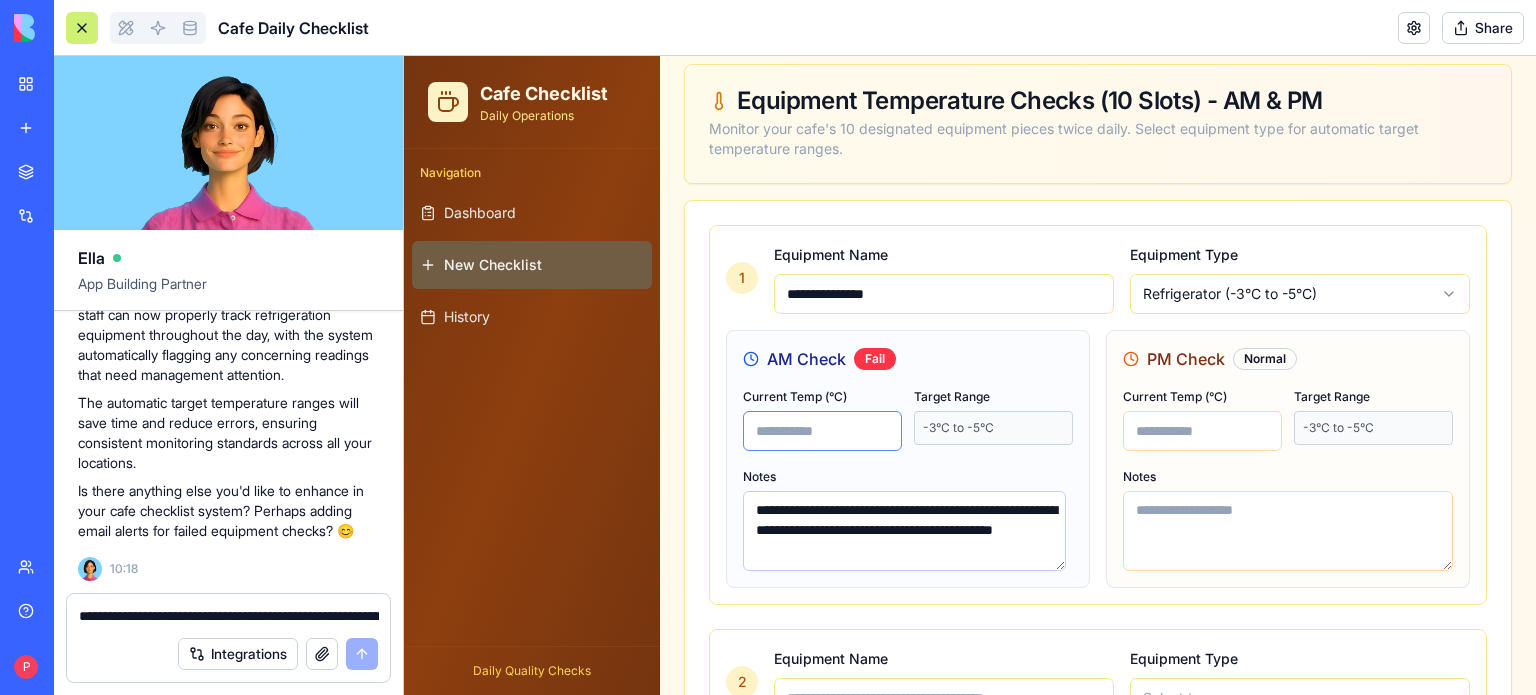 type on "*" 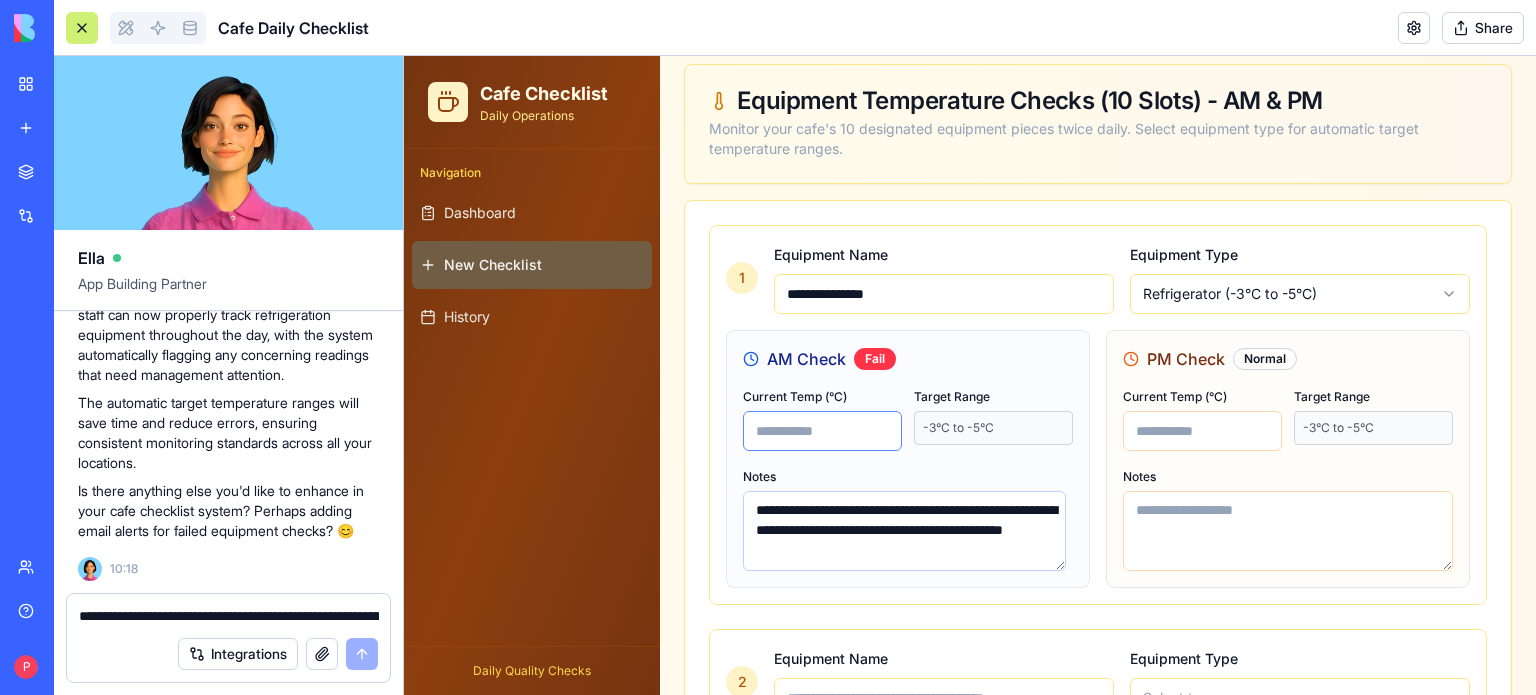 type on "***" 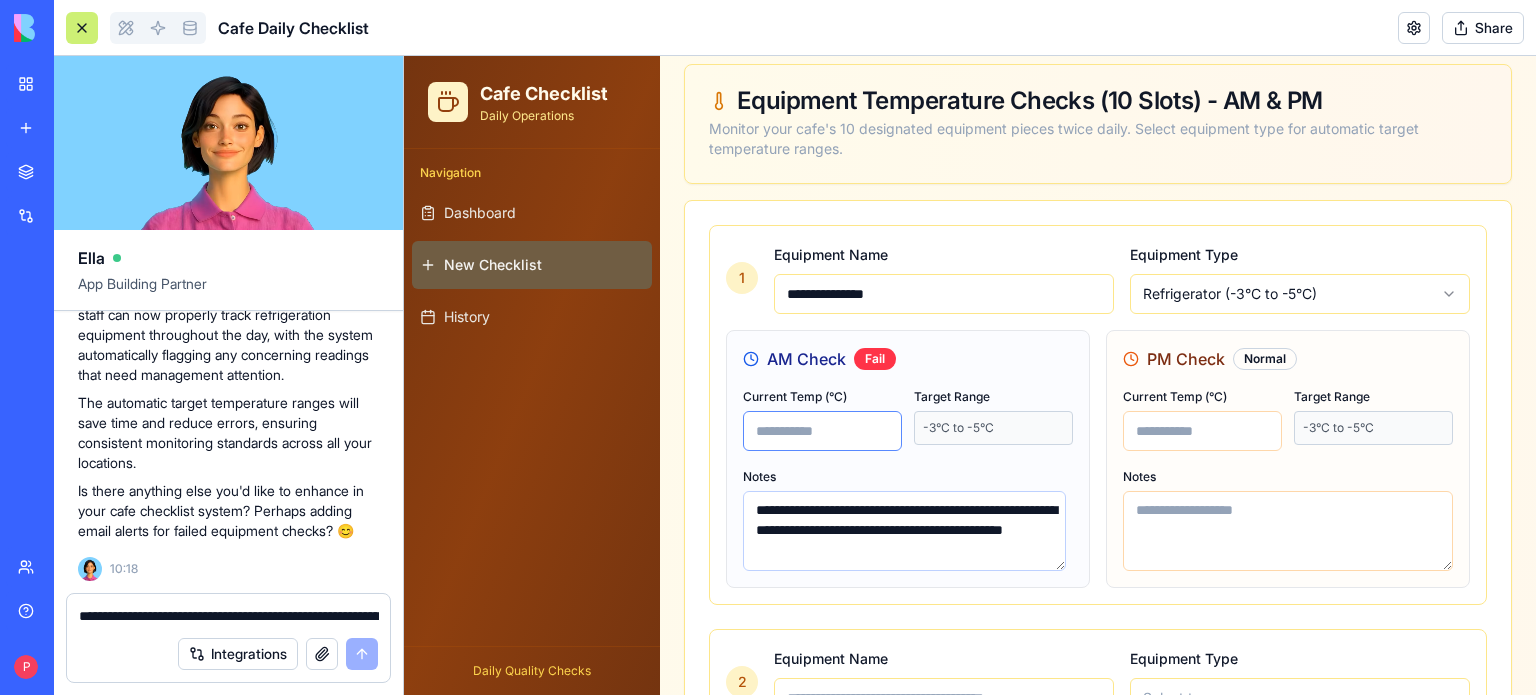 click on "***" at bounding box center (822, 431) 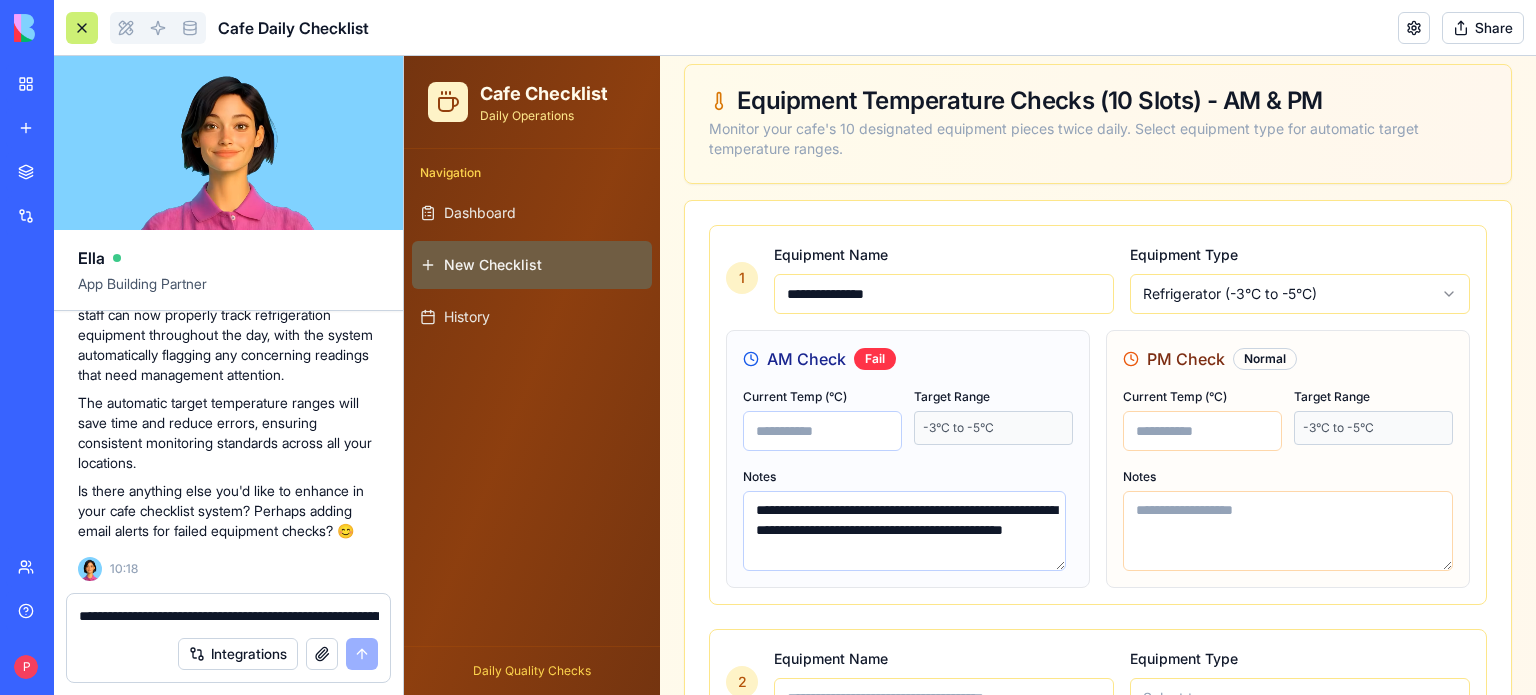 click on "-3°C to -5°C" at bounding box center [993, 428] 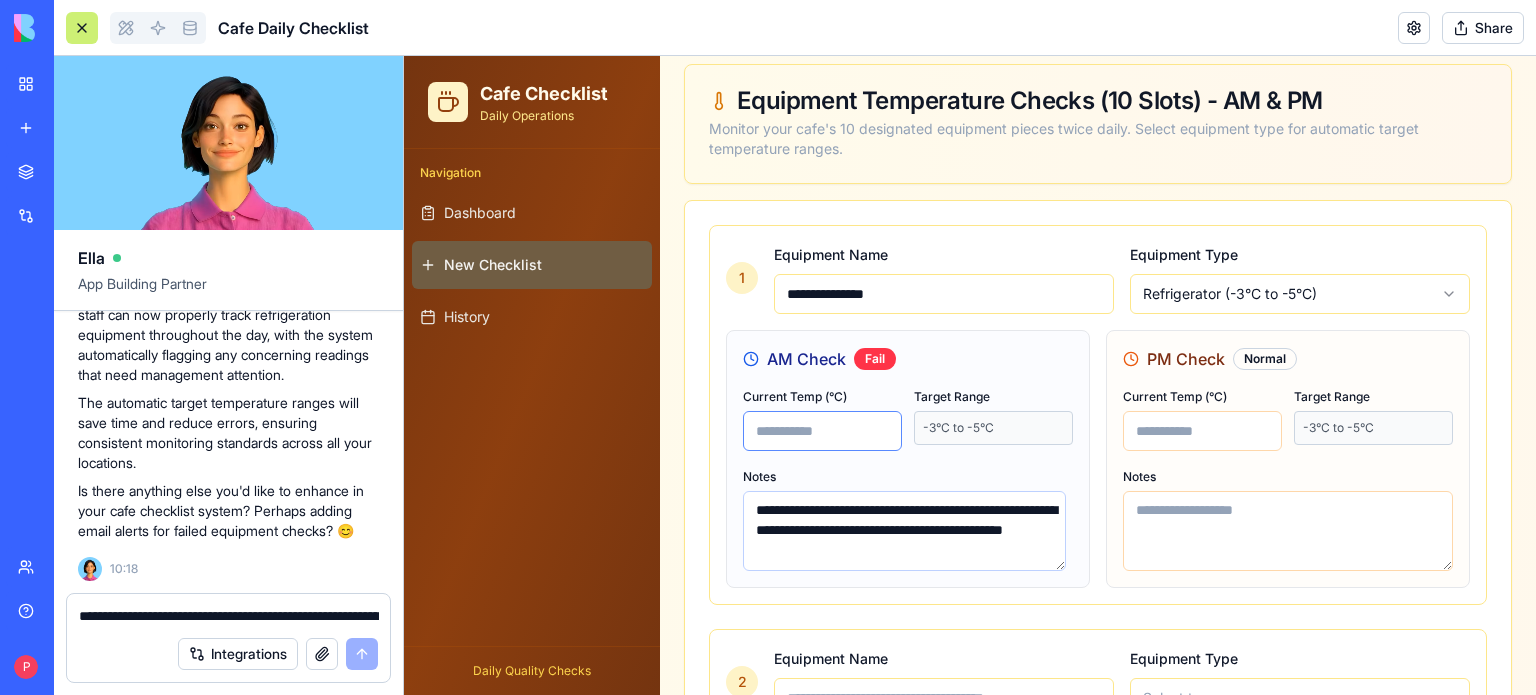 click on "***" at bounding box center (822, 431) 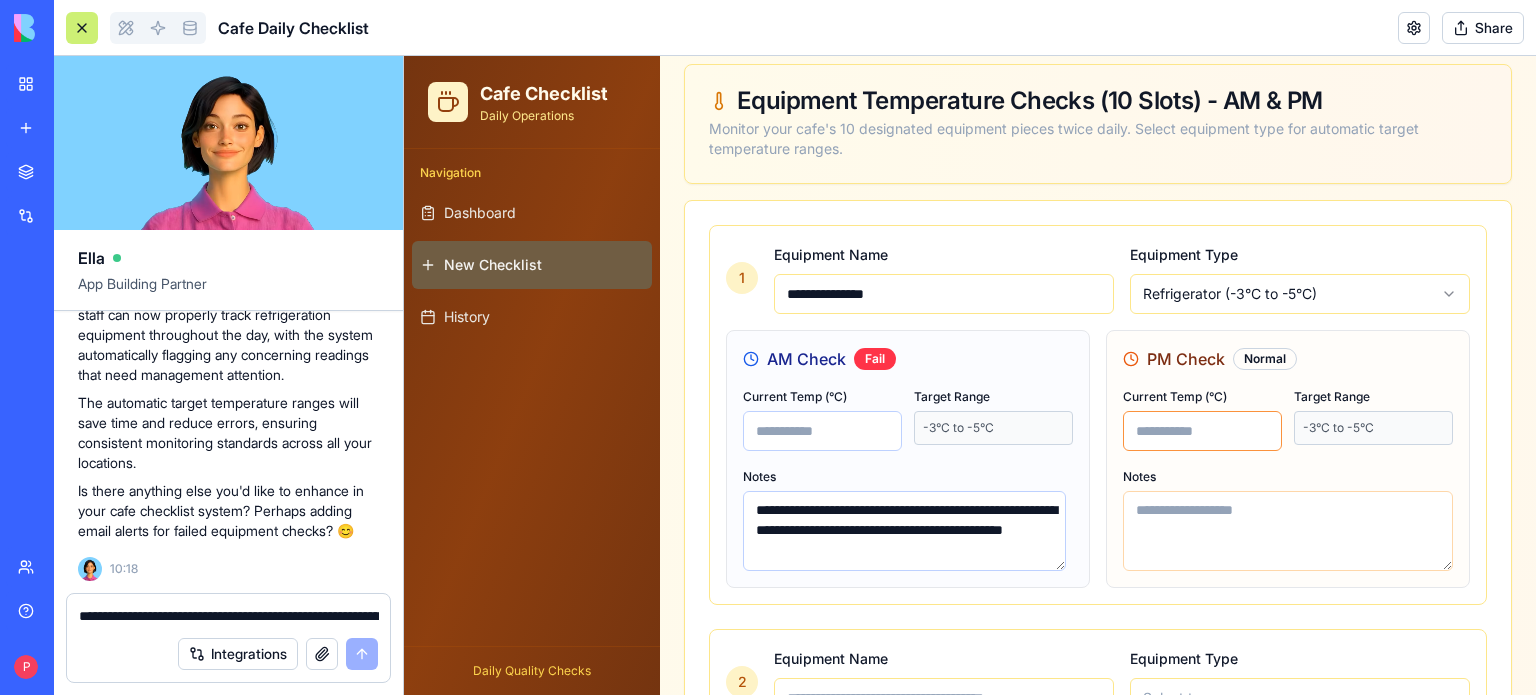 click at bounding box center (1202, 431) 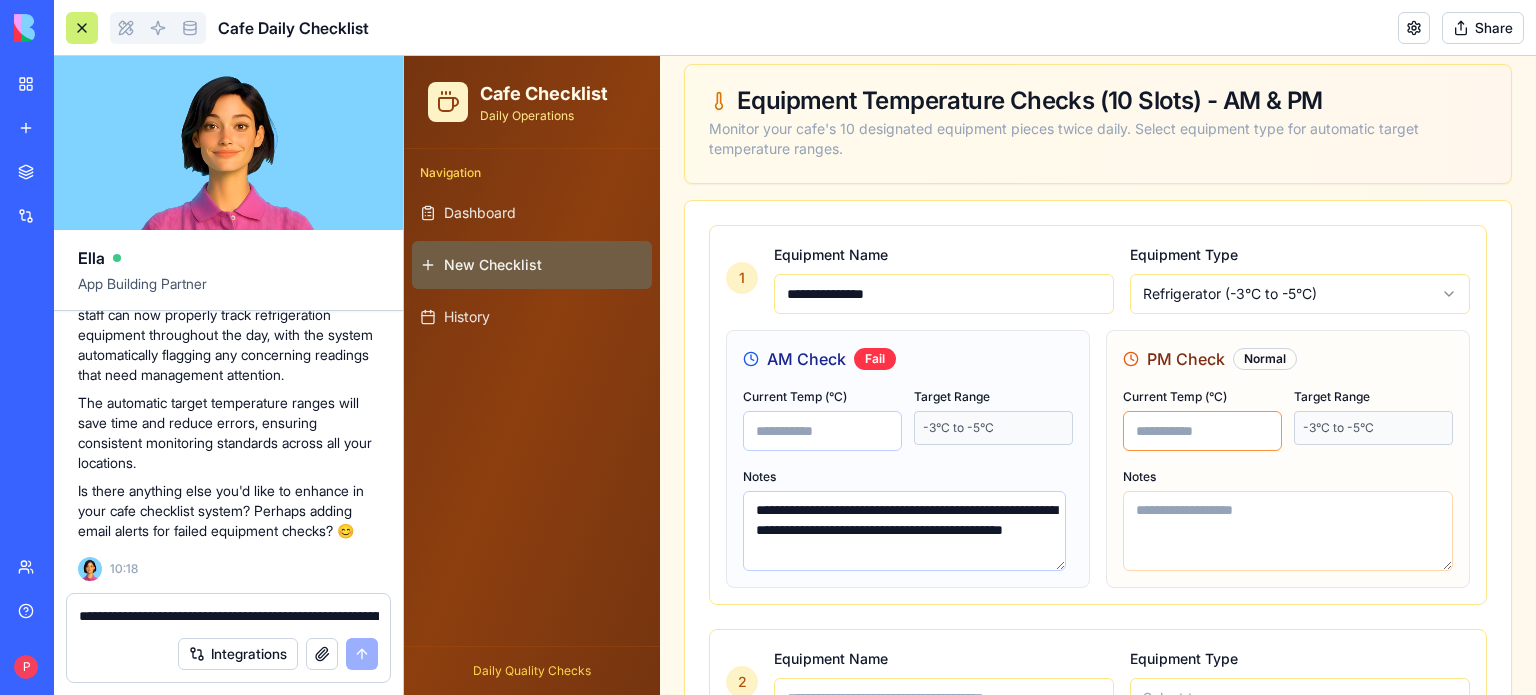 type on "*" 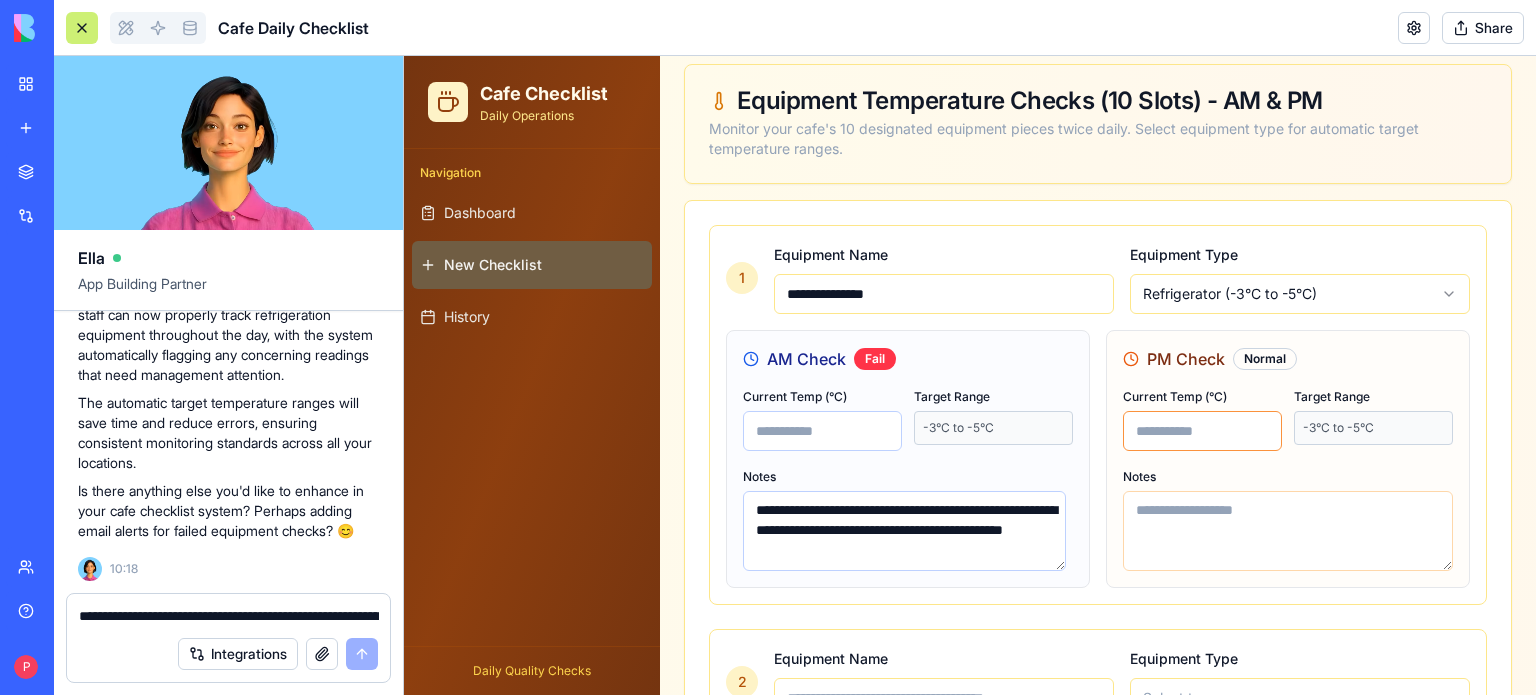 type on "**********" 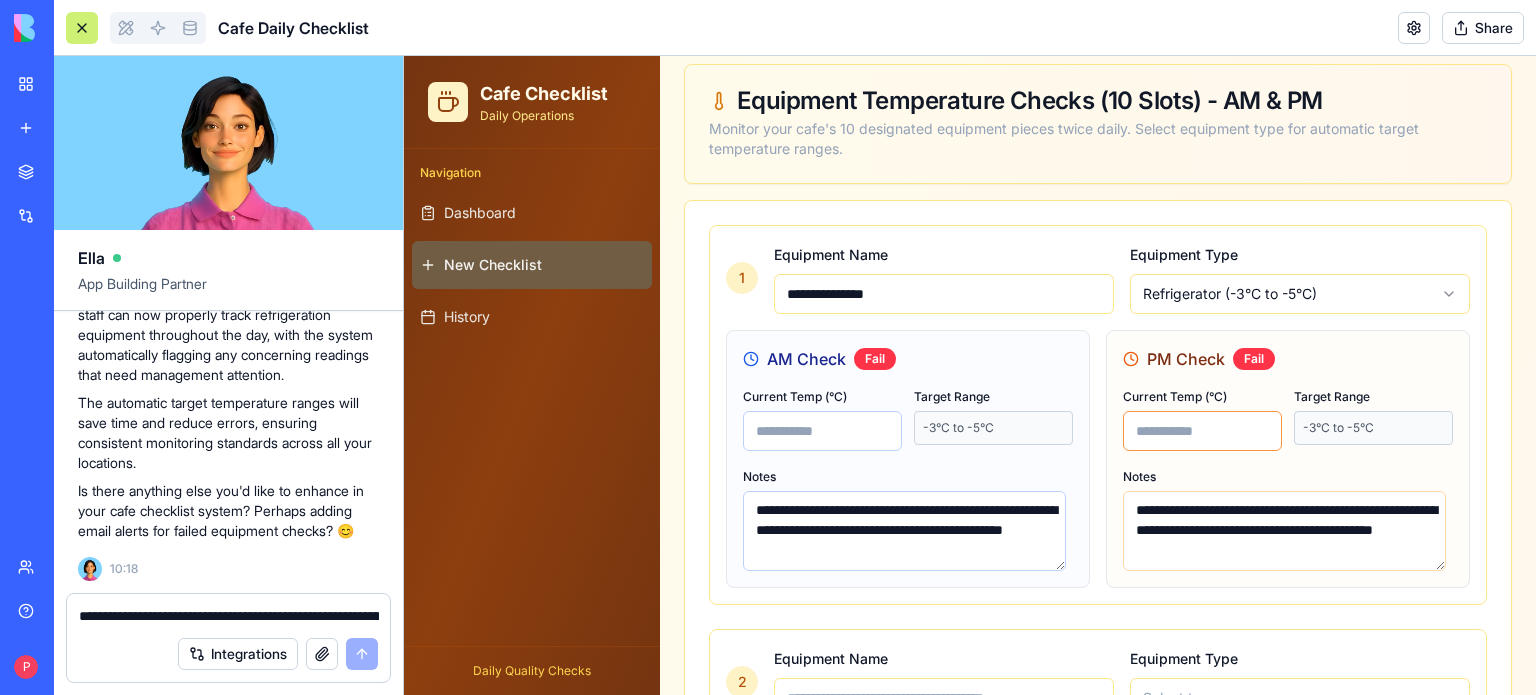 type on "***" 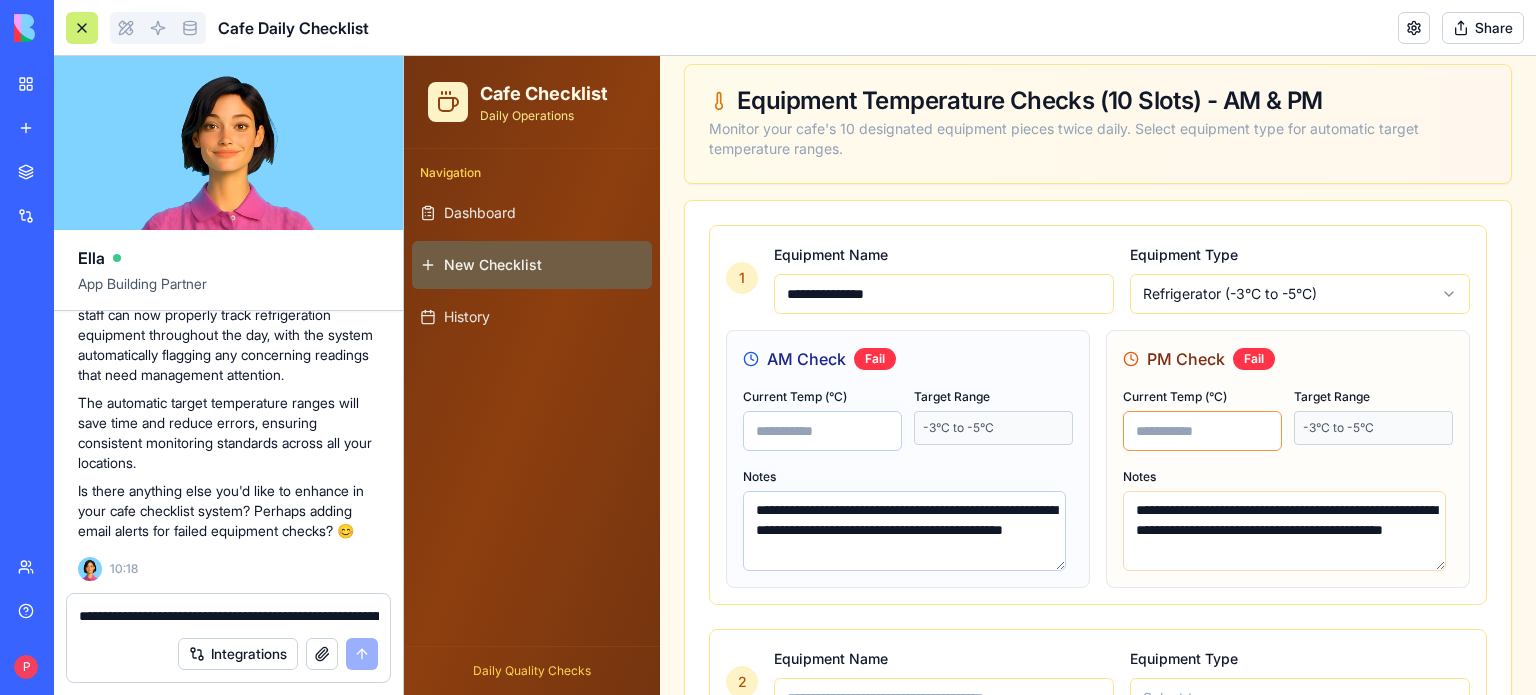 click on "***" at bounding box center [1202, 431] 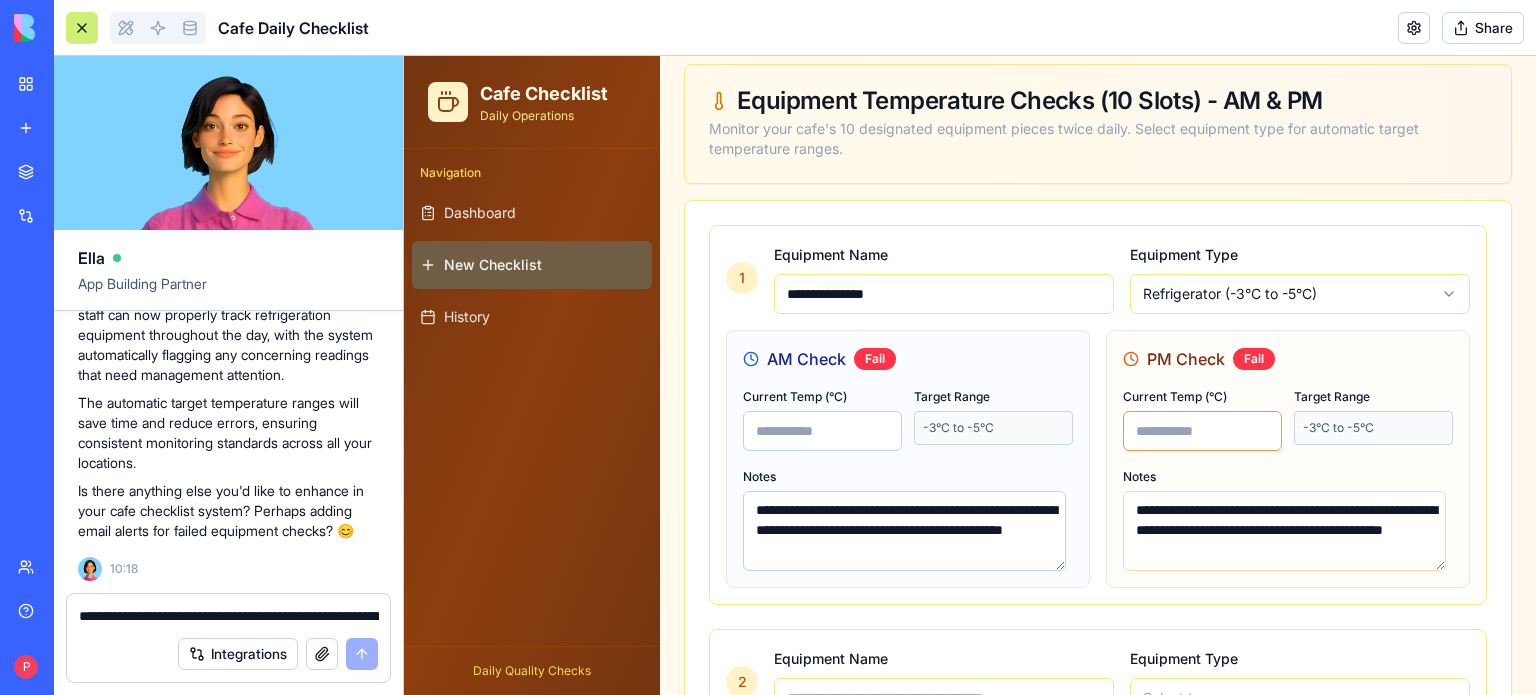 type on "****" 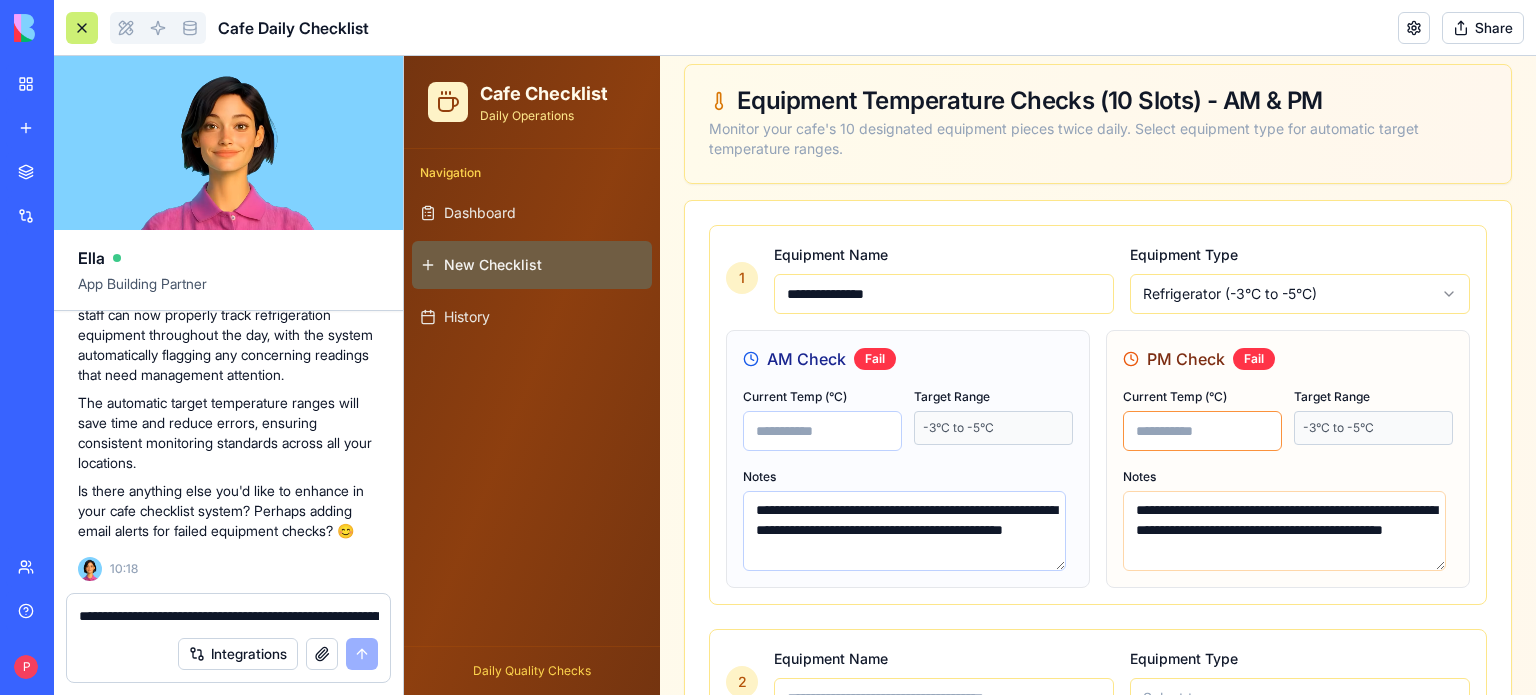 type 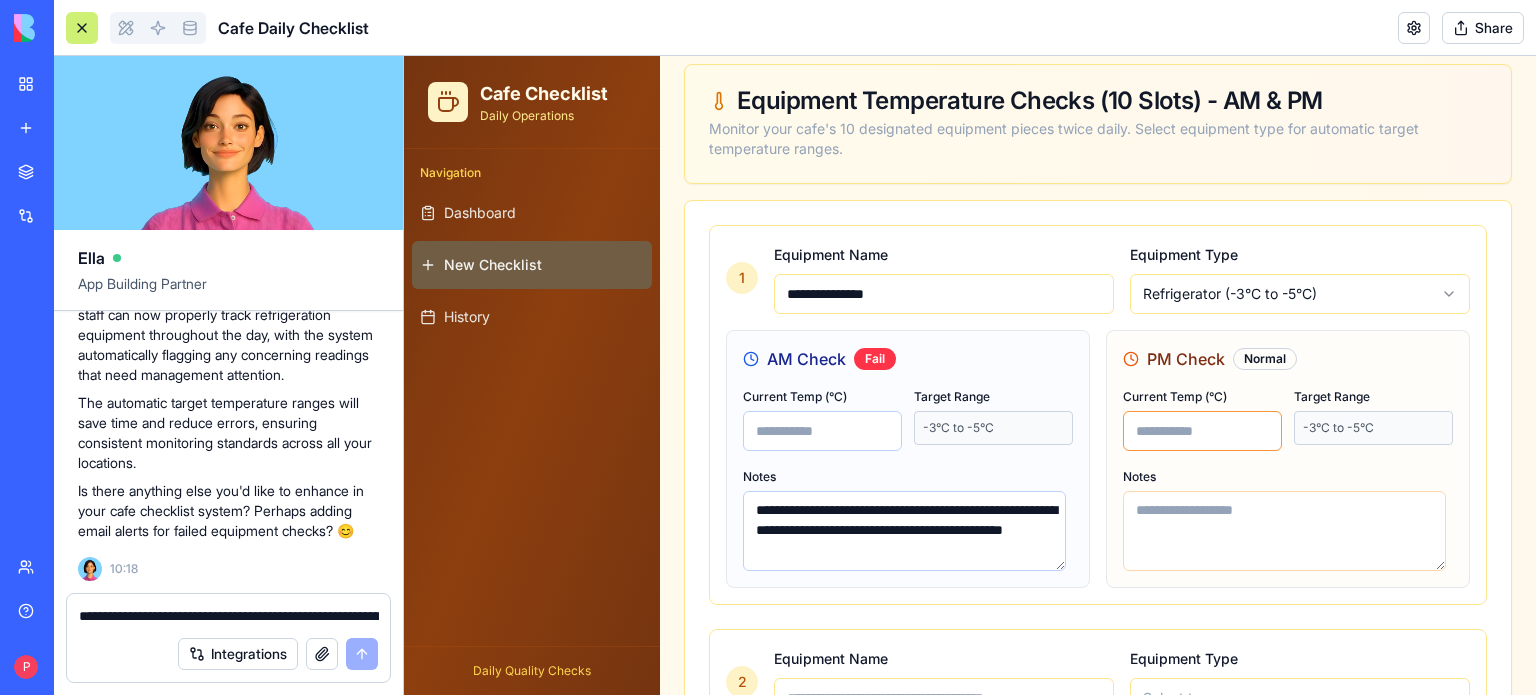 type on "****" 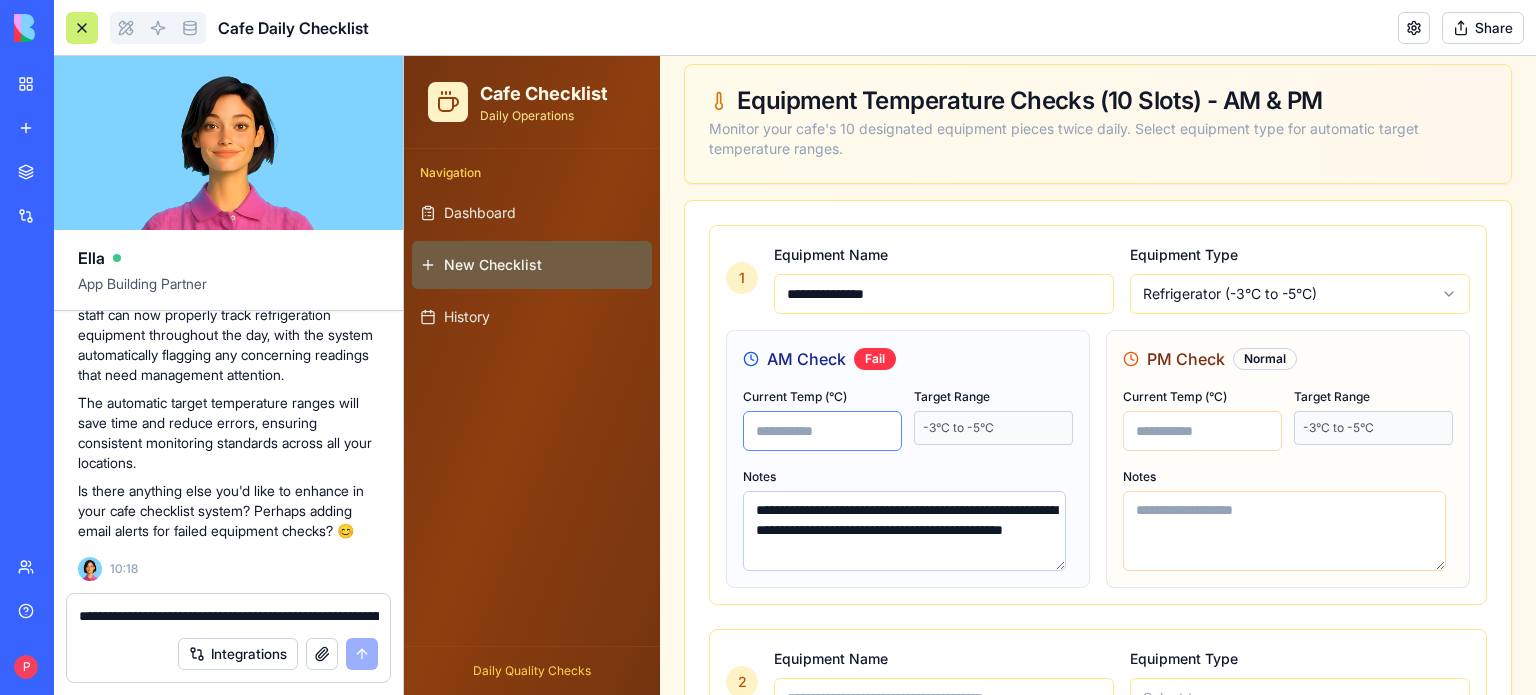 click on "***" at bounding box center (822, 431) 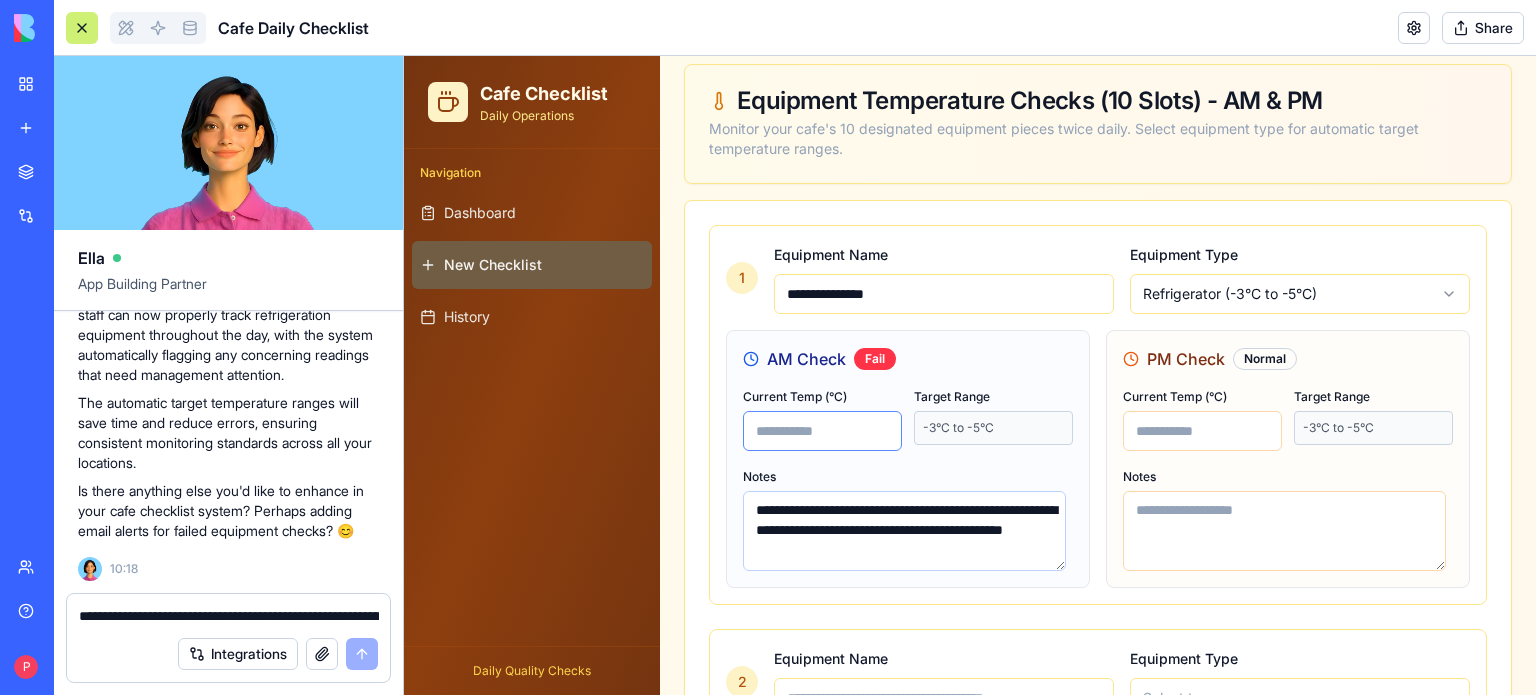 type on "****" 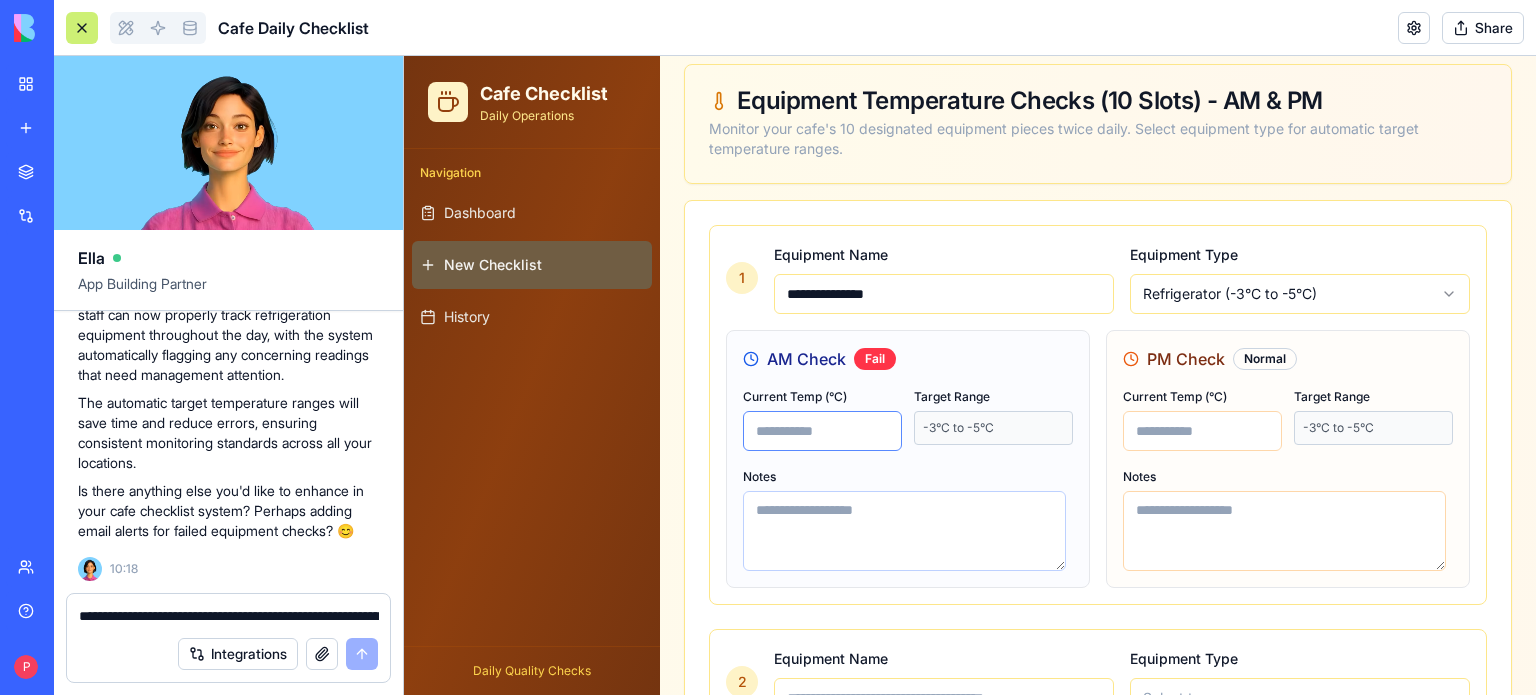 type on "****" 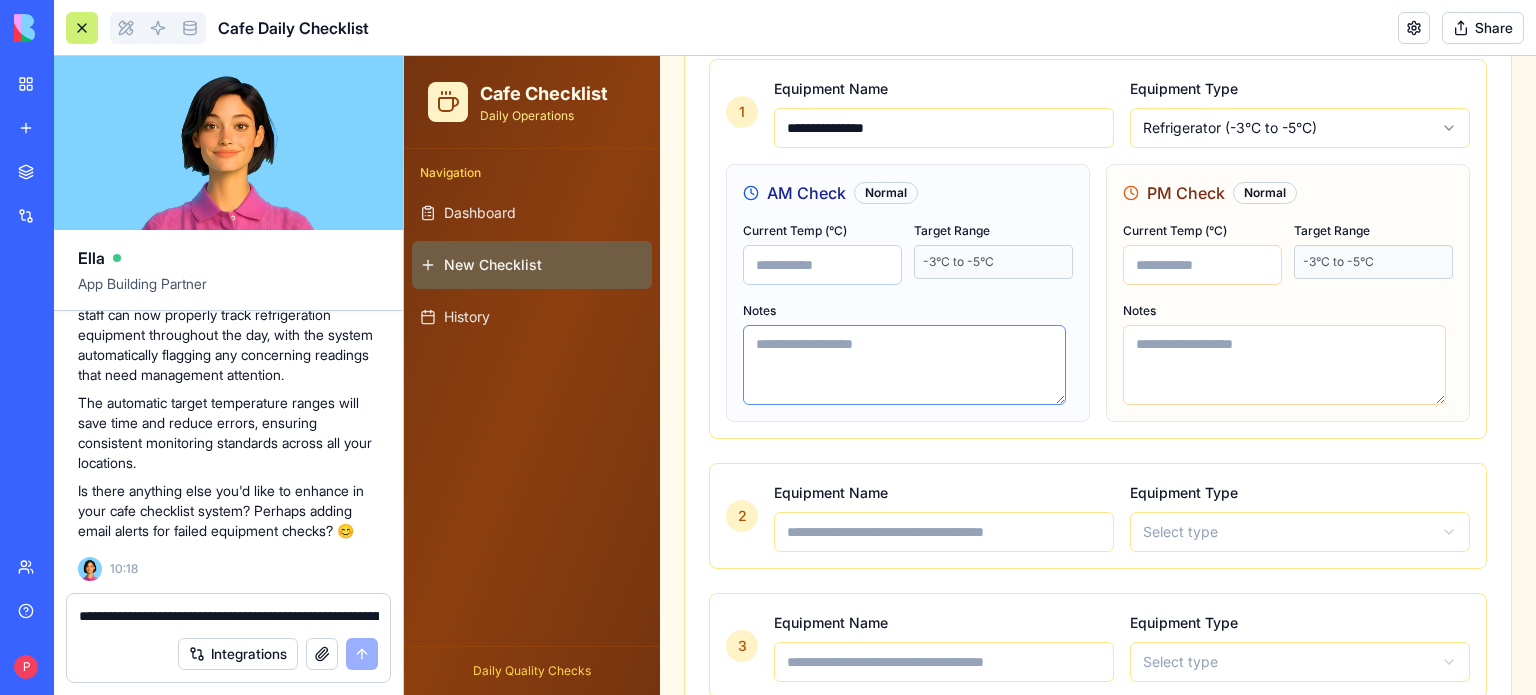 scroll, scrollTop: 400, scrollLeft: 0, axis: vertical 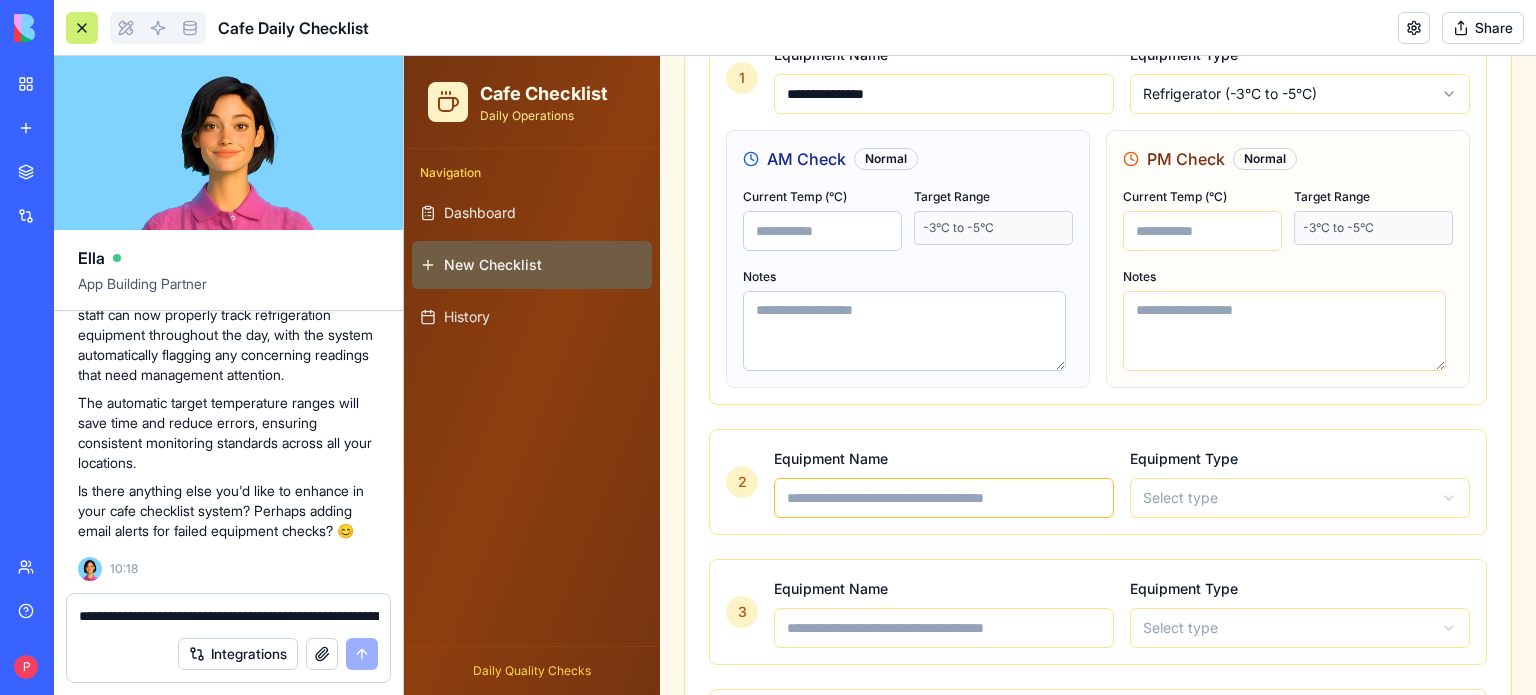 click at bounding box center [944, 498] 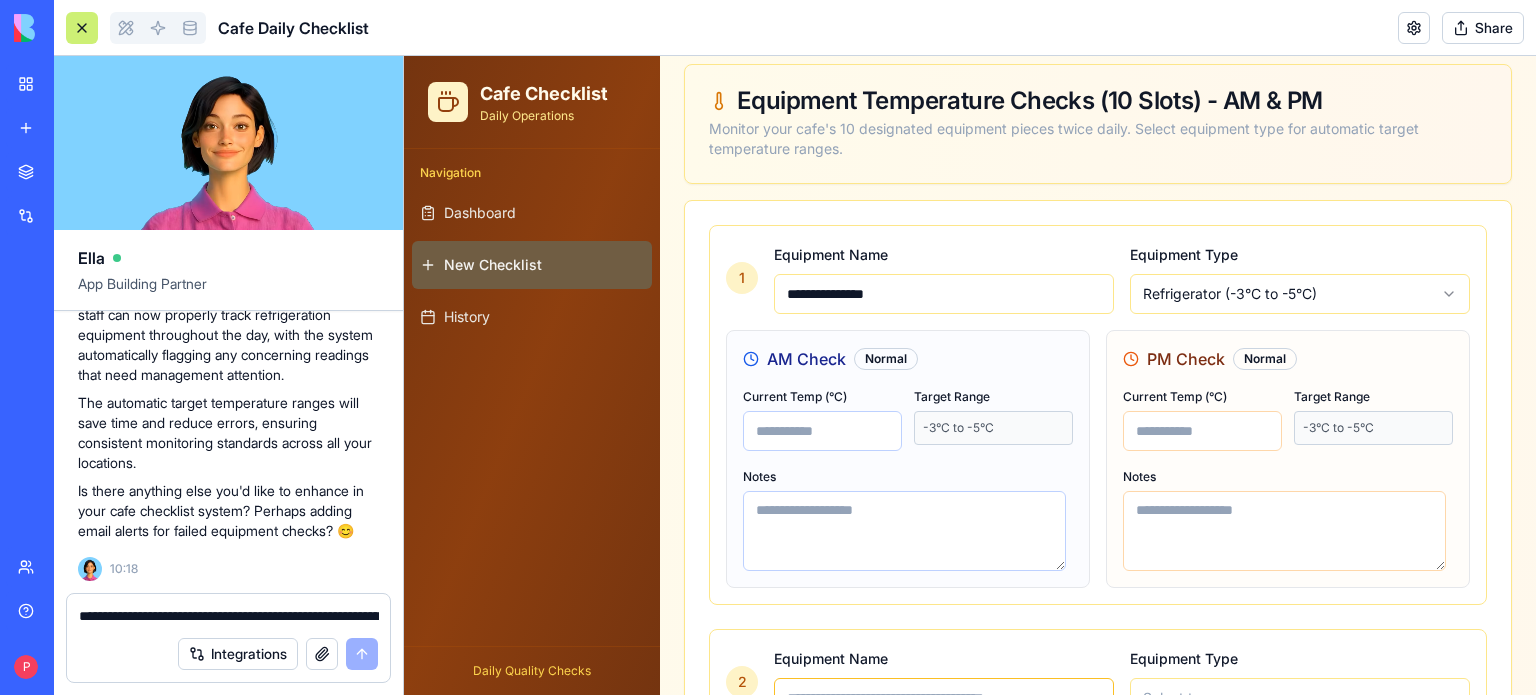 scroll, scrollTop: 0, scrollLeft: 0, axis: both 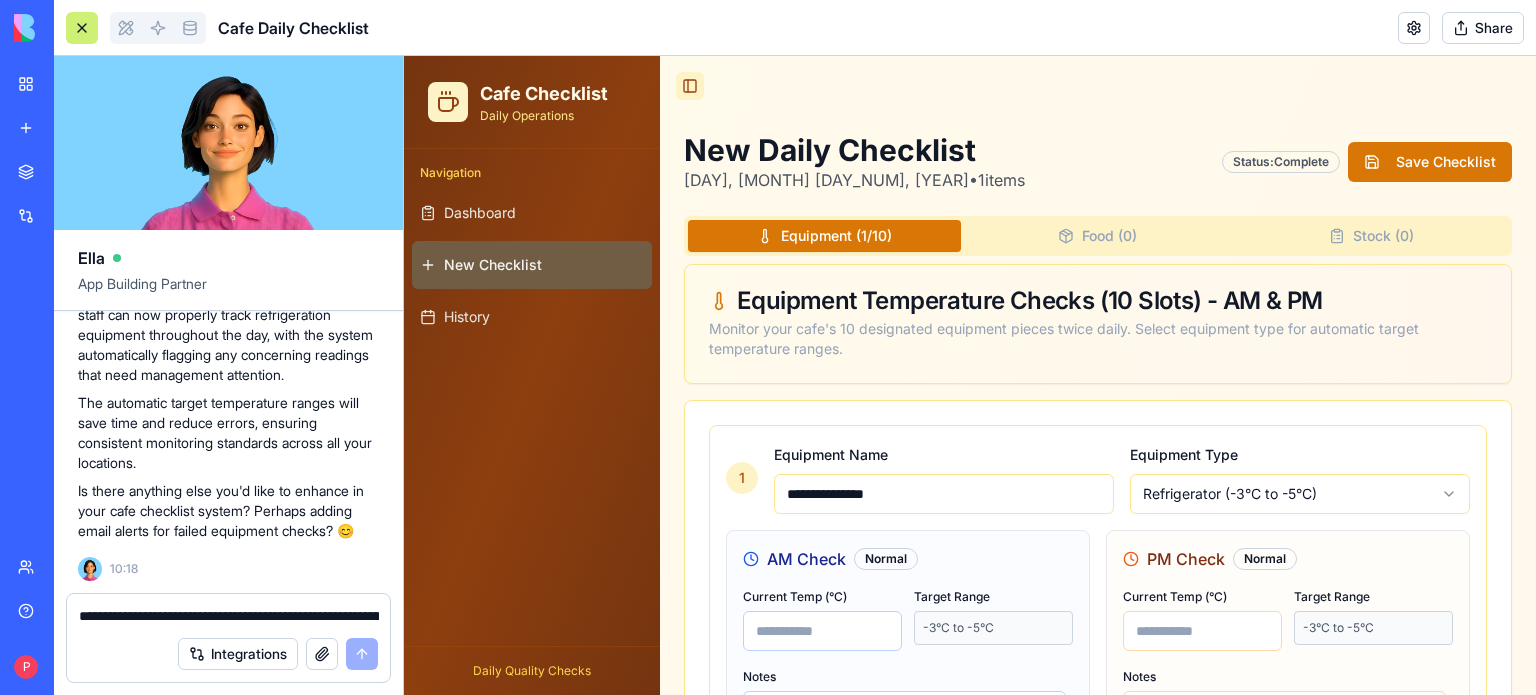 click on "Food ( 0 )" at bounding box center (1097, 236) 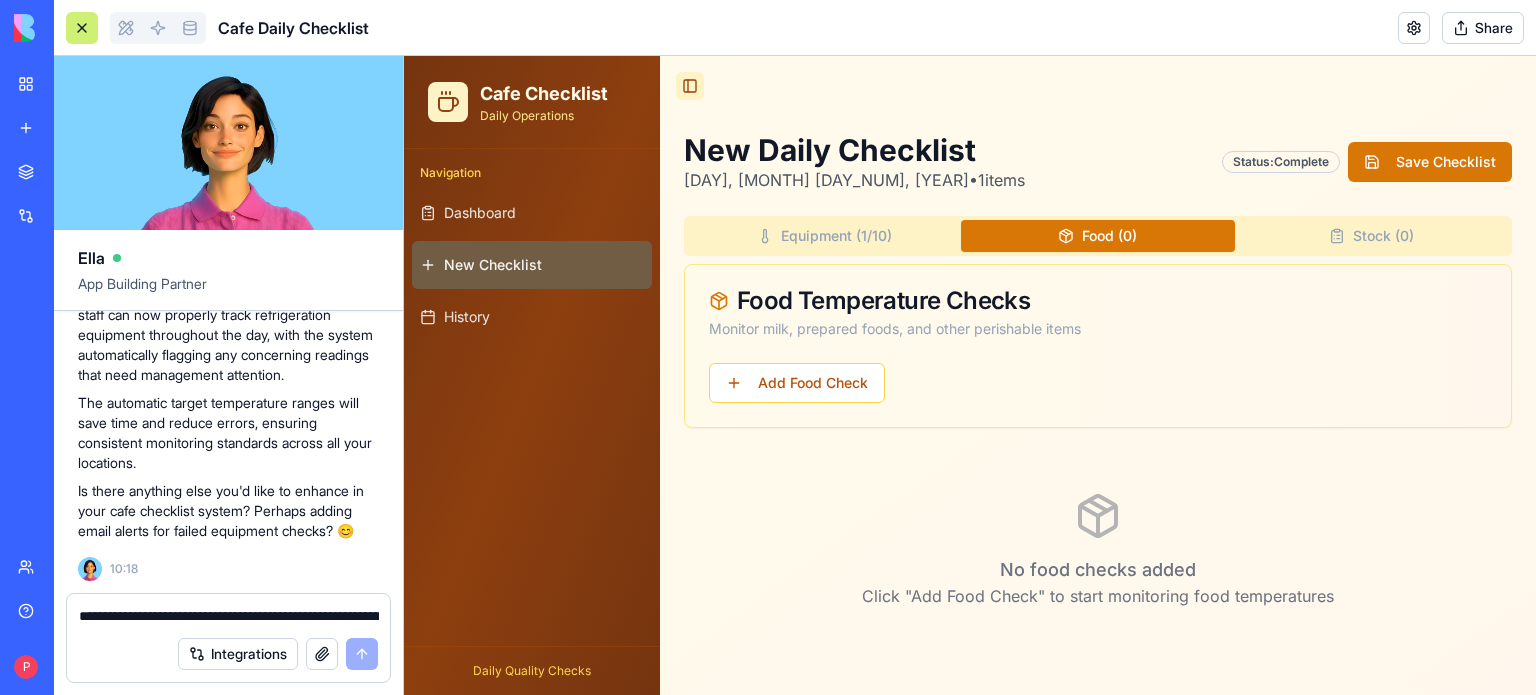 click on "New Daily Checklist Friday, July 25, 2025  •  1  items Status:  Complete Save Checklist Equipment ( 1 /10) Food ( 0 ) Stock ( 0 ) Food Temperature Checks Monitor milk, prepared foods, and other perishable items Add Food Check No food checks added Click "Add Food Check" to start monitoring food temperatures" at bounding box center [1098, 394] 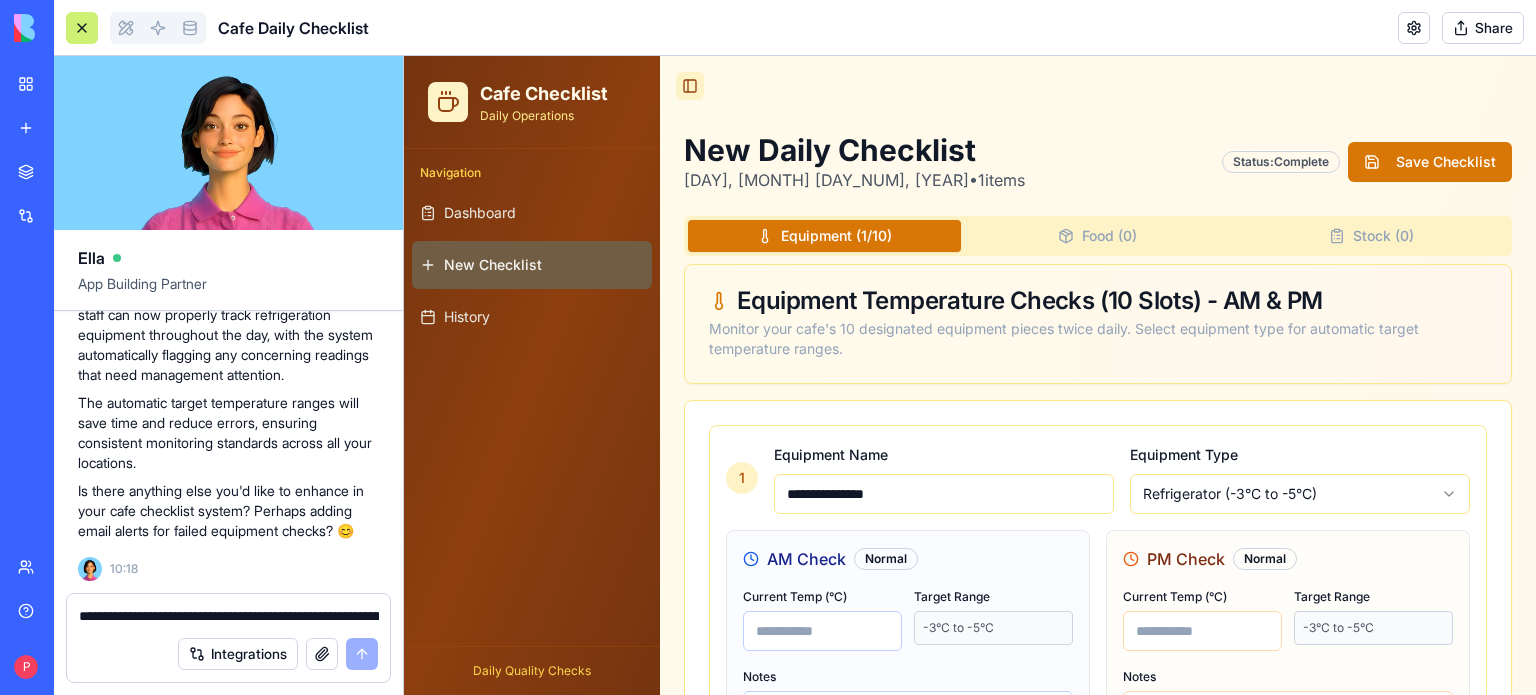 click on "Equipment ( 1 /10)" at bounding box center (824, 236) 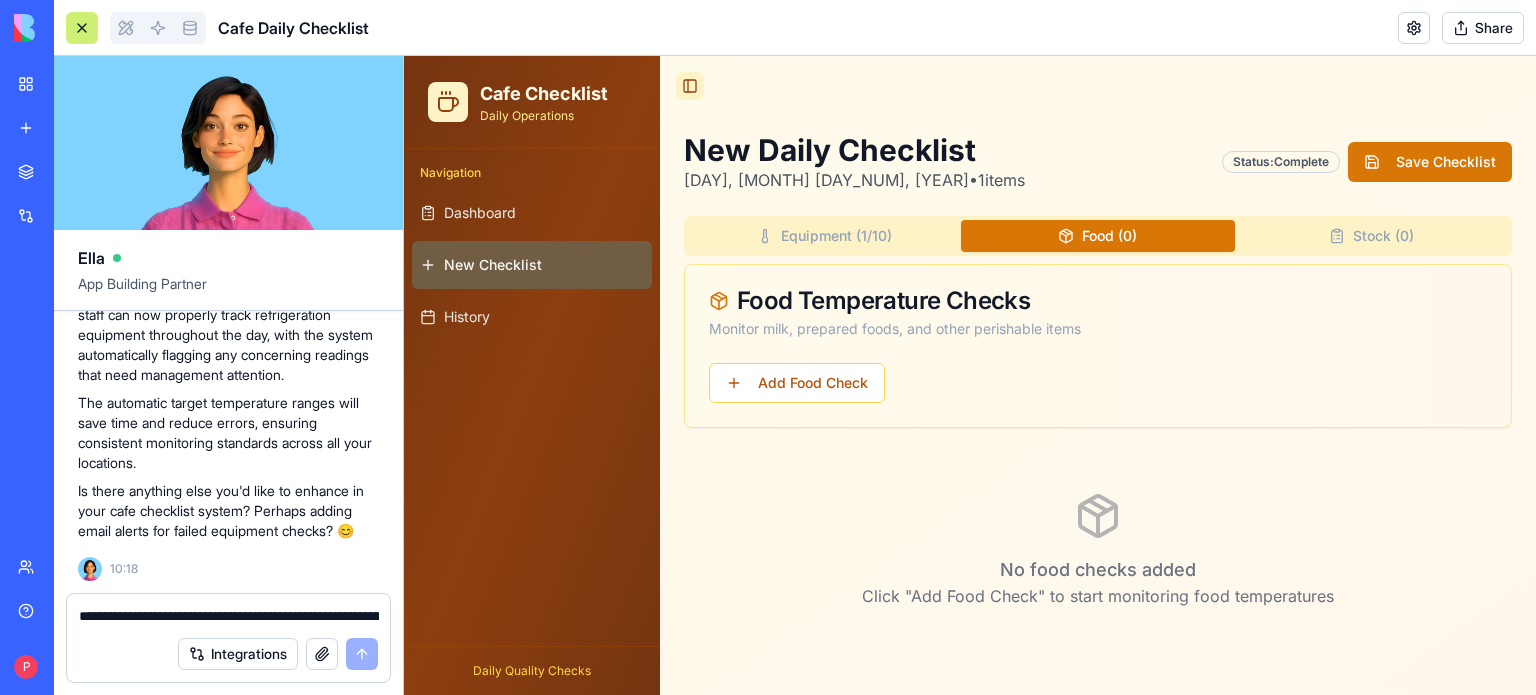 click on "Food ( 0 )" at bounding box center [1097, 236] 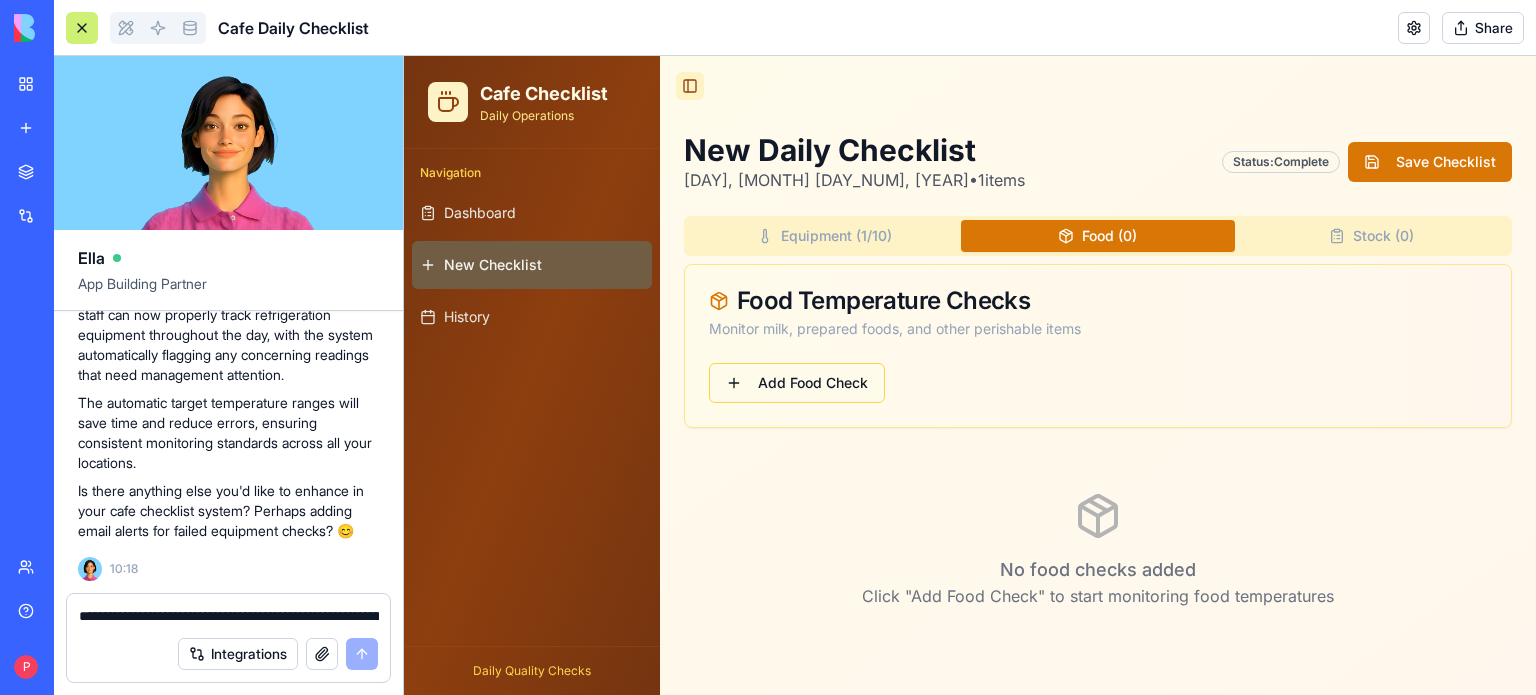 click on "Add Food Check" at bounding box center [797, 383] 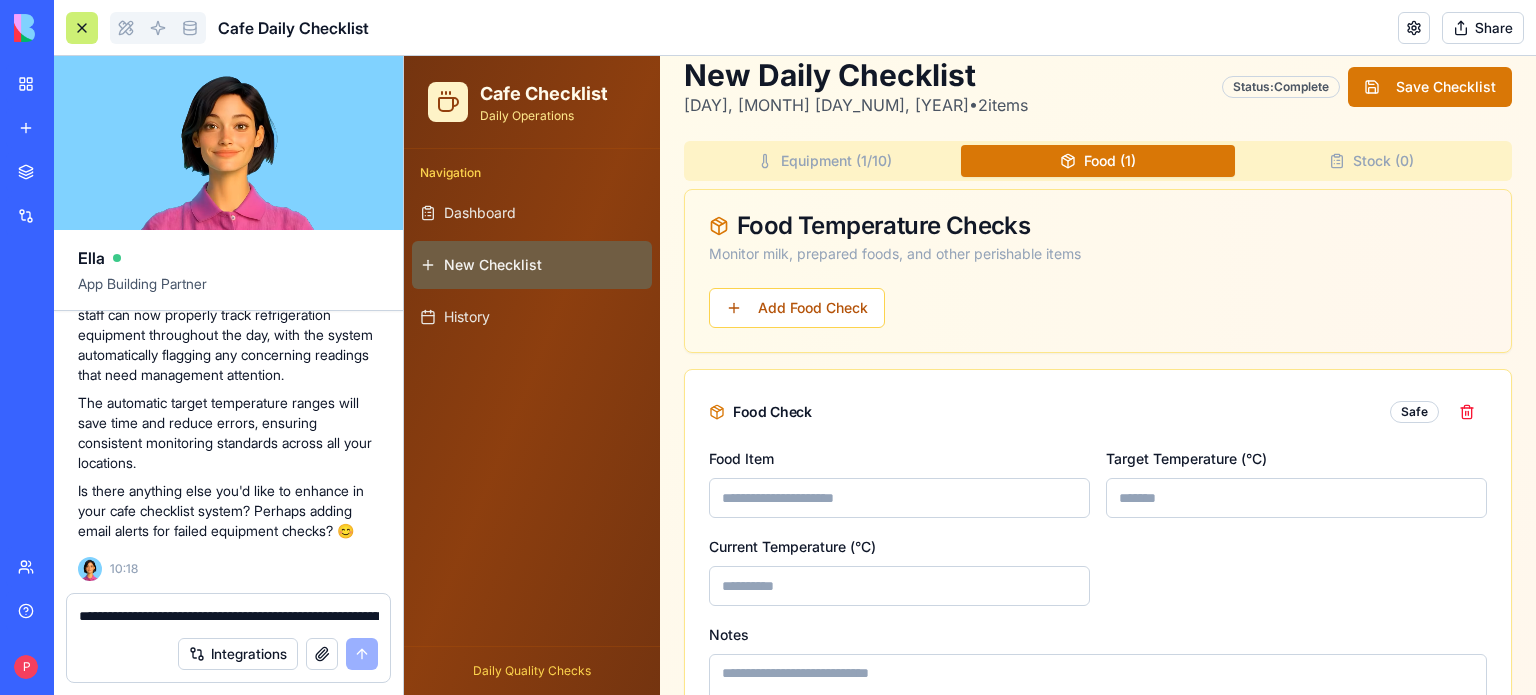 scroll, scrollTop: 162, scrollLeft: 0, axis: vertical 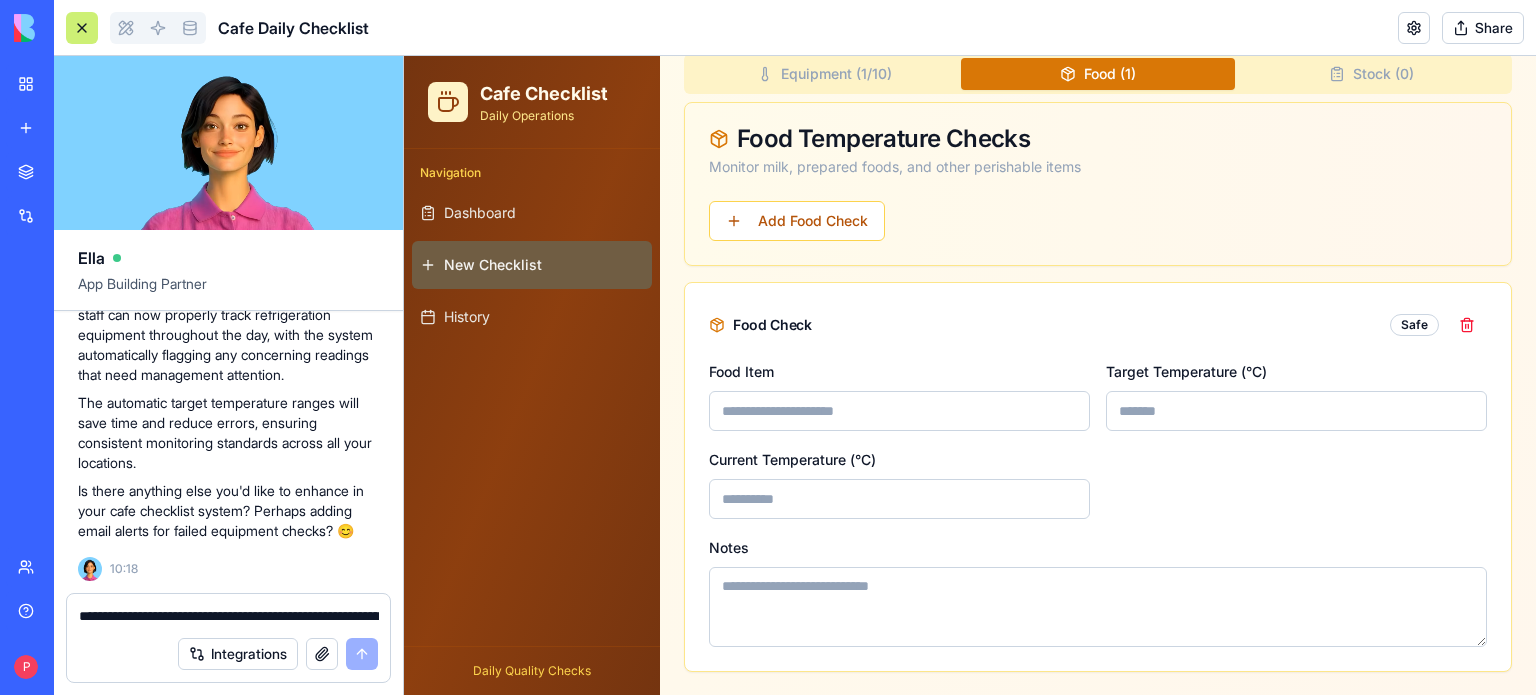 click on "**********" at bounding box center (229, 616) 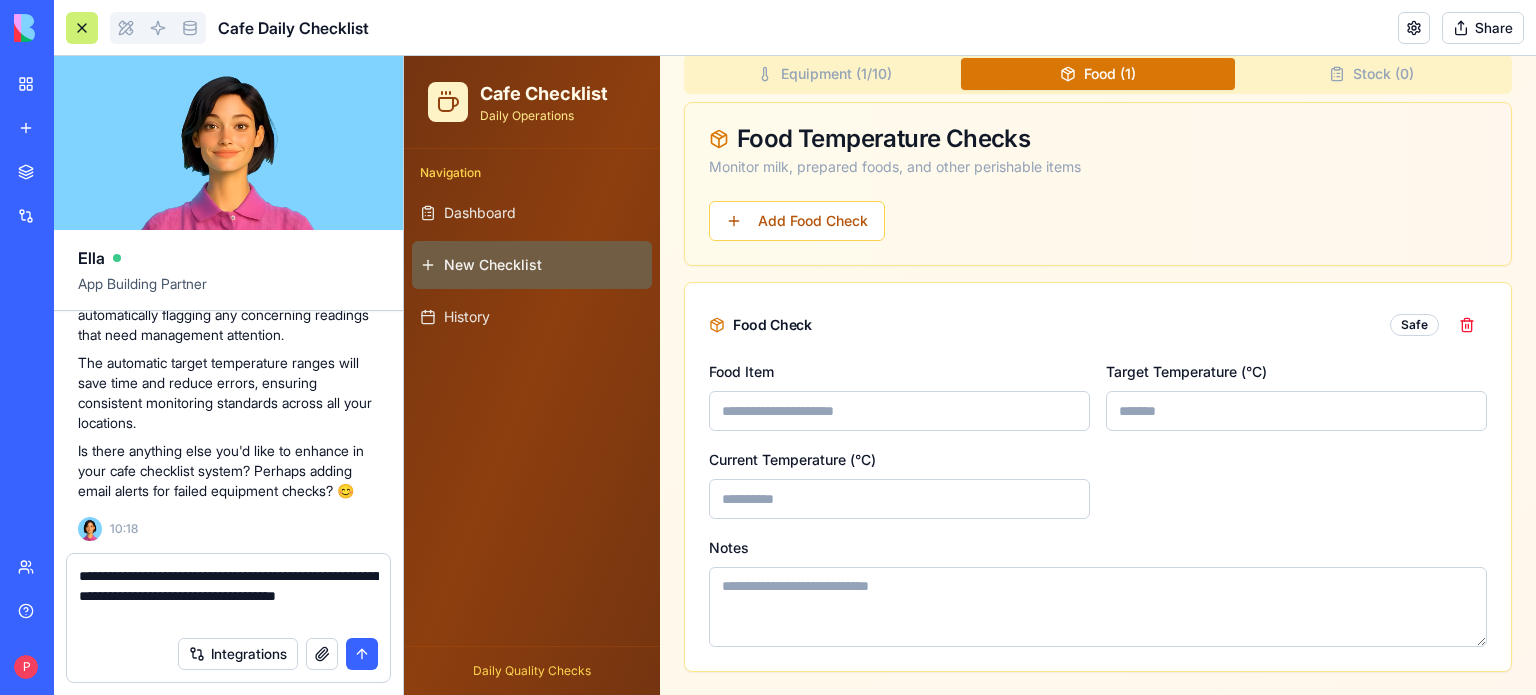 click on "**********" at bounding box center (229, 596) 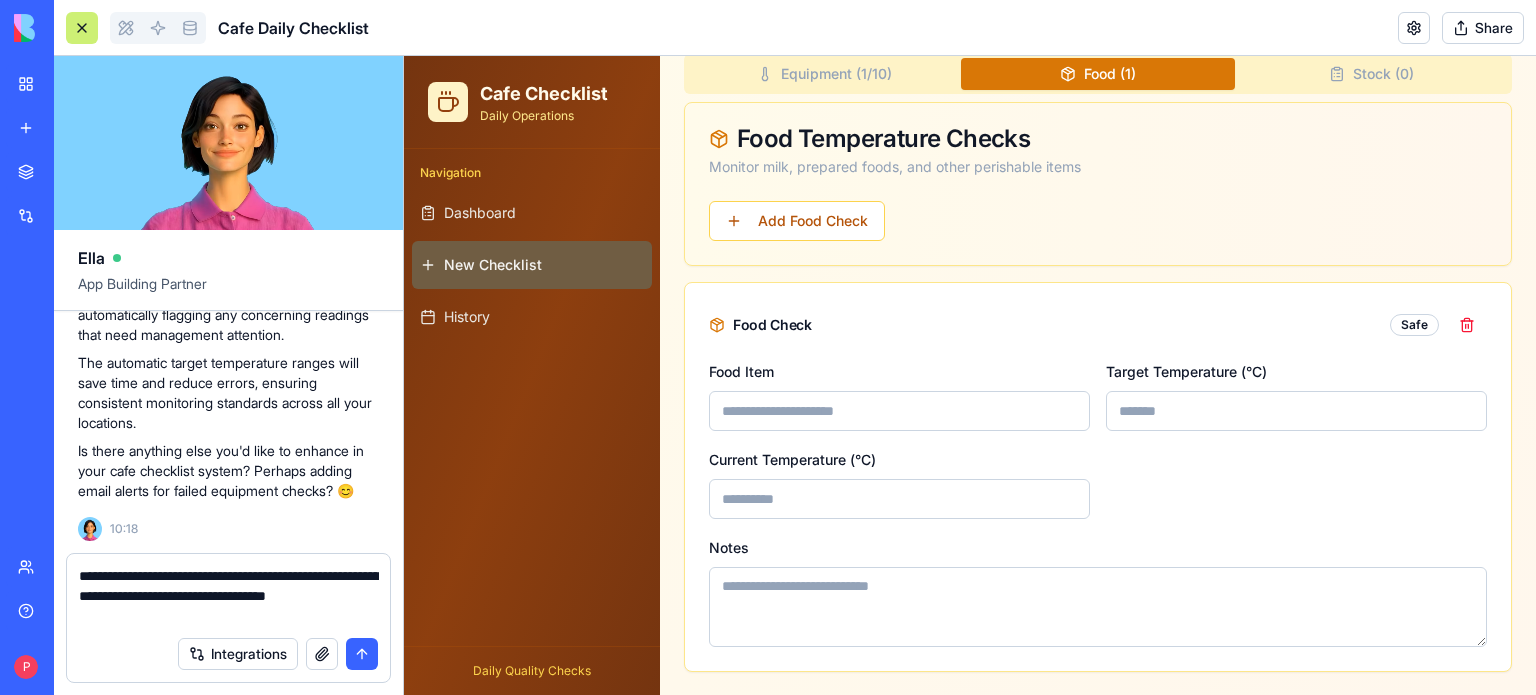 click on "**********" at bounding box center (229, 596) 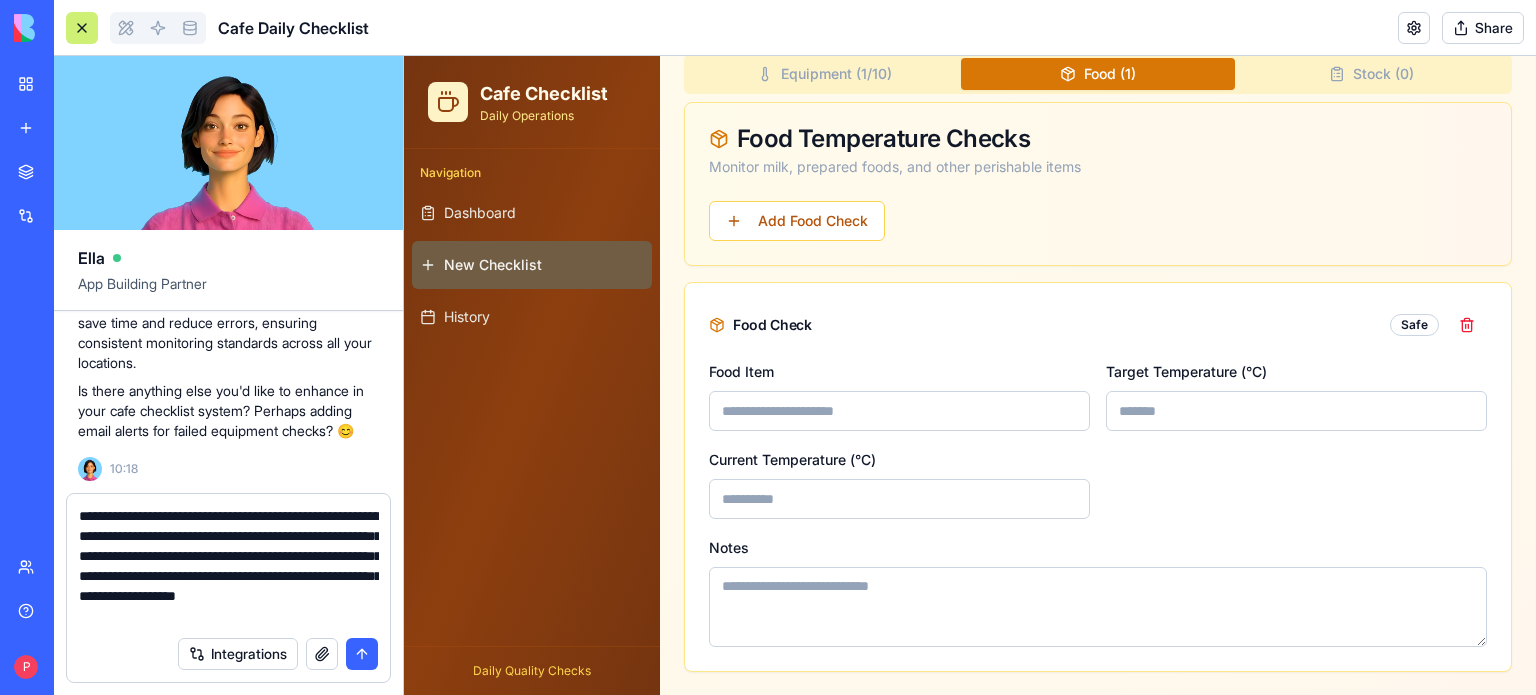 scroll, scrollTop: 18, scrollLeft: 0, axis: vertical 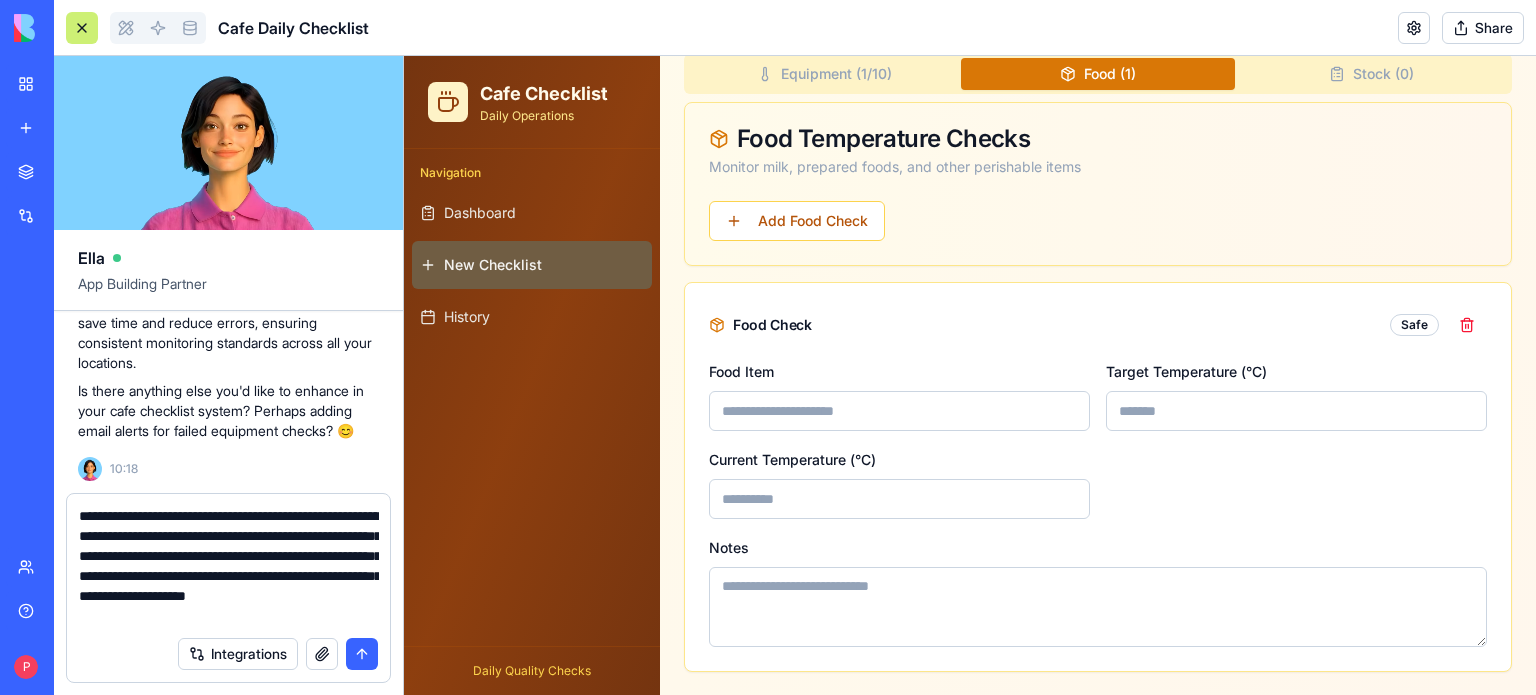 type on "**********" 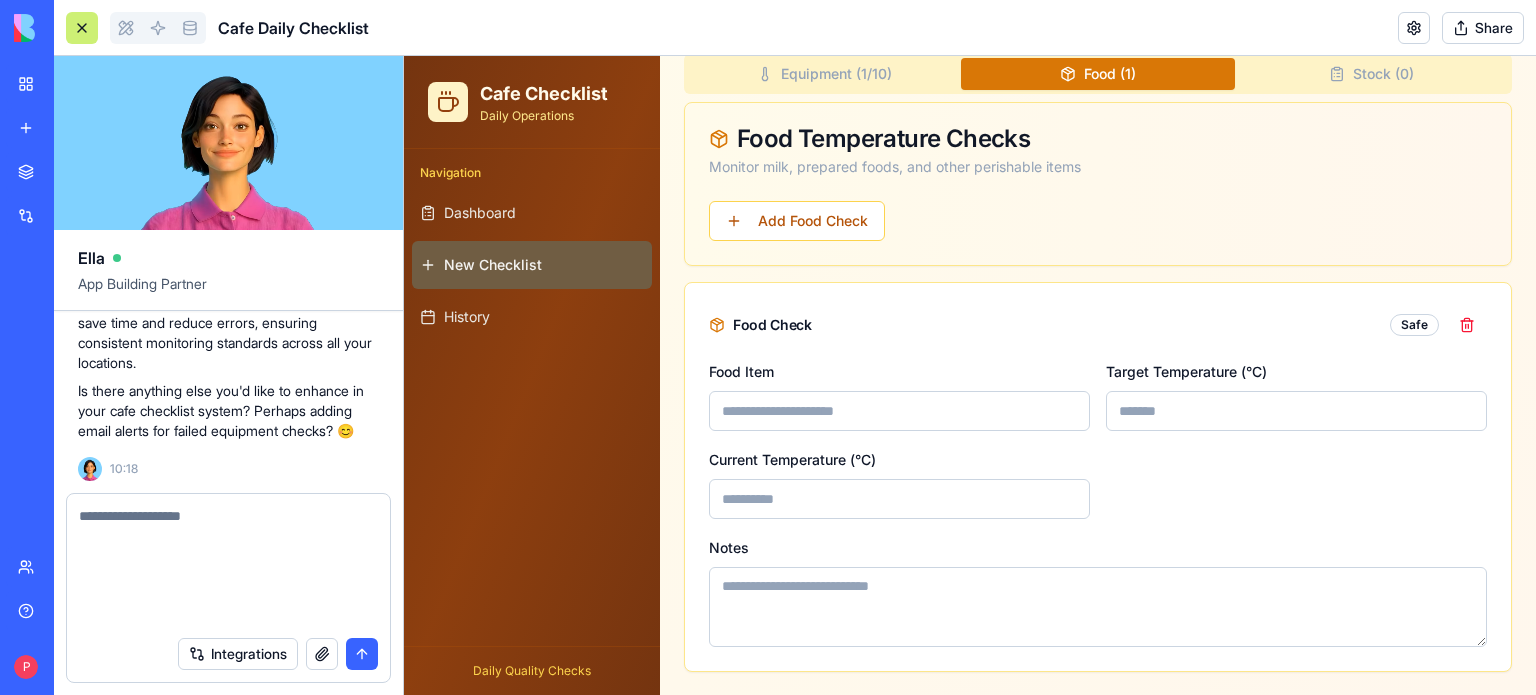 scroll, scrollTop: 5780, scrollLeft: 0, axis: vertical 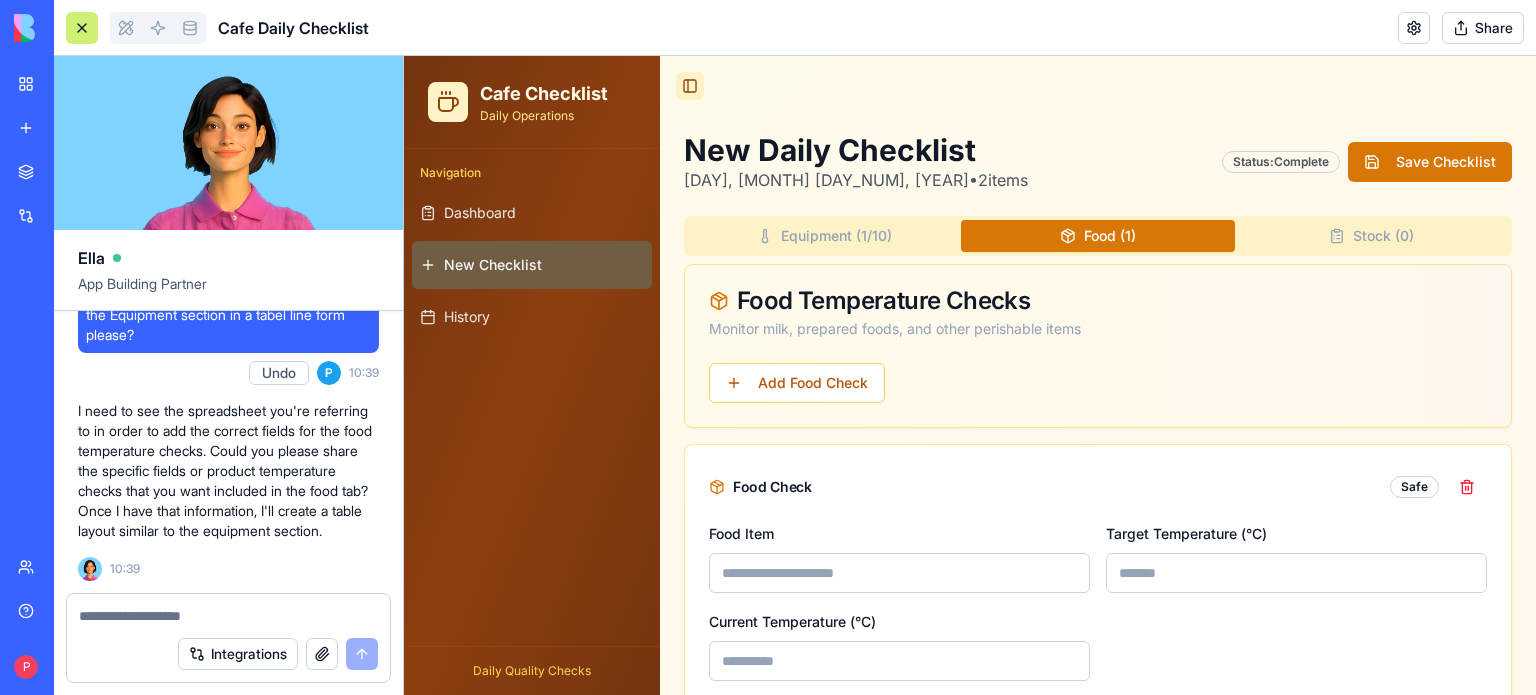 click on "Toggle Sidebar New Daily Checklist Friday, July 25, 2025  •  2  items Status:  Complete Save Checklist Equipment ( 1 /10) Food ( 1 ) Stock ( 0 ) Food Temperature Checks Monitor milk, prepared foods, and other perishable items Add Food Check Food Check Safe Food Item Target Temperature (°C) Current Temperature (°C) Notes" at bounding box center (1098, 457) 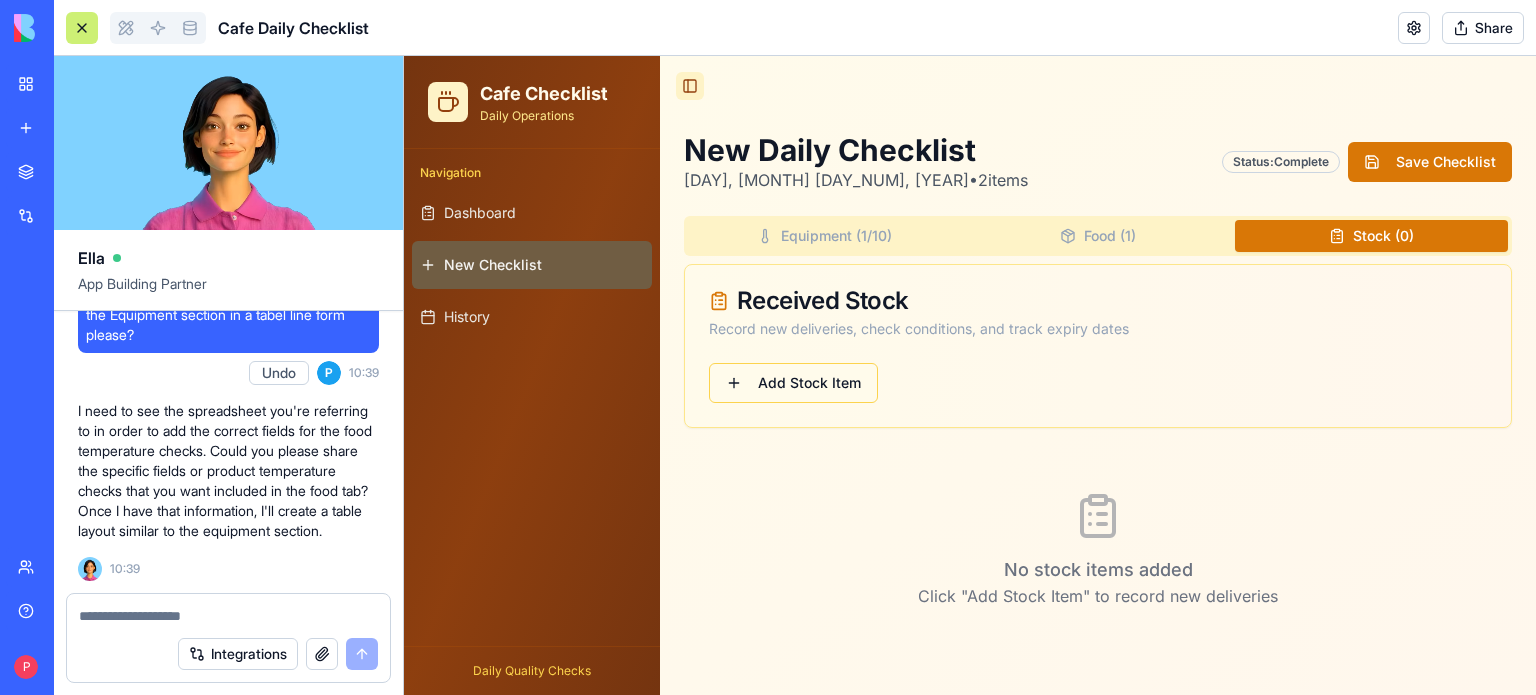 click on "Add Stock Item" at bounding box center [793, 383] 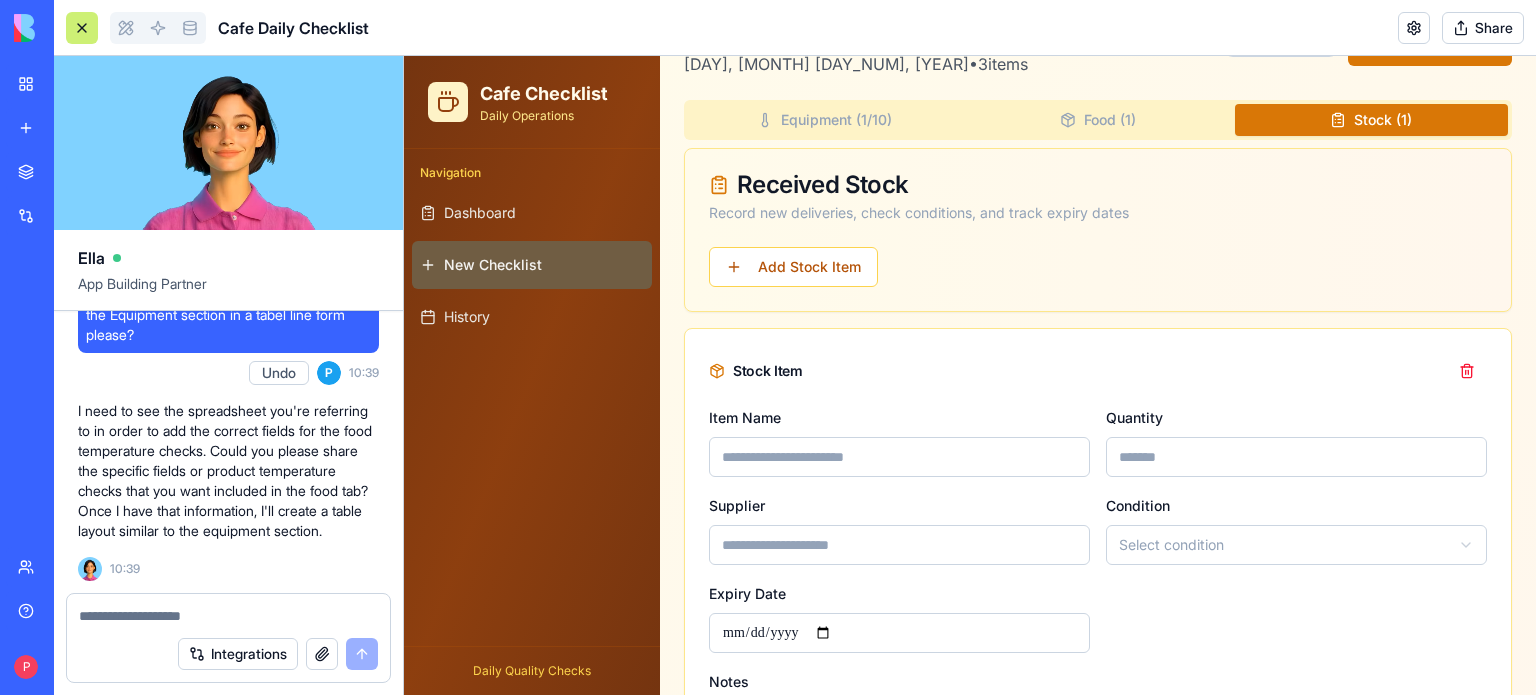 scroll, scrollTop: 150, scrollLeft: 0, axis: vertical 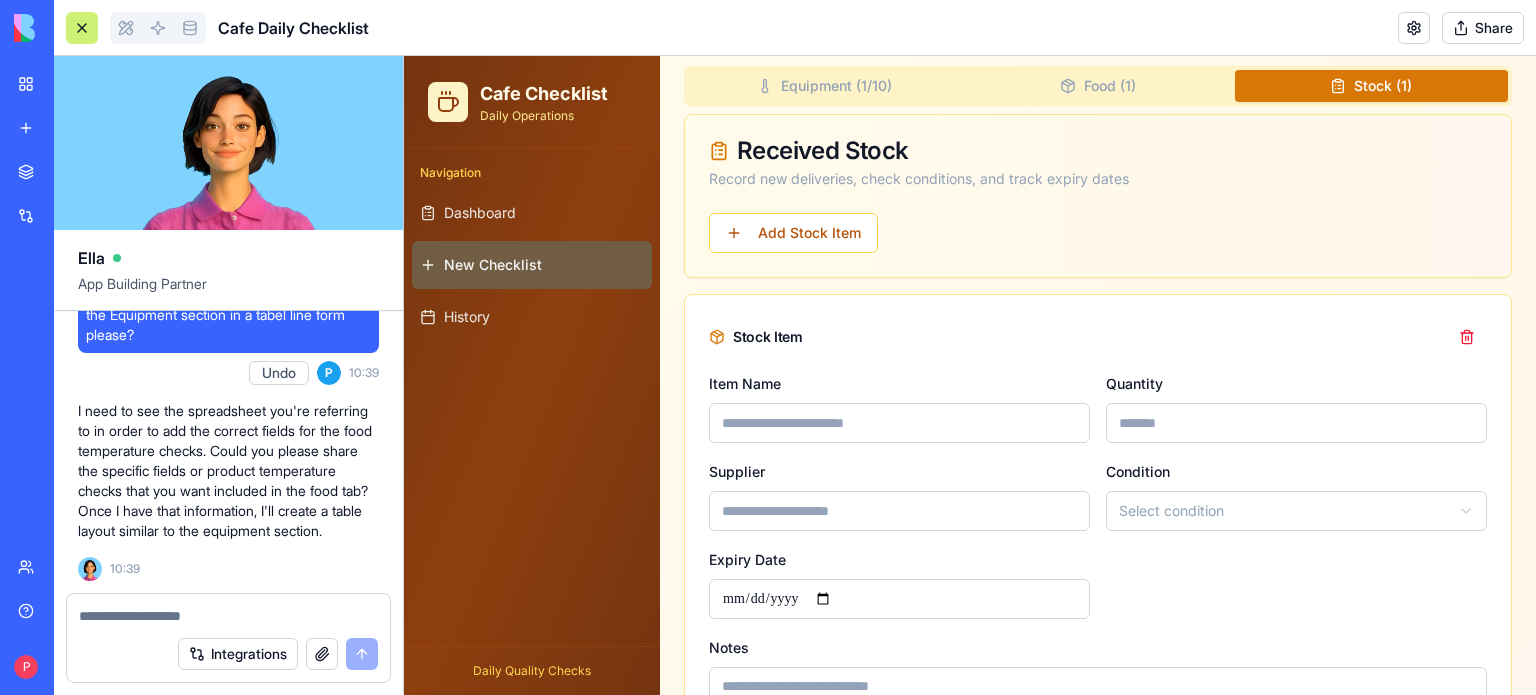 click at bounding box center [229, 616] 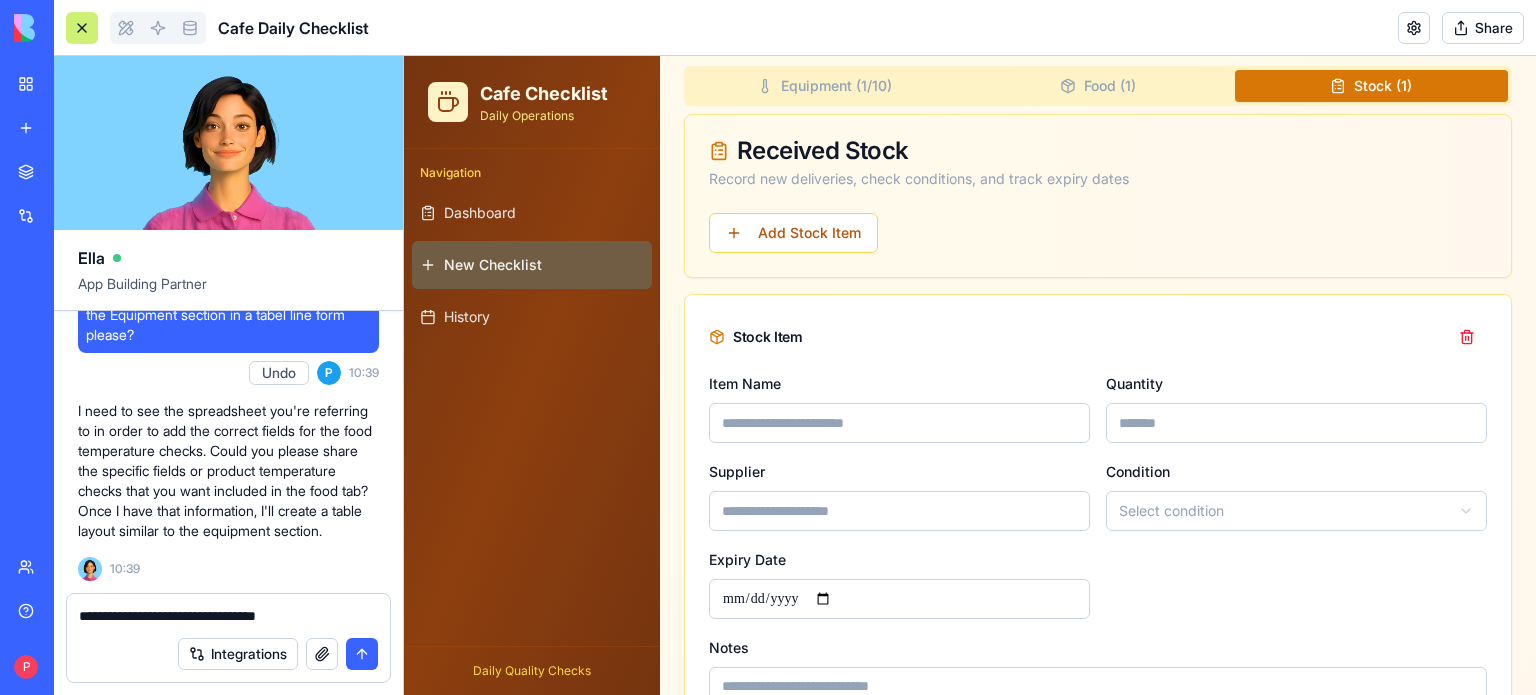 type on "**********" 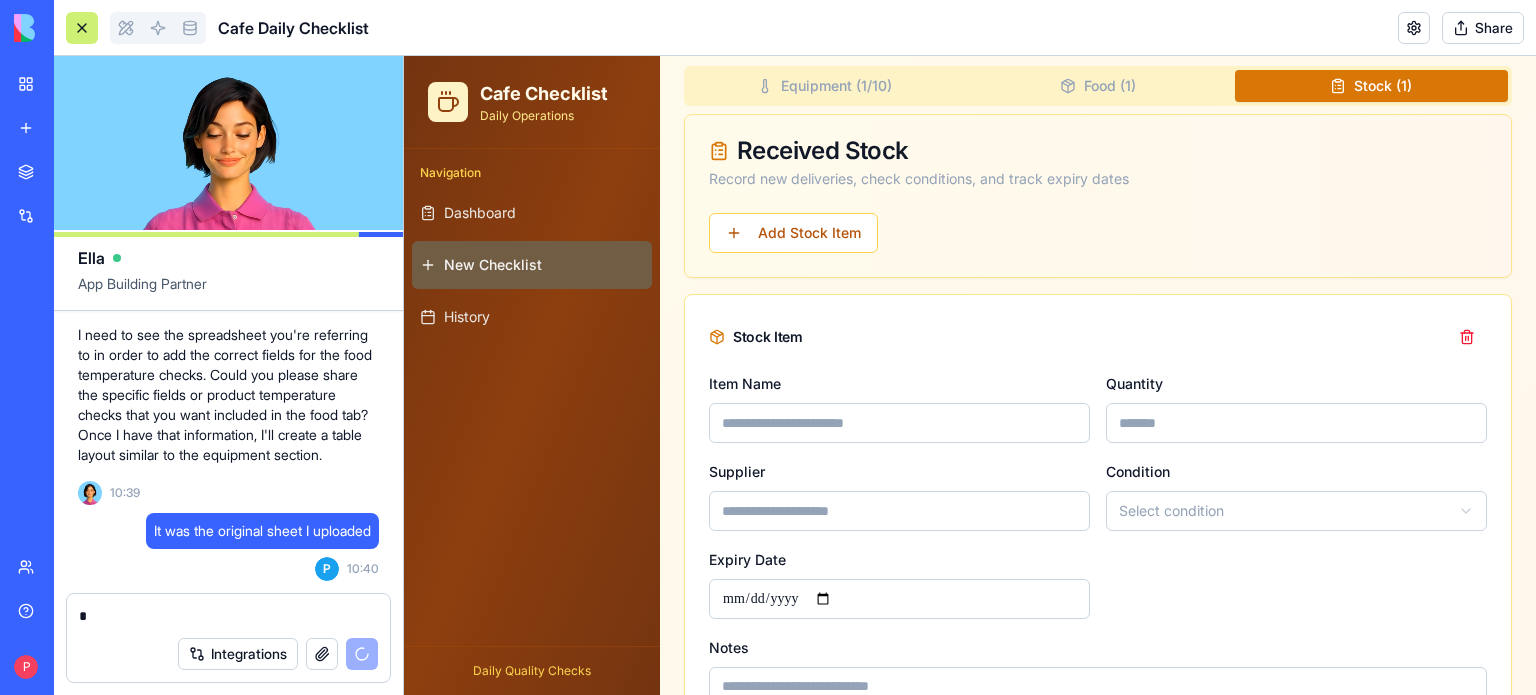 scroll, scrollTop: 6288, scrollLeft: 0, axis: vertical 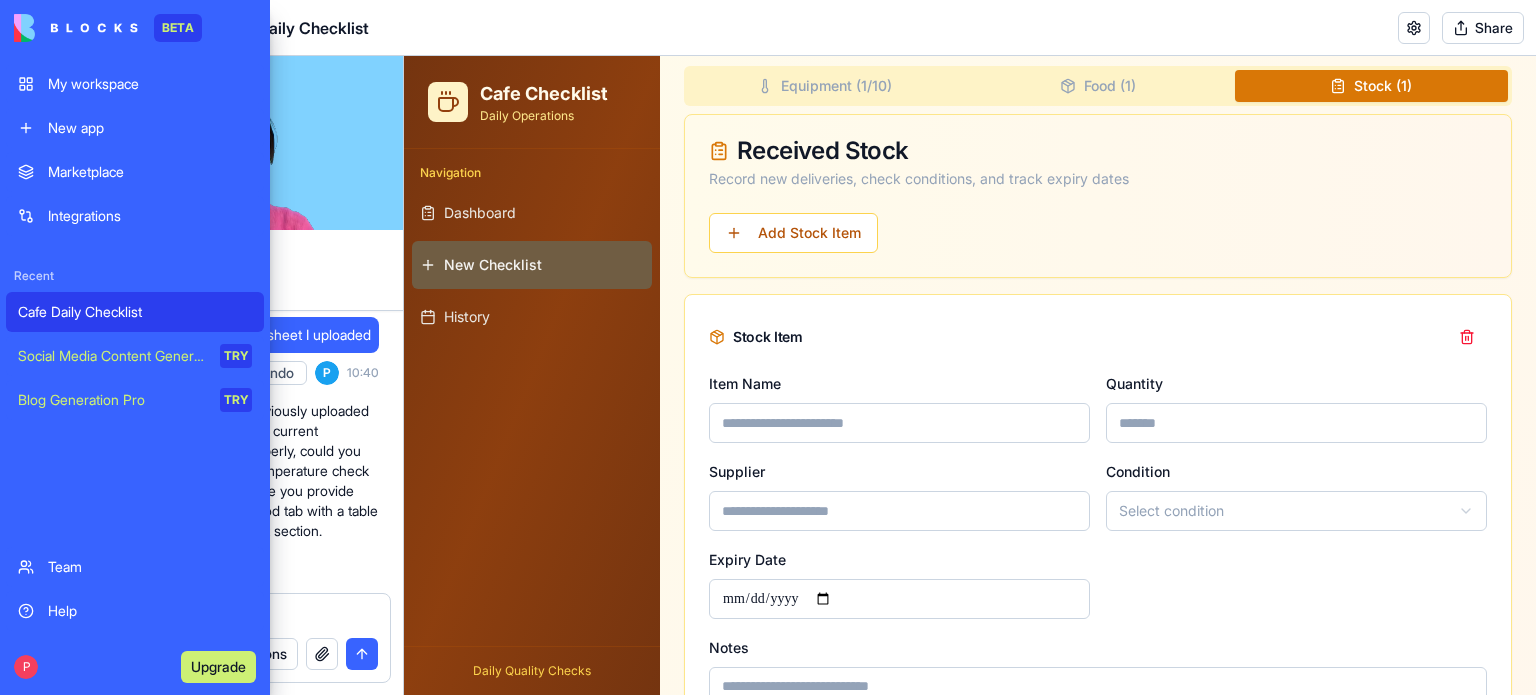 type on "*" 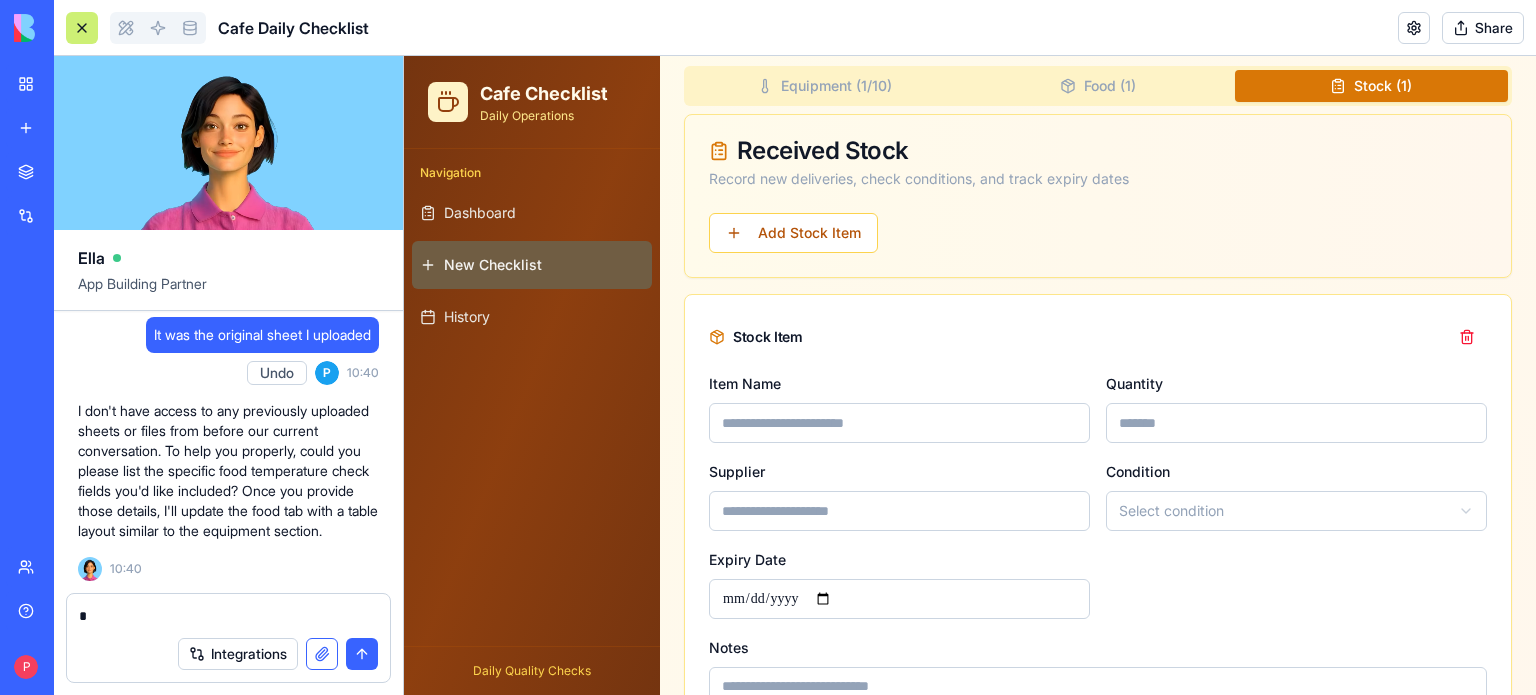 click at bounding box center (322, 654) 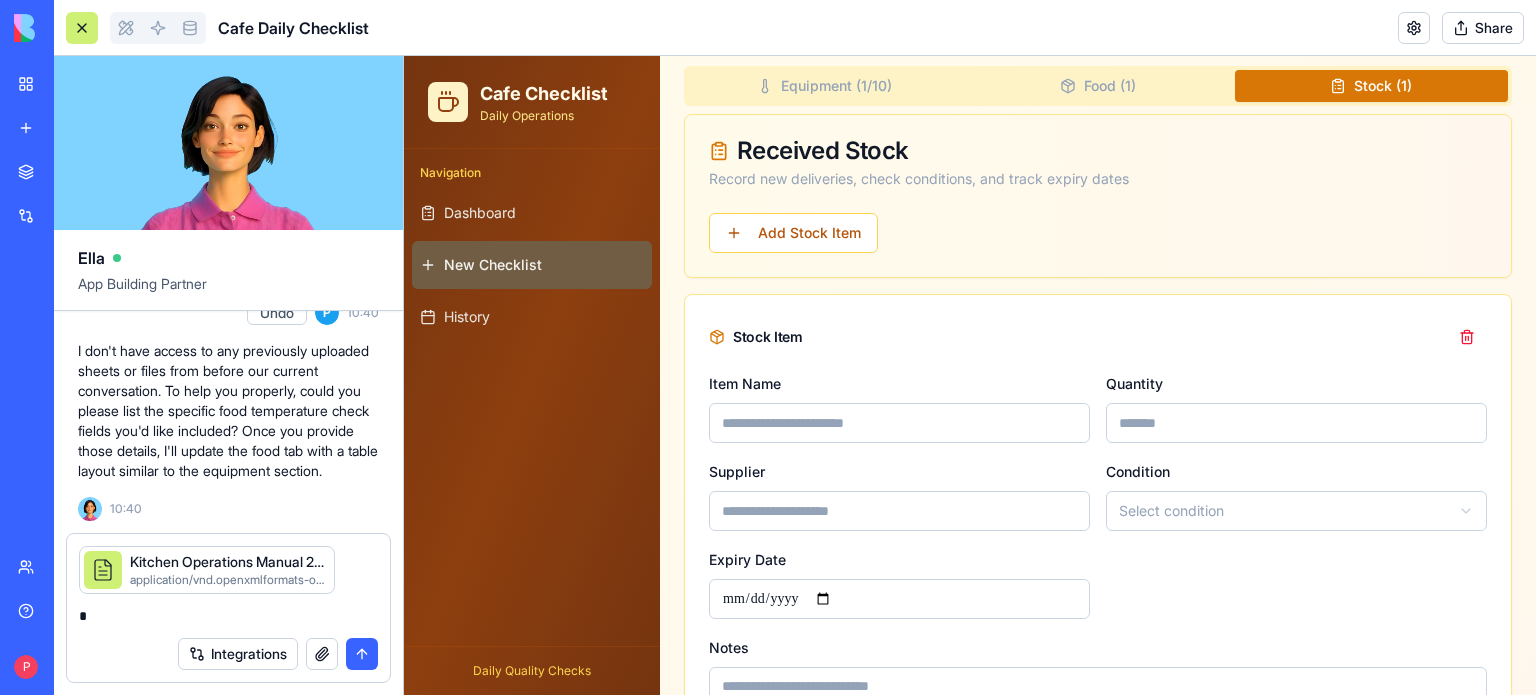 click at bounding box center (362, 654) 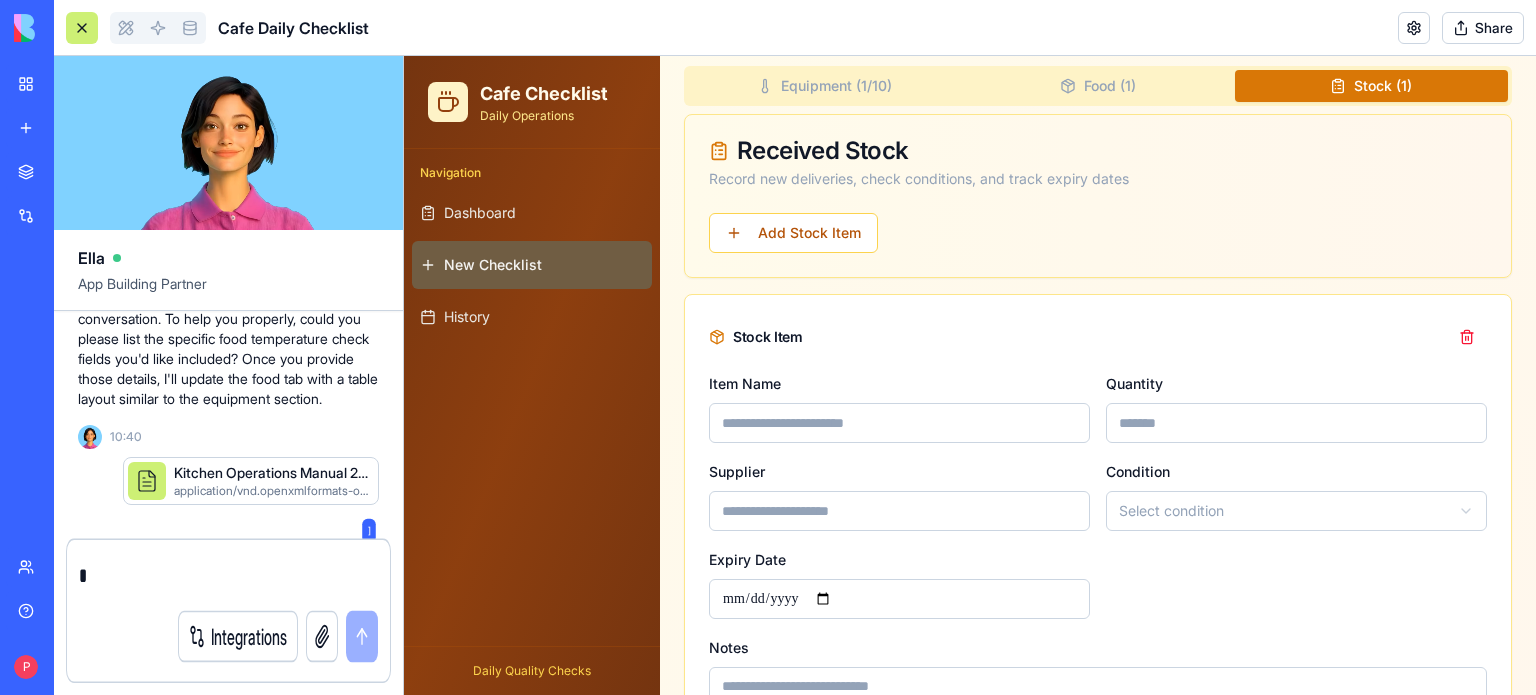 scroll, scrollTop: 6420, scrollLeft: 0, axis: vertical 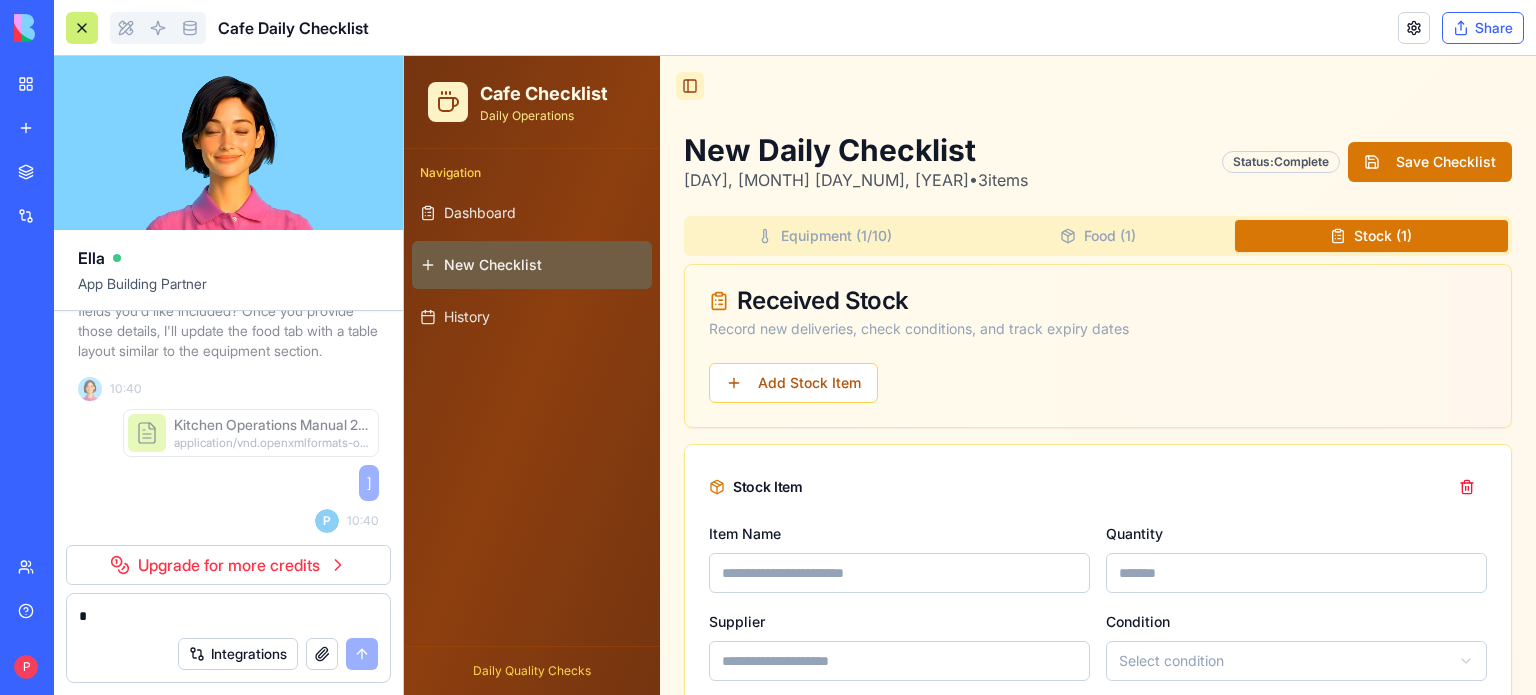 click on "Share" at bounding box center [1483, 28] 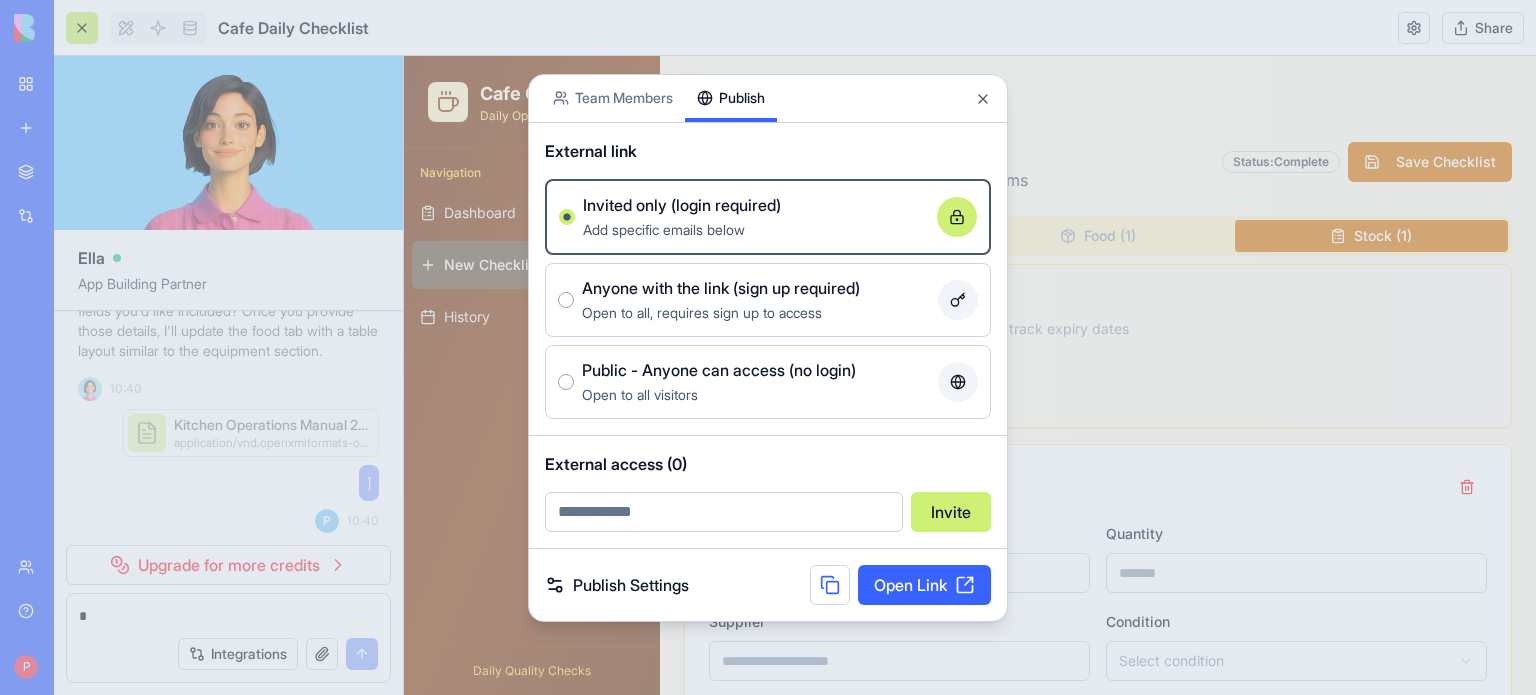 click on "Team Members Publish External link Invited only (login required) Add specific emails below Anyone with the link (sign up required) Open to all, requires sign up to access Public - Anyone can access (no login) Open to all visitors External access (0) Invite Publish Settings Open Link Close" at bounding box center (768, 348) 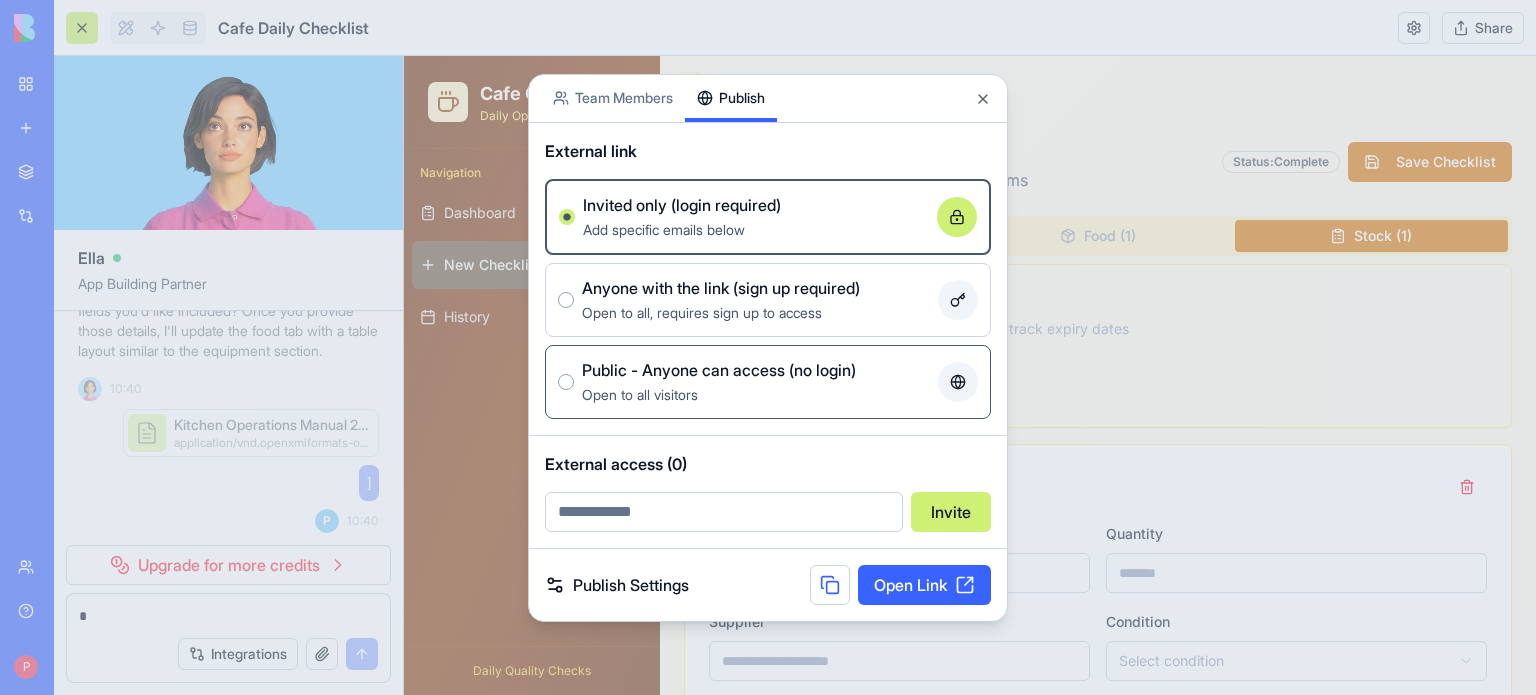 click on "Public - Anyone can access (no login) Open to all visitors" at bounding box center (566, 382) 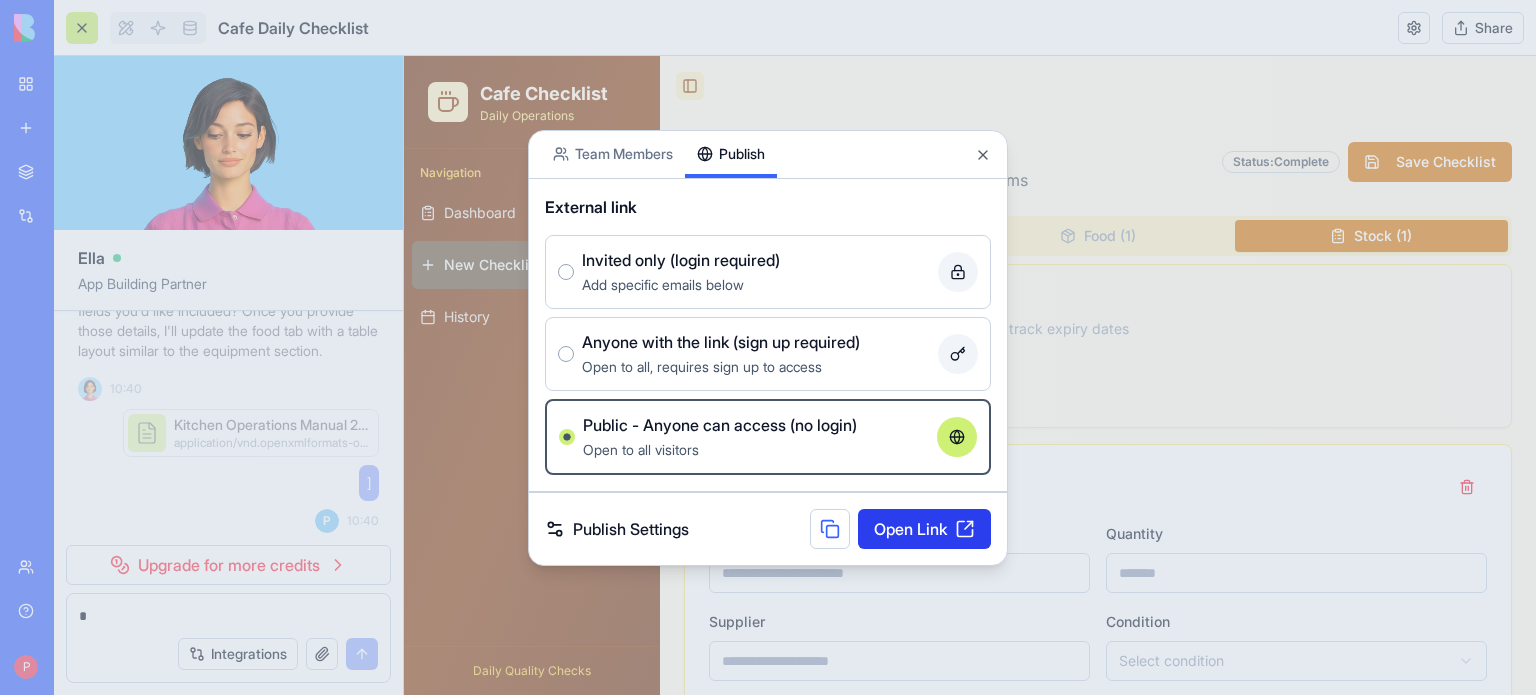 click on "Open Link" at bounding box center [924, 529] 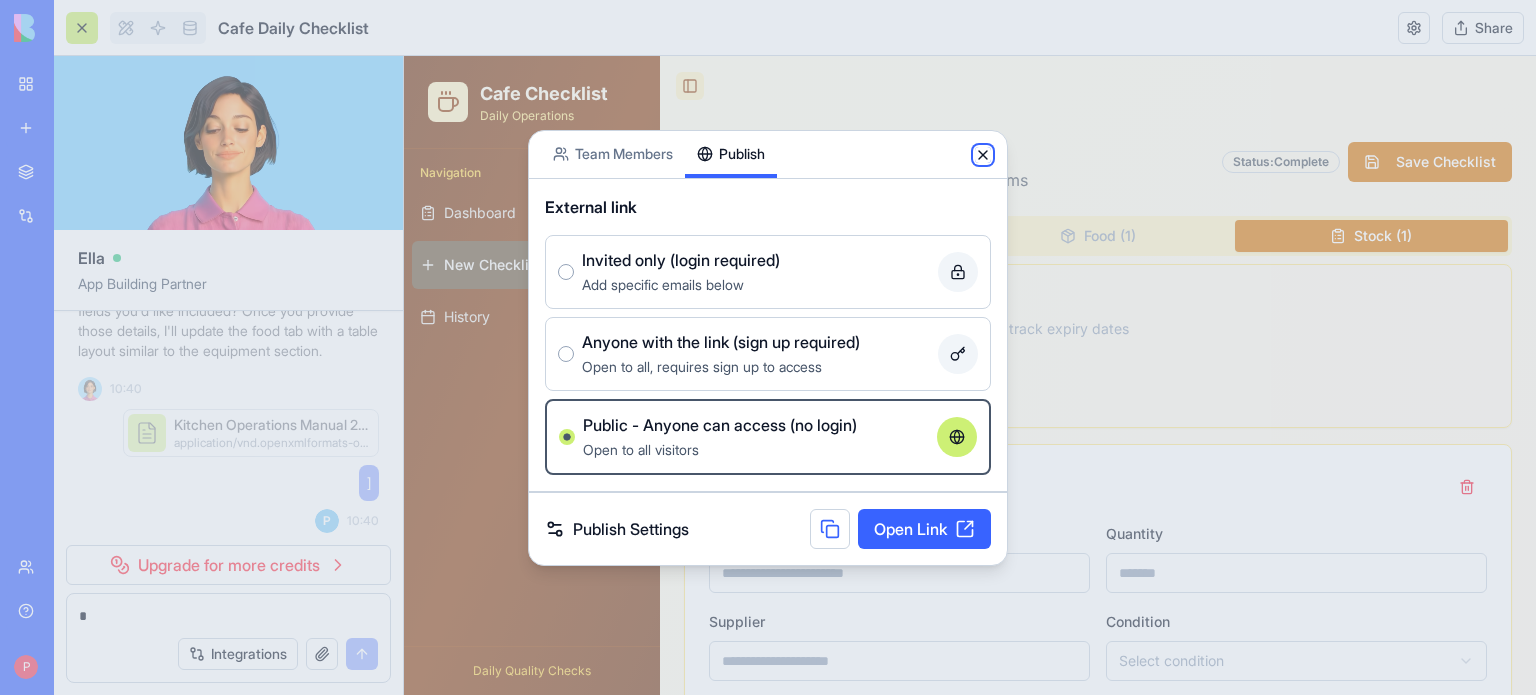 click 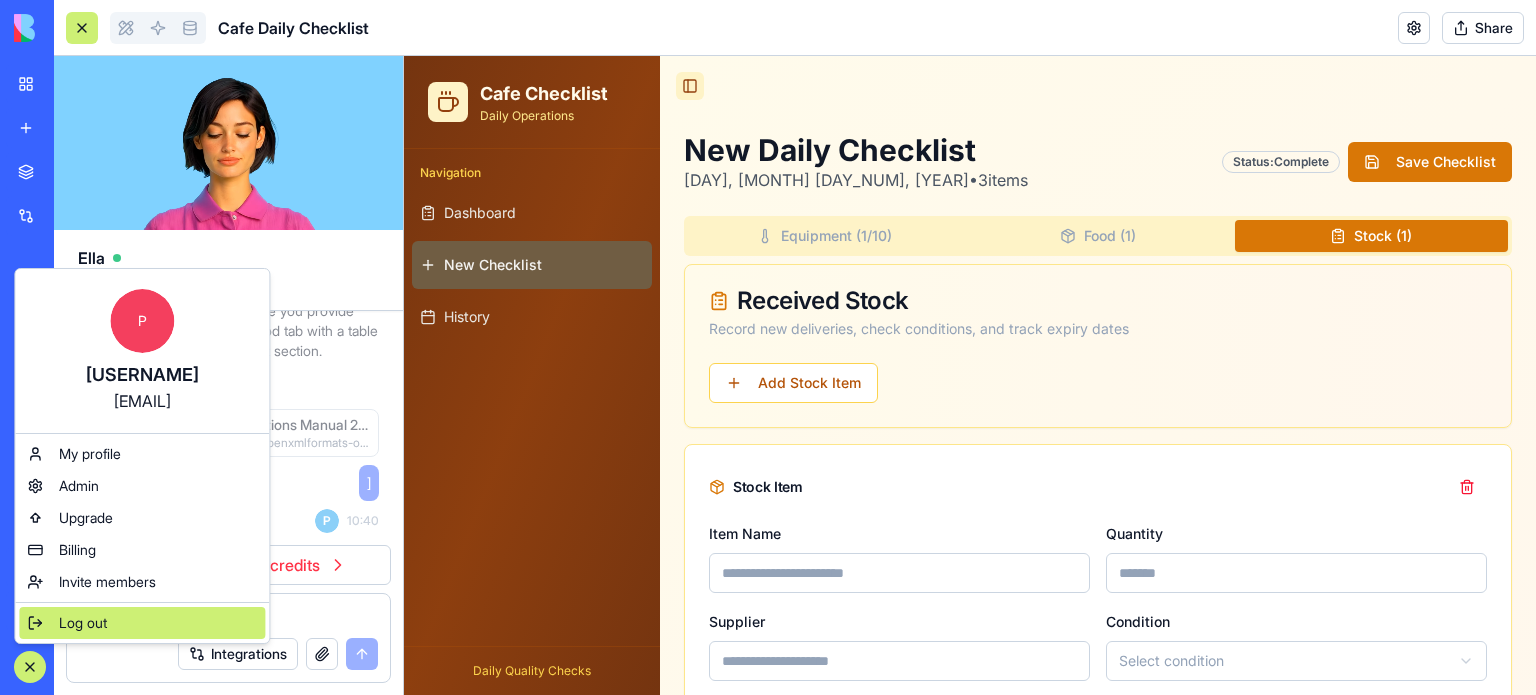 click on "Log out" at bounding box center (83, 623) 